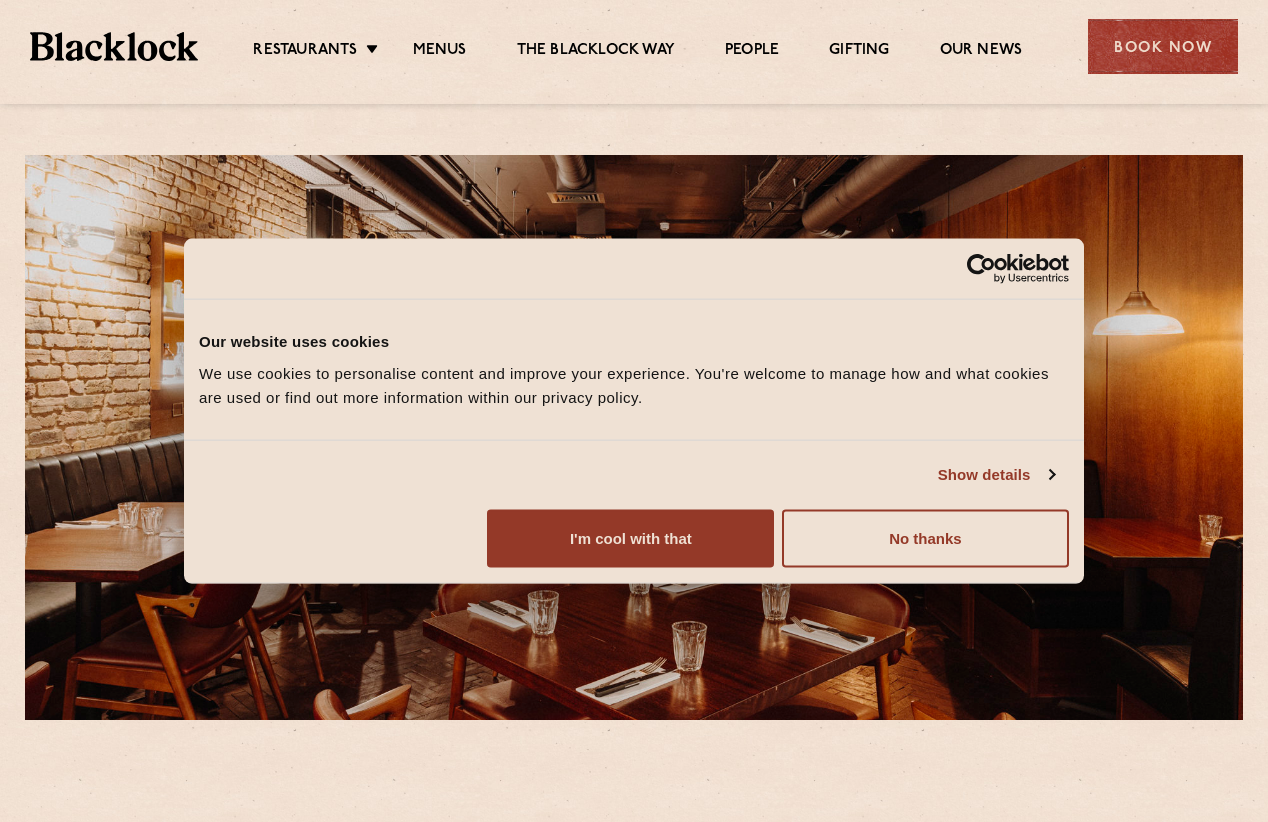 scroll, scrollTop: 0, scrollLeft: 0, axis: both 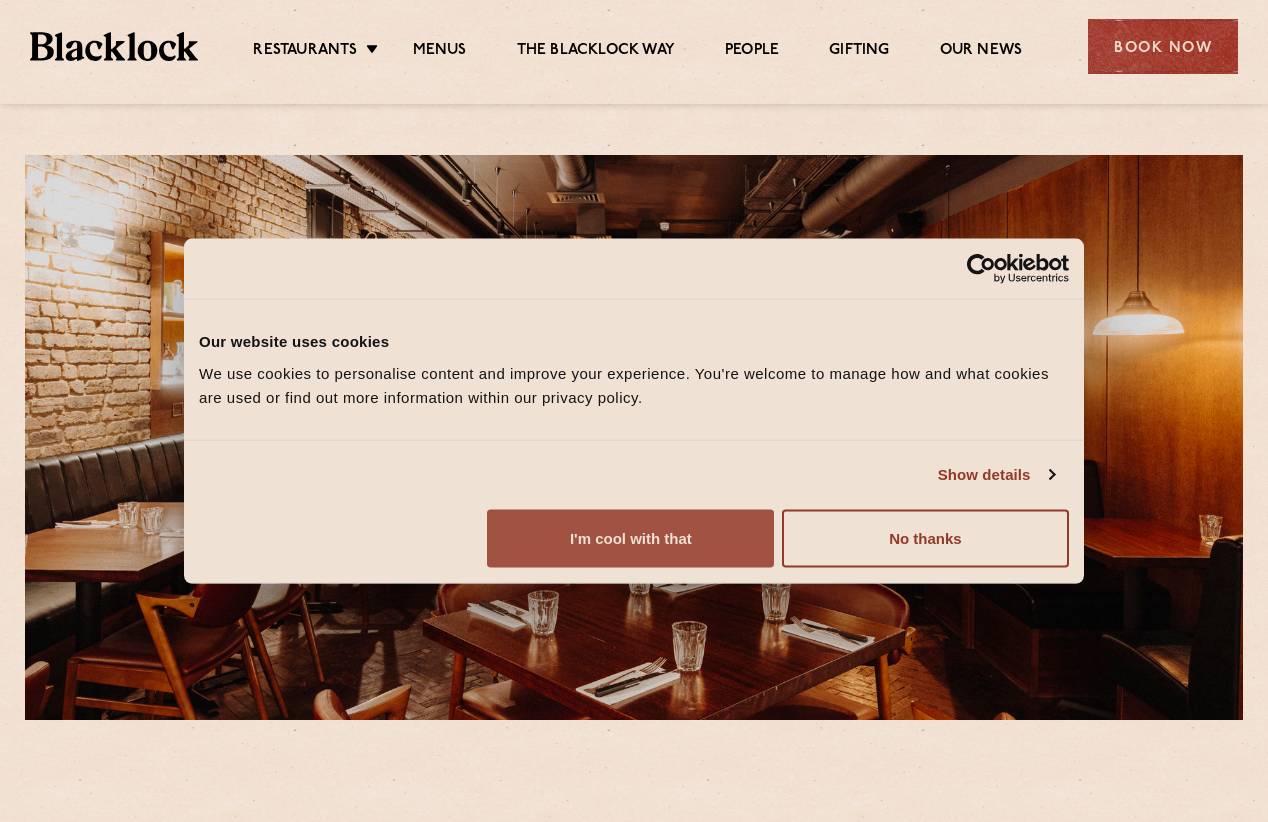 click on "I'm cool with that" at bounding box center (630, 538) 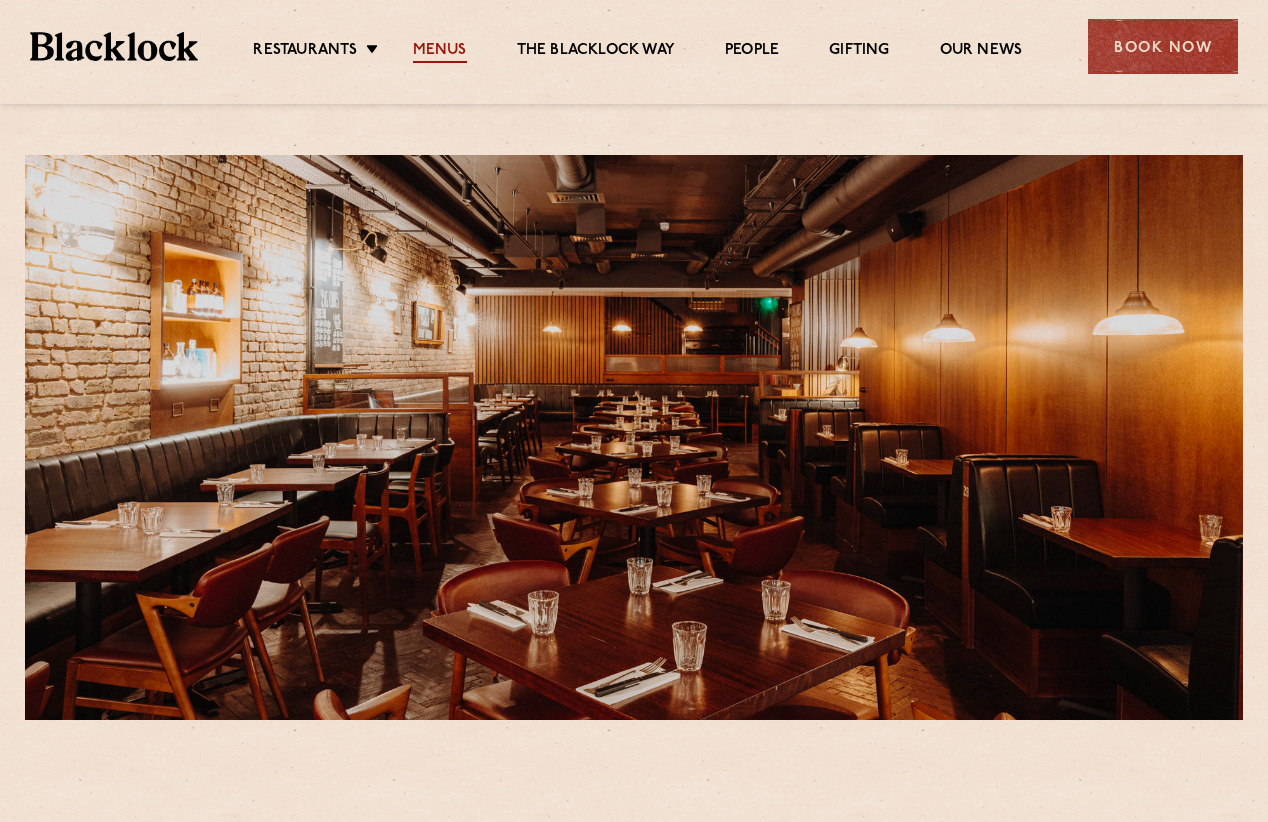 click on "Menus" at bounding box center (440, 52) 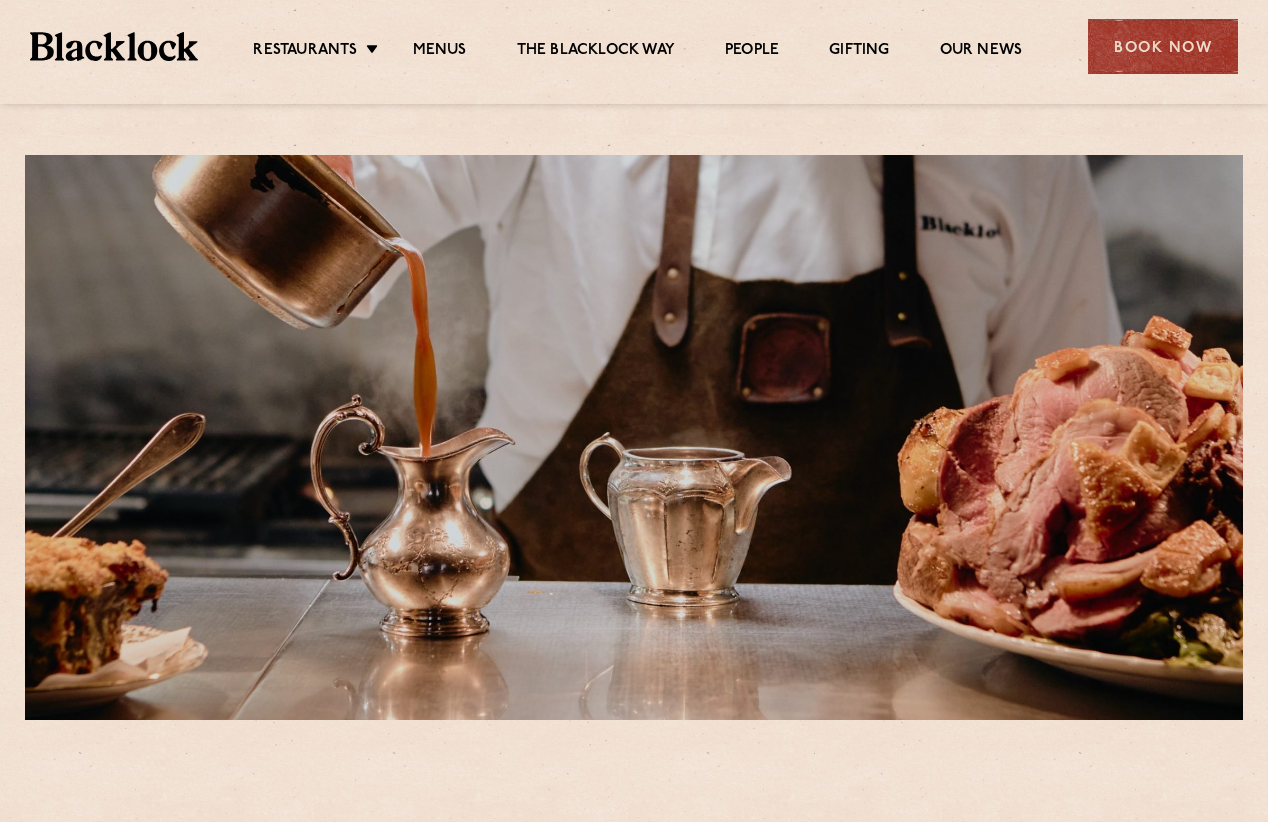 scroll, scrollTop: 0, scrollLeft: 0, axis: both 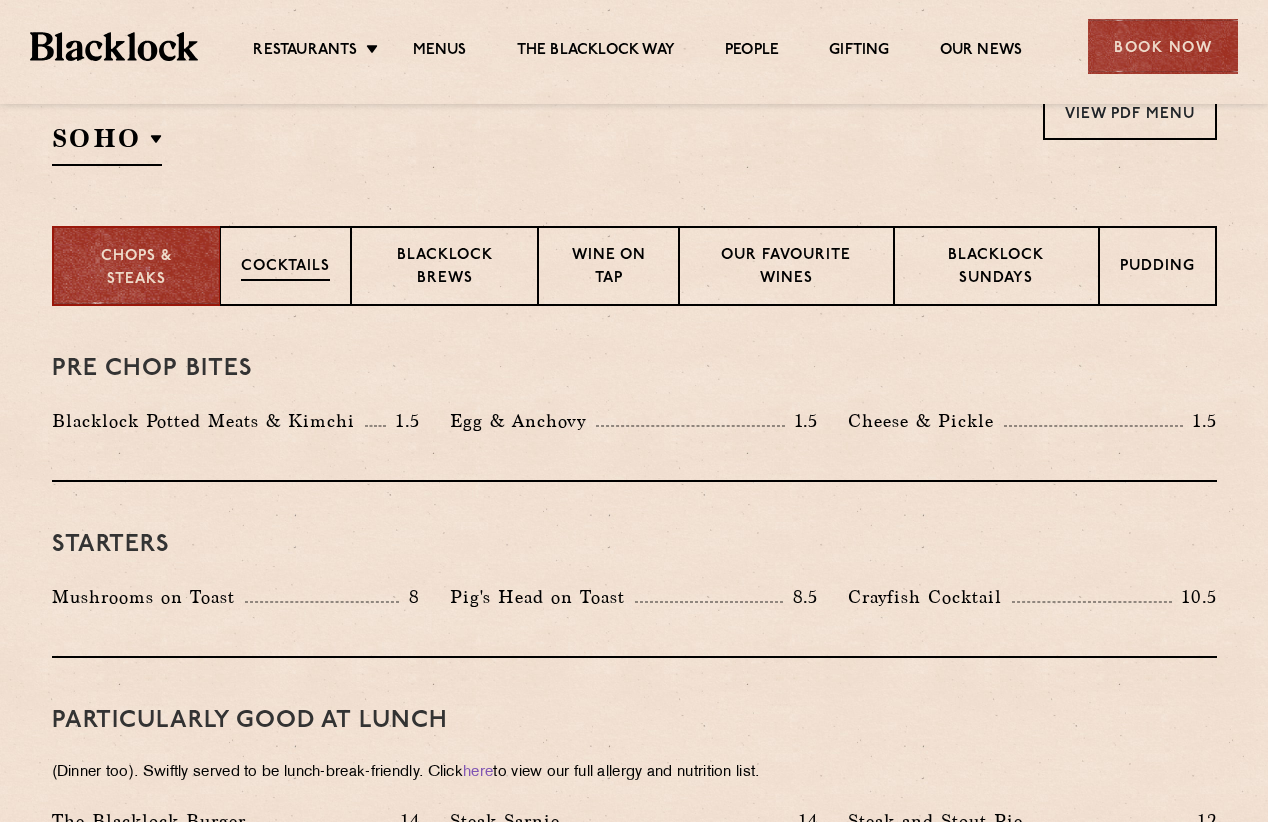 click on "Cocktails" at bounding box center (285, 268) 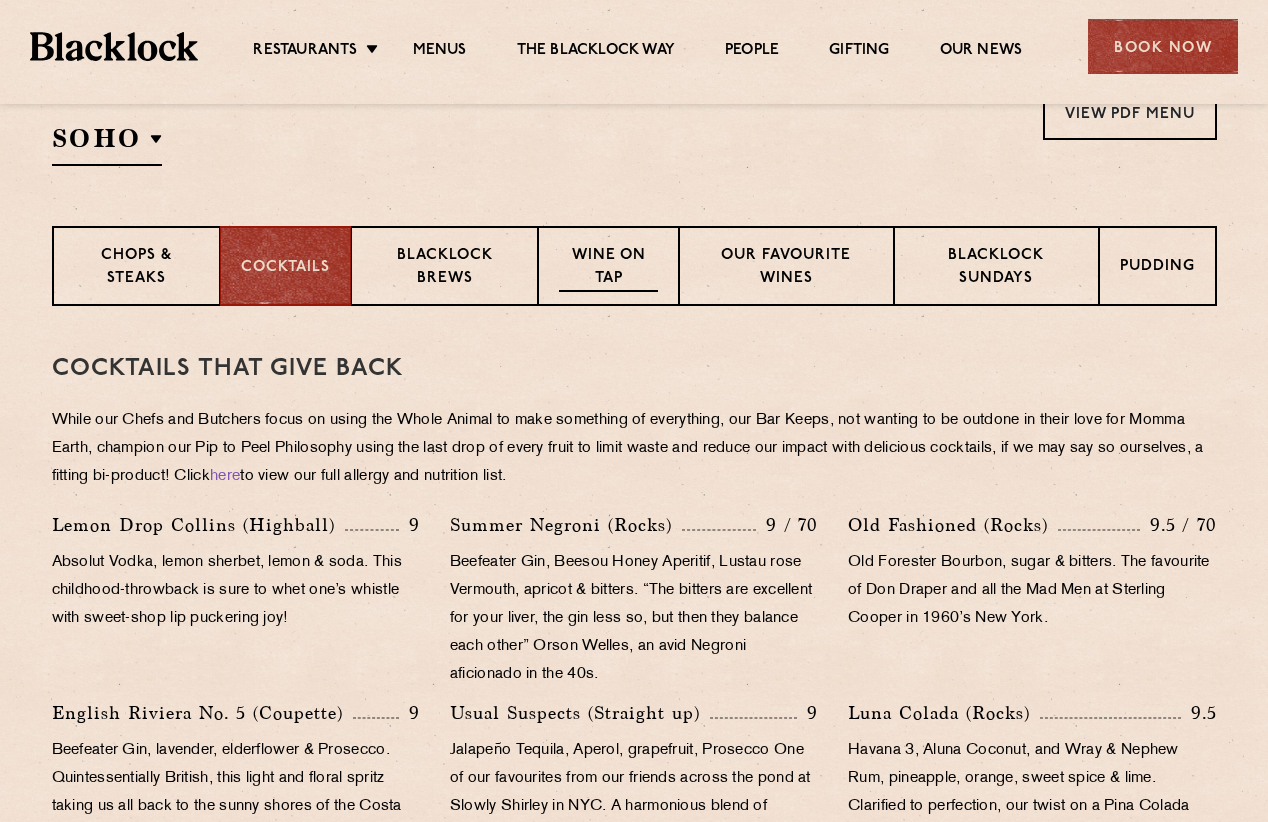 click on "Wine on Tap" at bounding box center (608, 268) 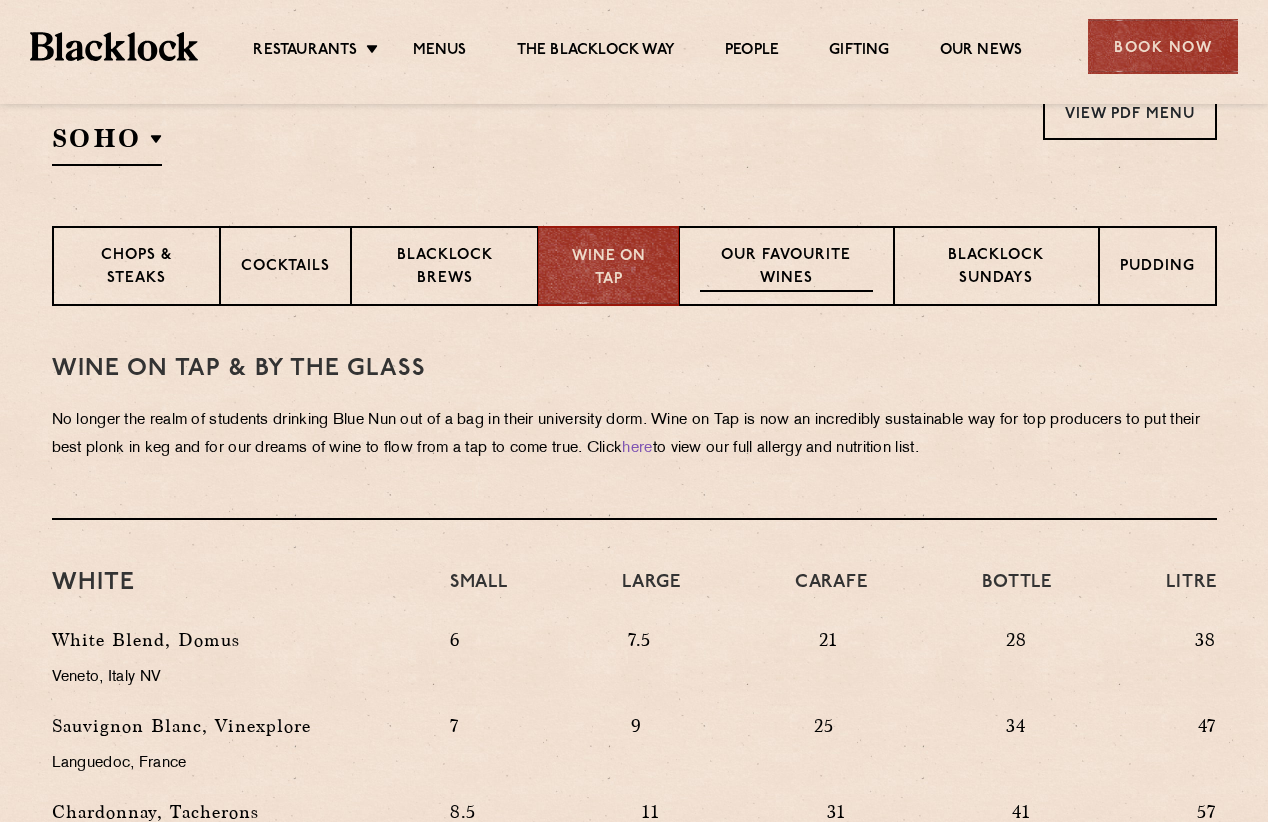 drag, startPoint x: 866, startPoint y: 252, endPoint x: 1079, endPoint y: 261, distance: 213.19006 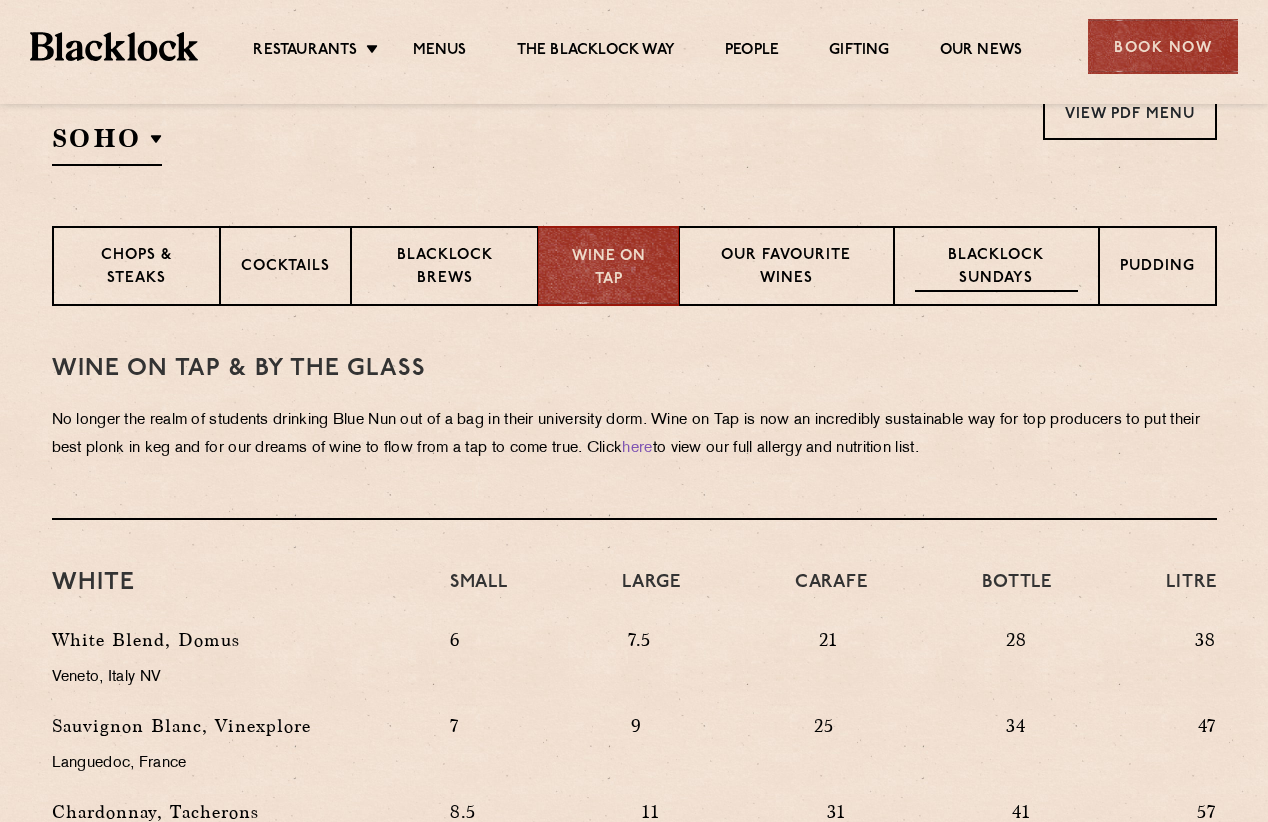 click on "Our favourite wines" at bounding box center [786, 268] 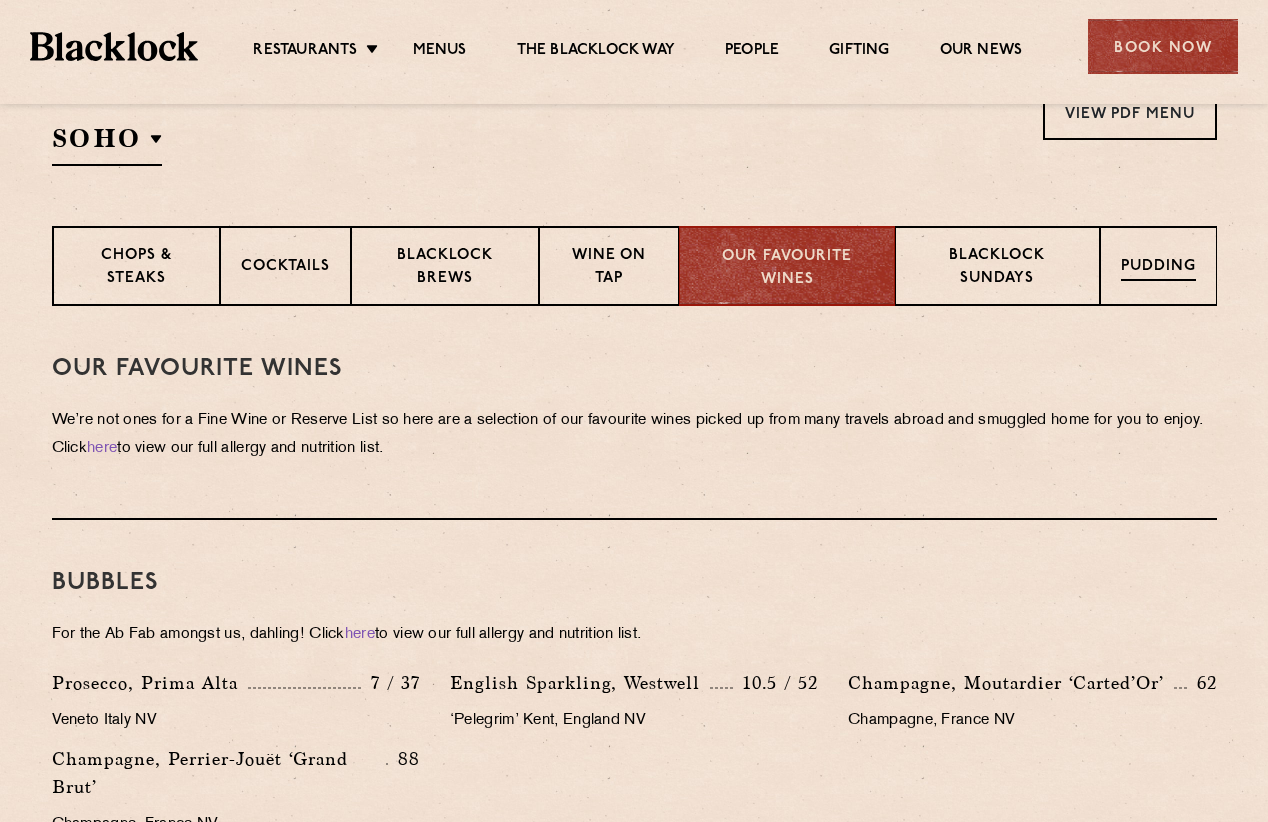 click on "Blacklock Sundays" at bounding box center (997, 266) 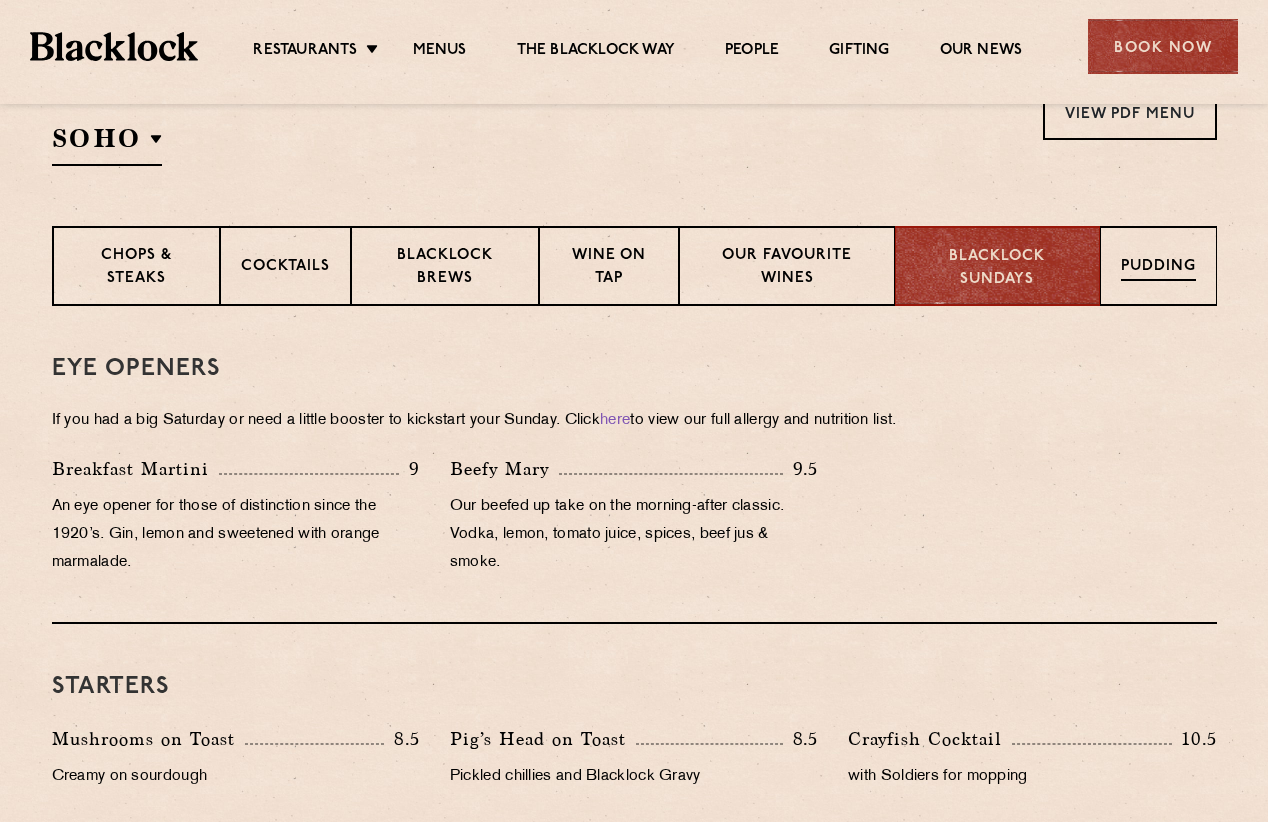click on "Pudding" at bounding box center [1158, 268] 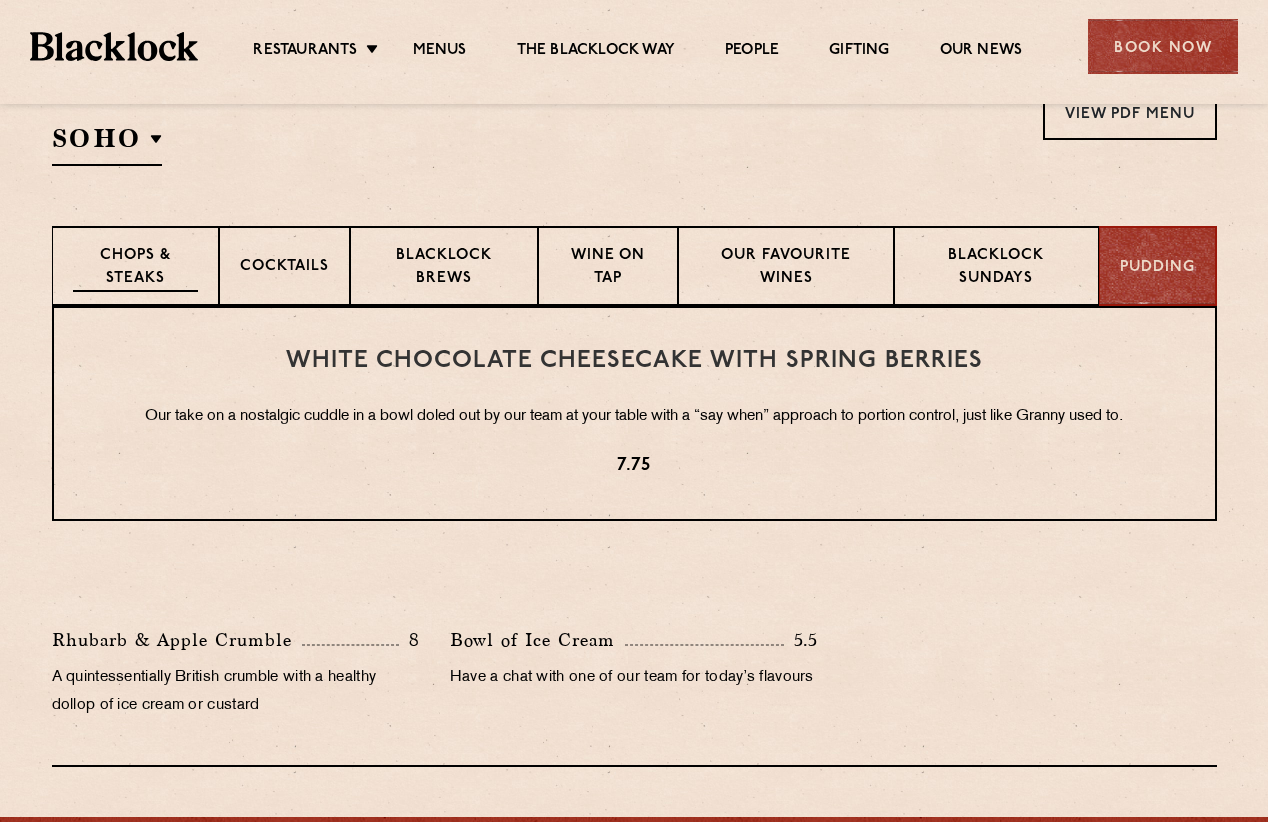 click on "Chops & Steaks" at bounding box center (135, 268) 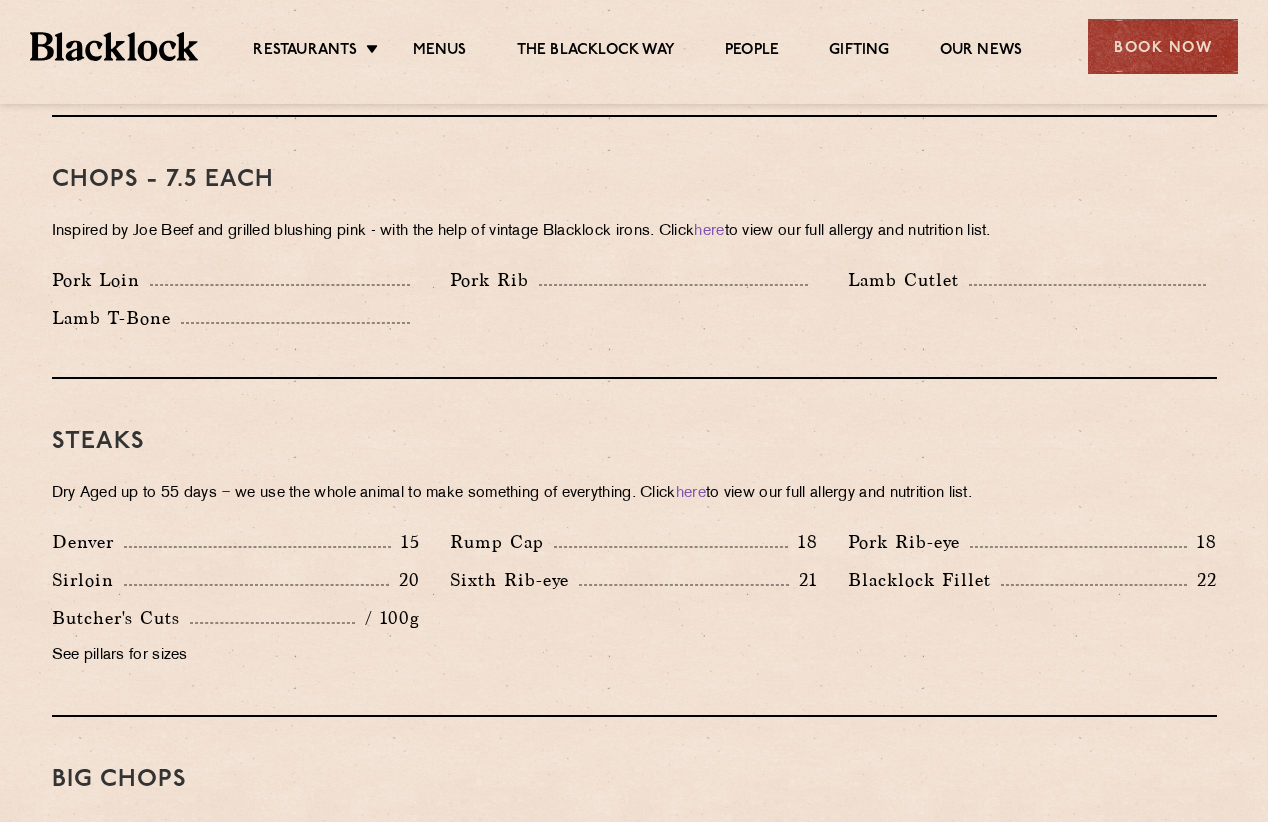 scroll, scrollTop: 1600, scrollLeft: 0, axis: vertical 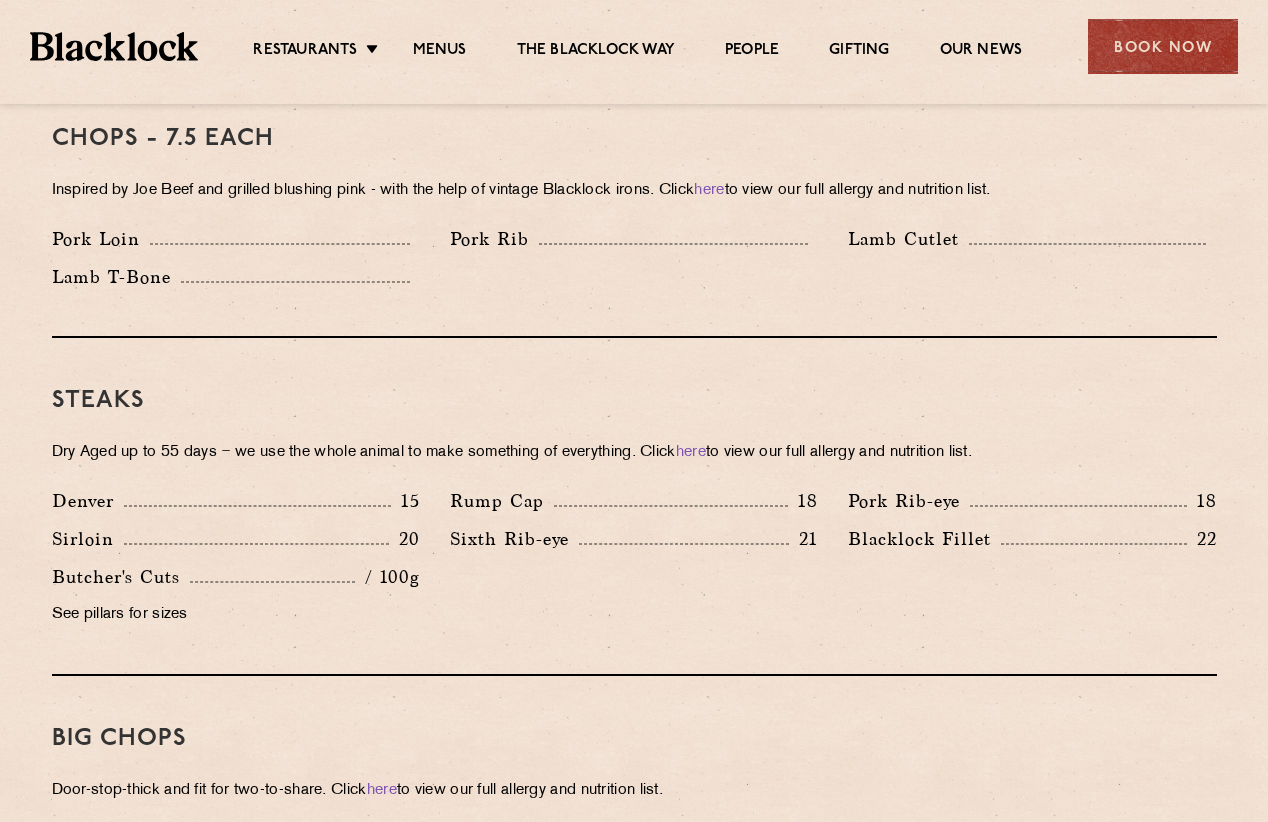 click on "Dry Aged up to 55 days − we use the whole animal to make something of everything. Click  here  to view our full allergy and nutrition list." at bounding box center (634, 453) 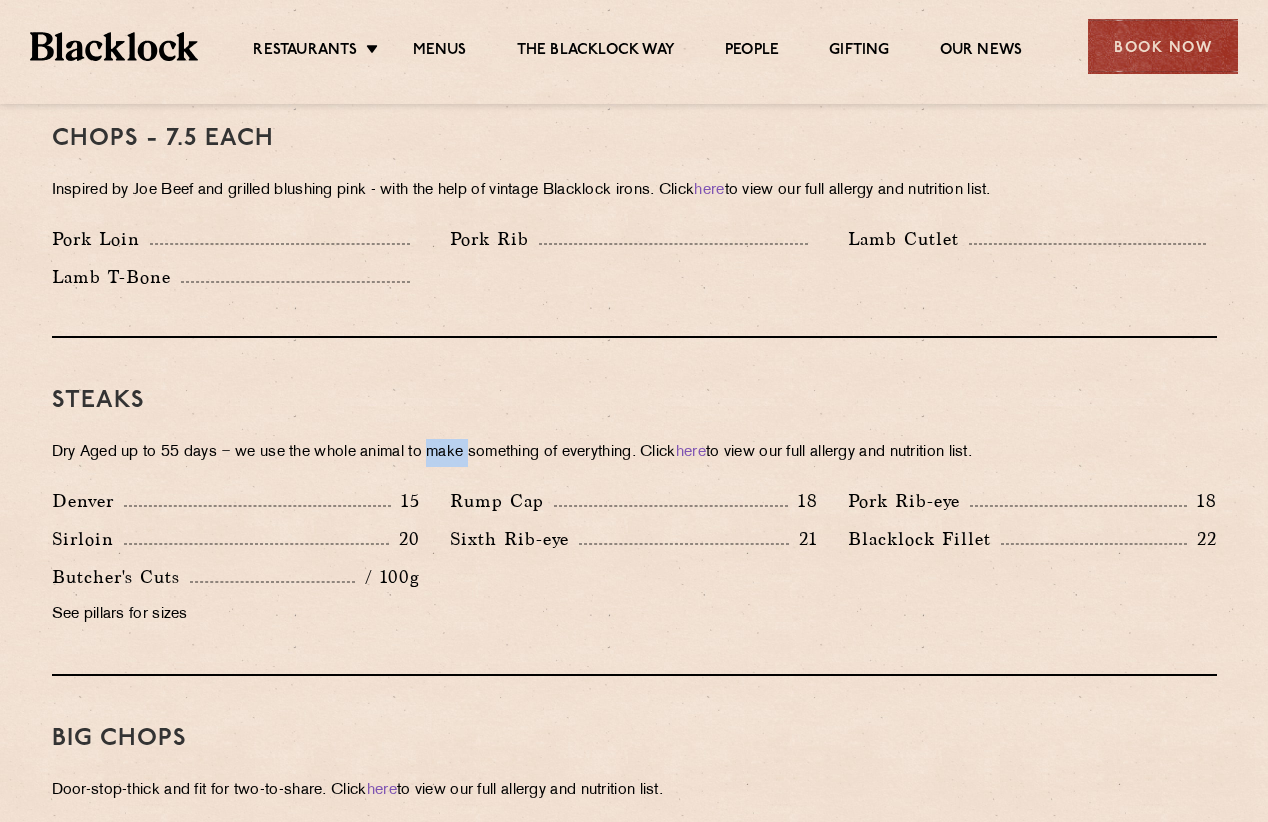 click on "Dry Aged up to 55 days − we use the whole animal to make something of everything. Click  here  to view our full allergy and nutrition list." at bounding box center (634, 453) 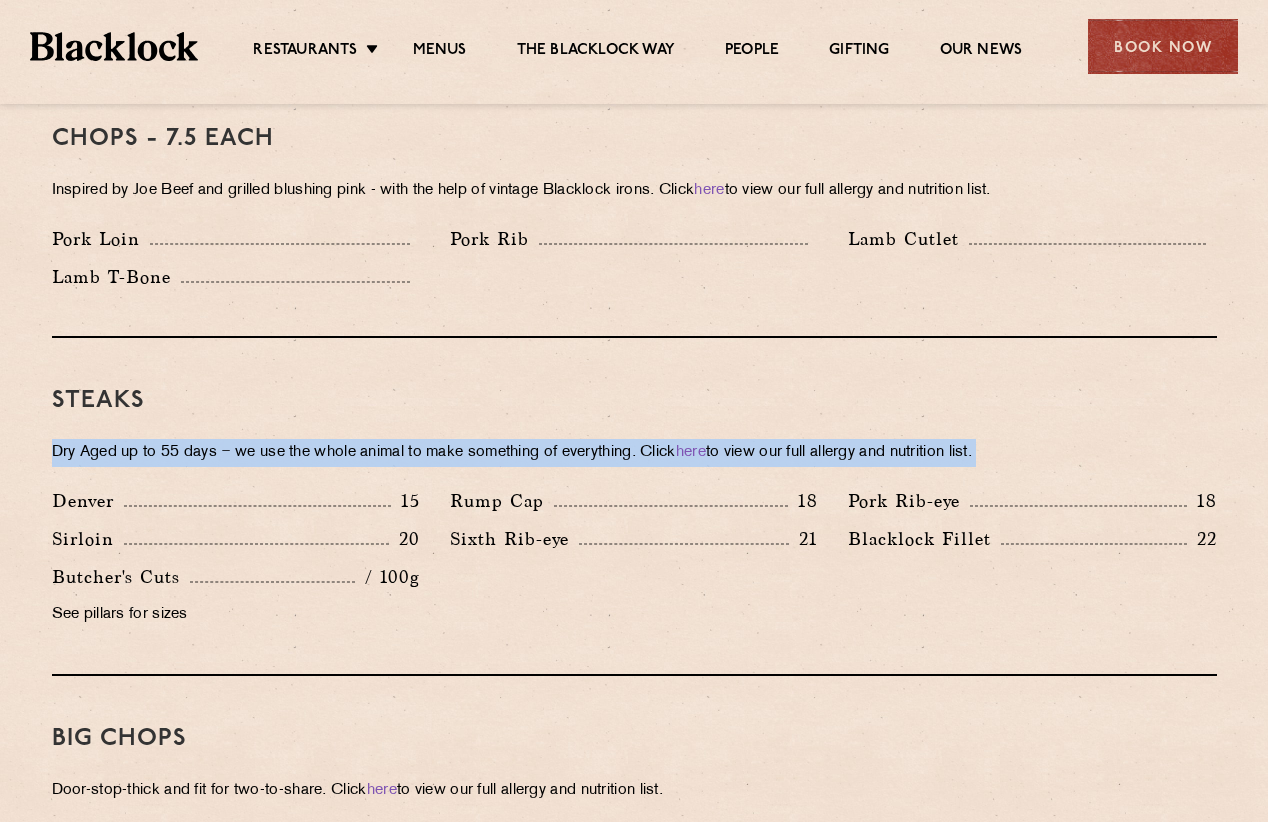 click on "Dry Aged up to 55 days − we use the whole animal to make something of everything. Click  here  to view our full allergy and nutrition list." at bounding box center (634, 453) 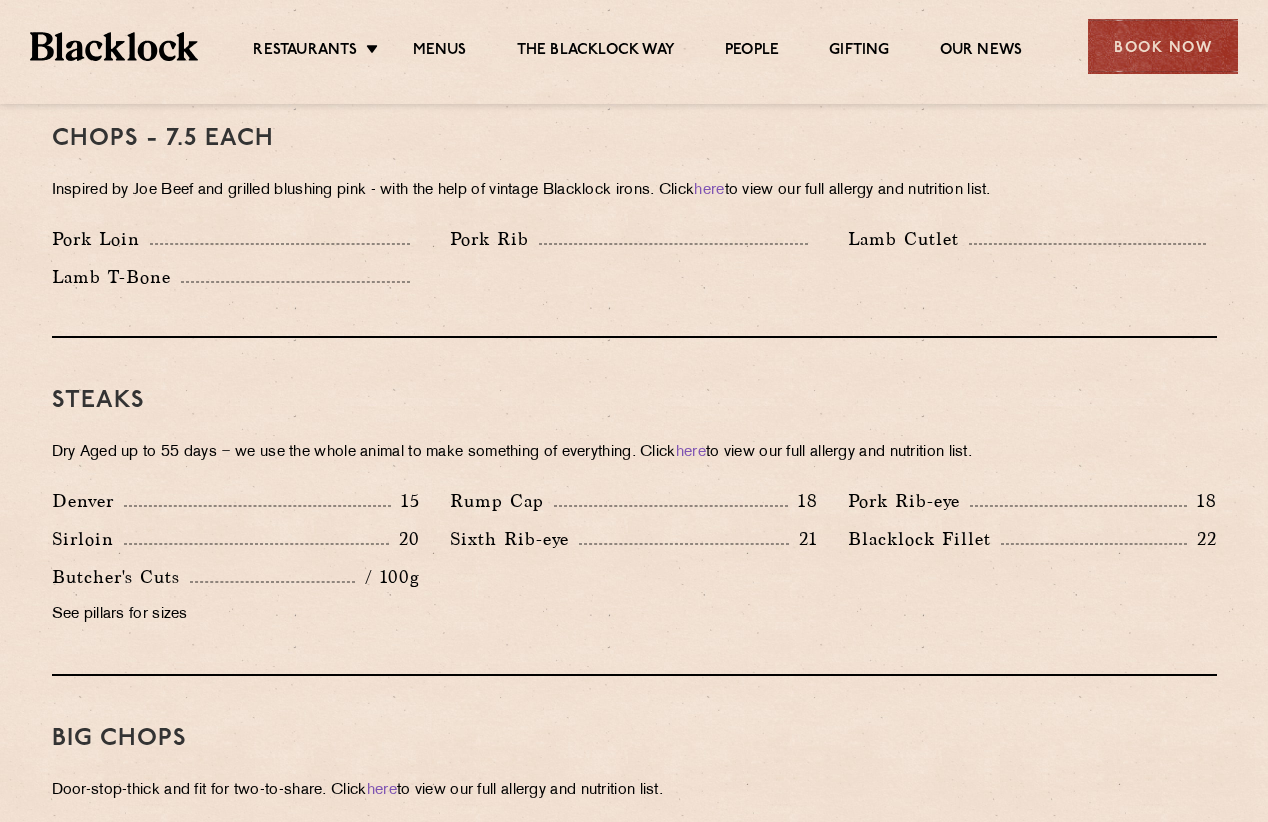 drag, startPoint x: 464, startPoint y: 451, endPoint x: 673, endPoint y: 510, distance: 217.16814 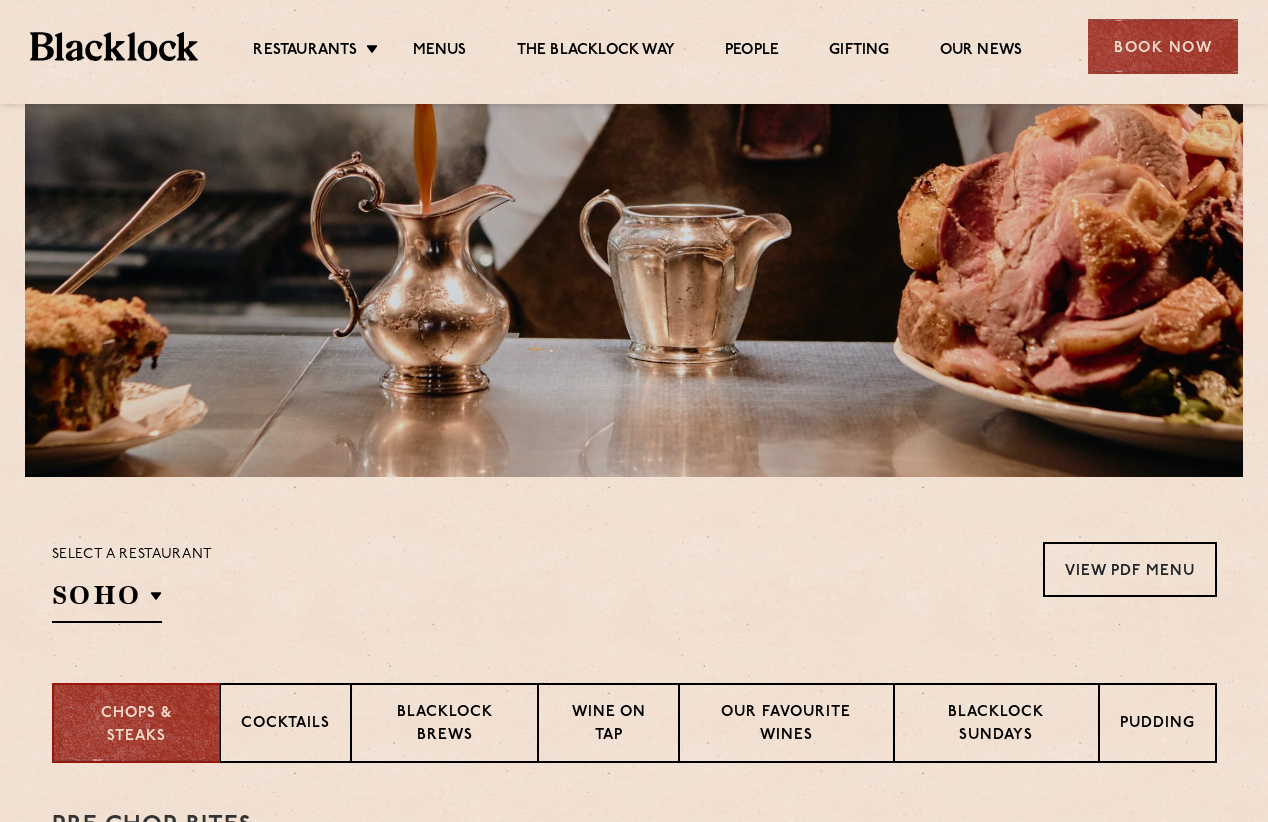 scroll, scrollTop: 0, scrollLeft: 0, axis: both 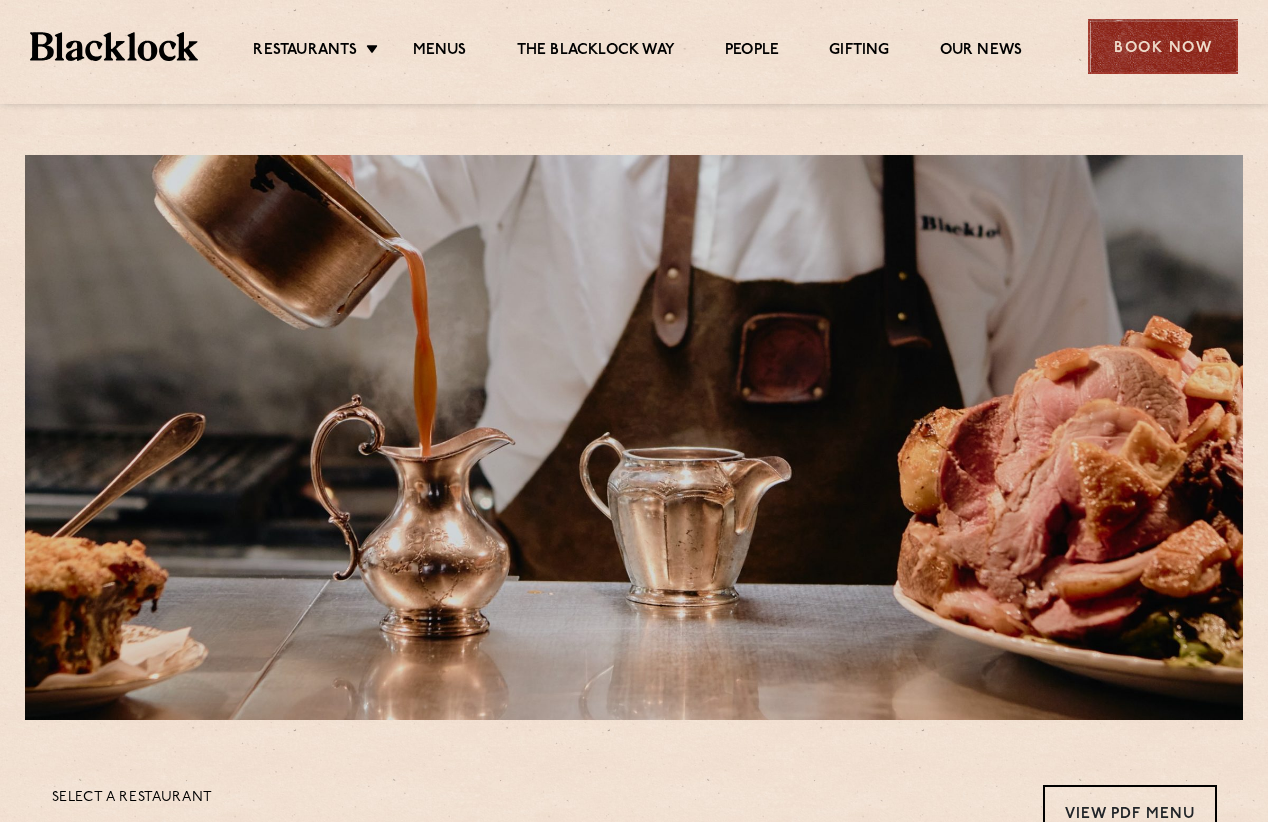 click on "Book Now" at bounding box center (1163, 46) 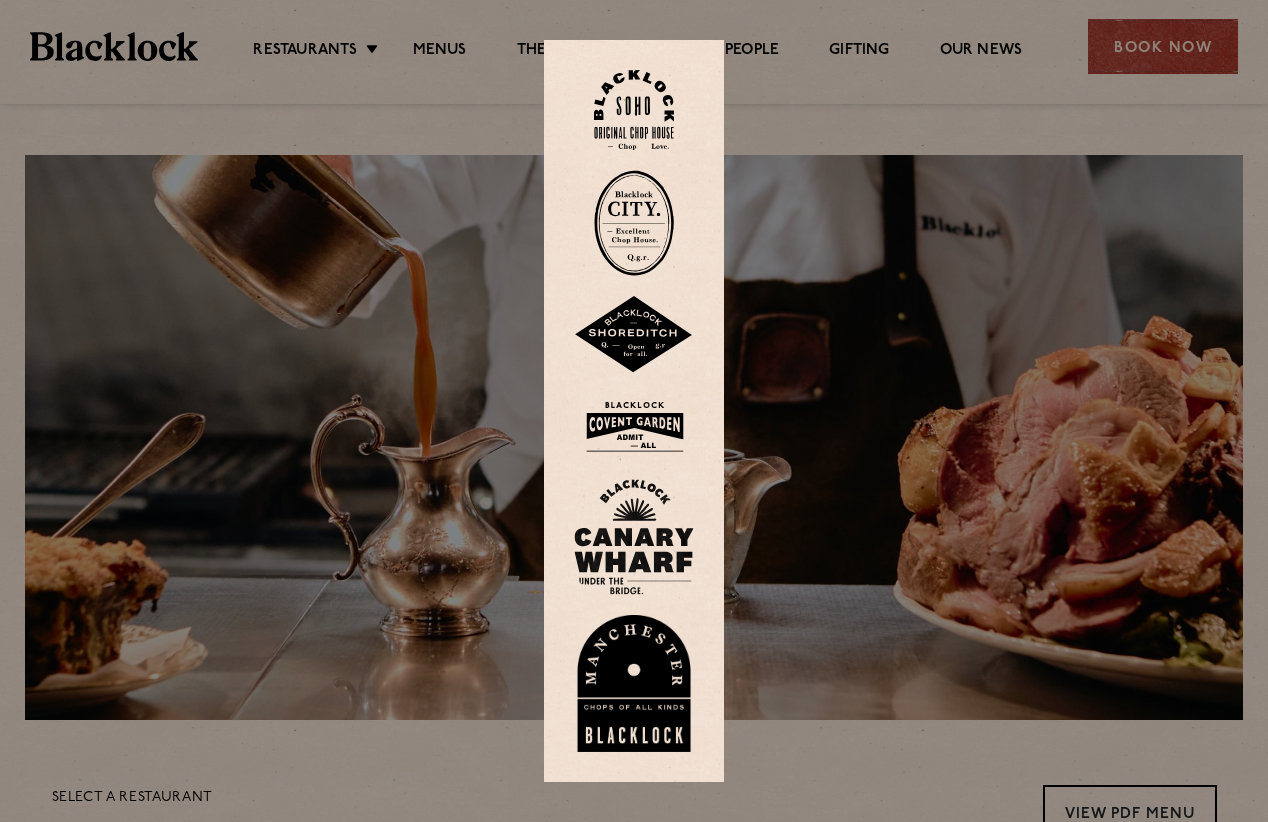 click at bounding box center [634, 426] 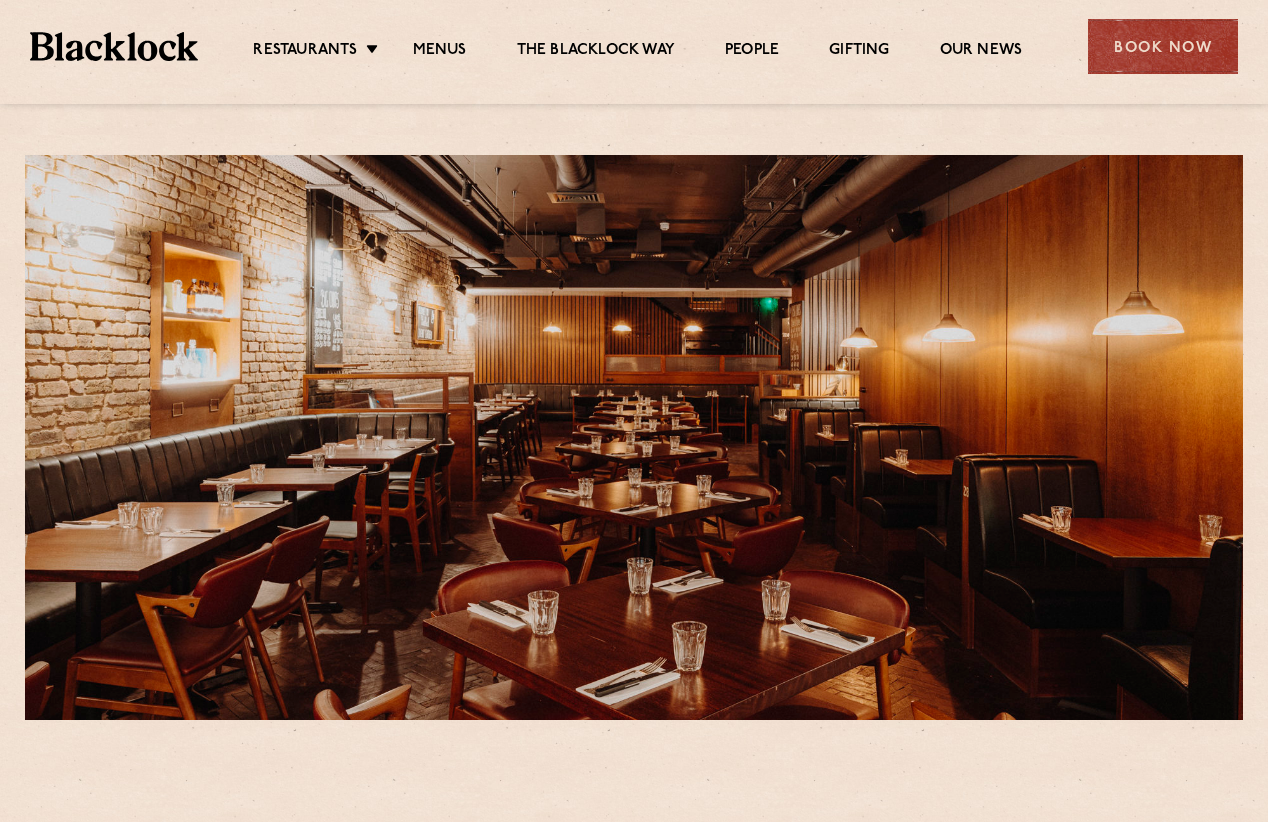 scroll, scrollTop: 0, scrollLeft: 0, axis: both 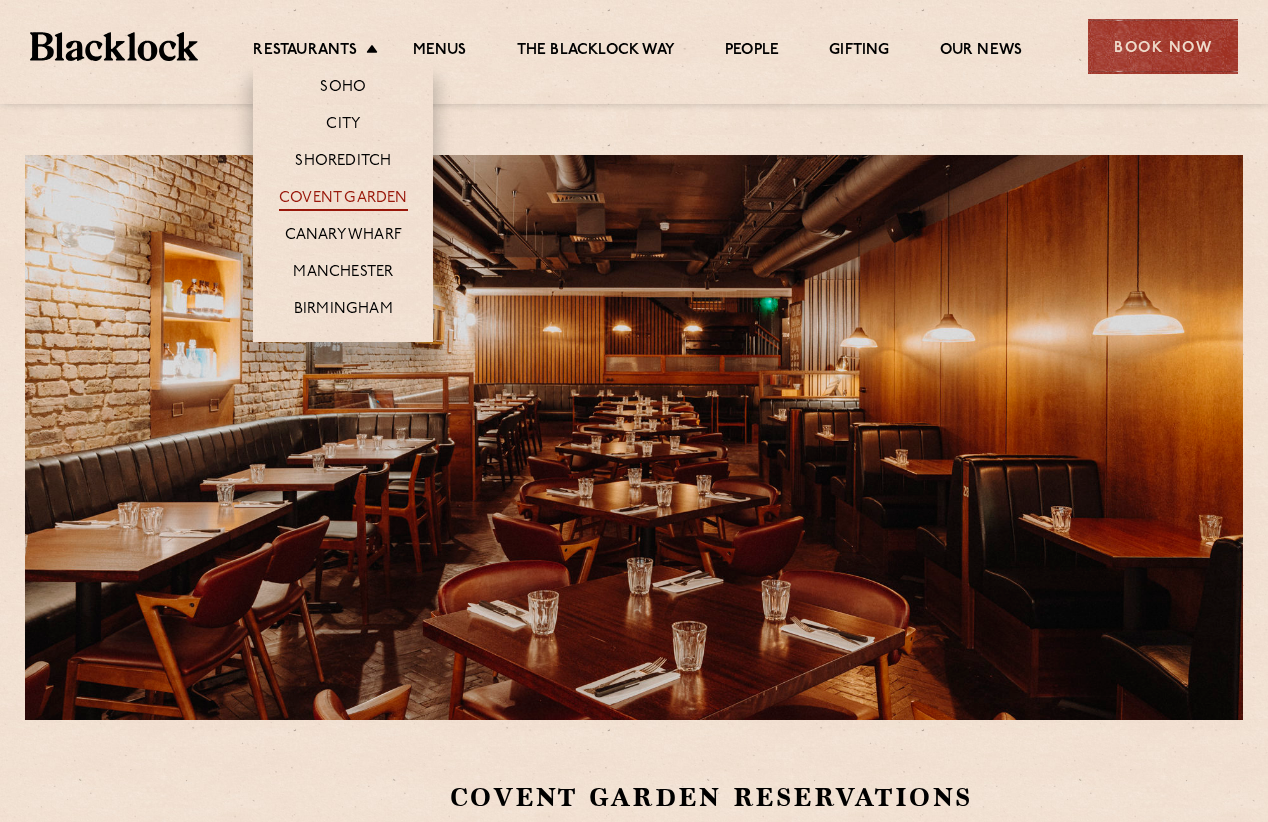 click on "Covent Garden" at bounding box center [343, 200] 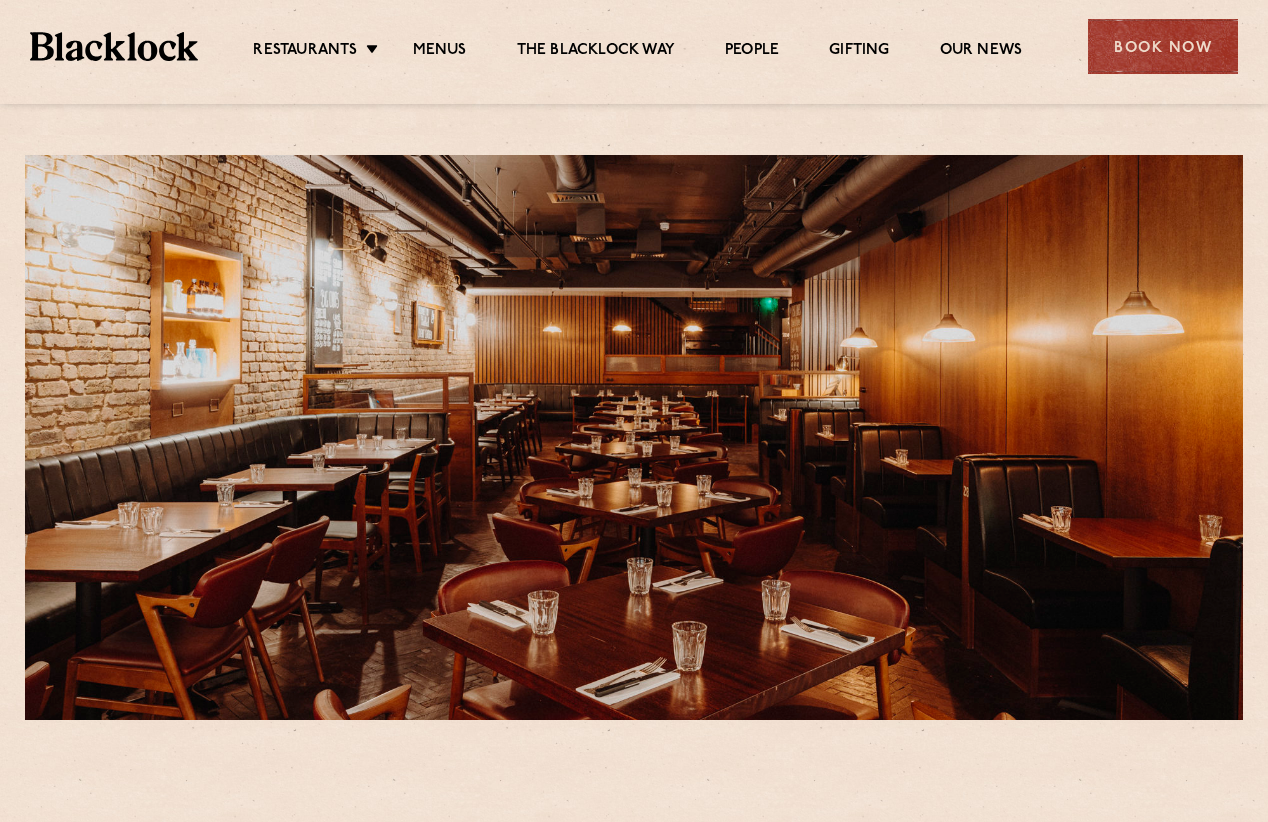 scroll, scrollTop: 0, scrollLeft: 0, axis: both 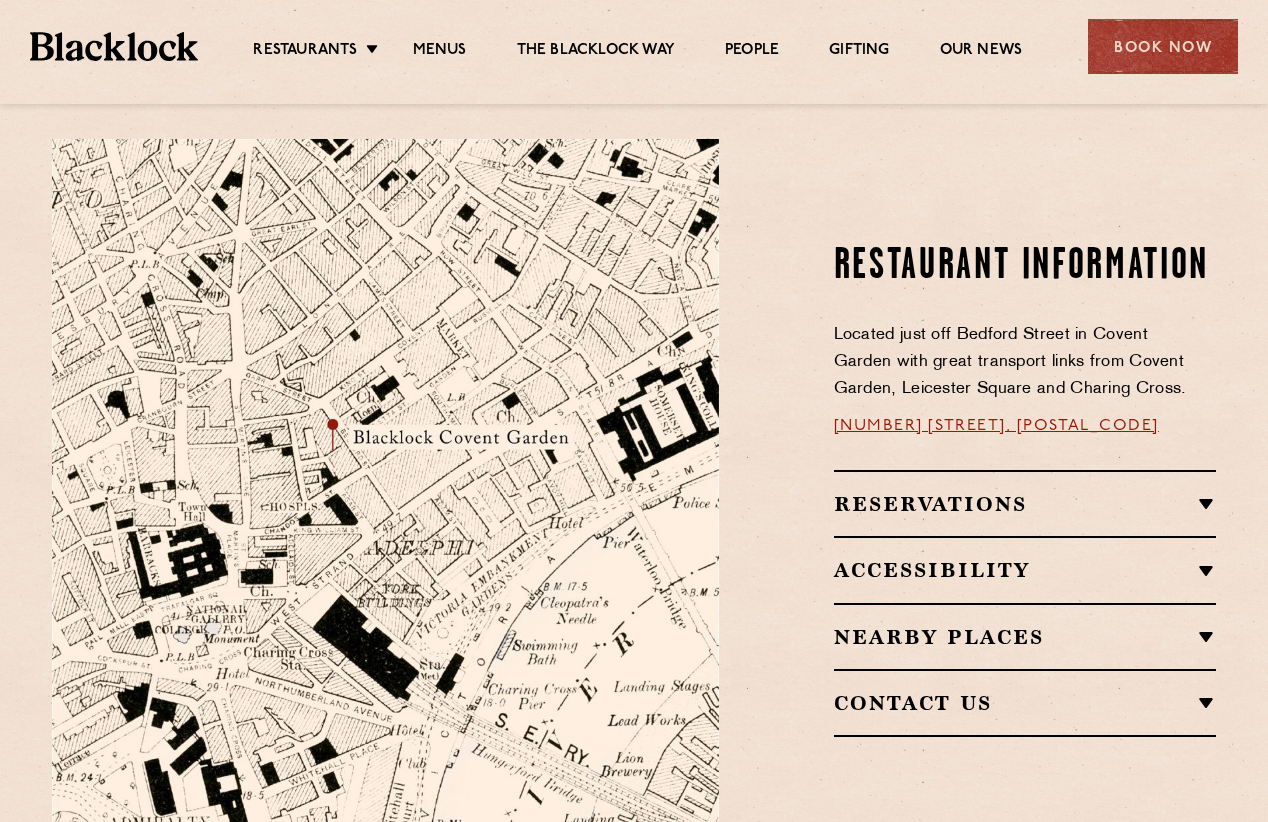 click on "16a Bedford Street, WC2E 9HE" at bounding box center [996, 426] 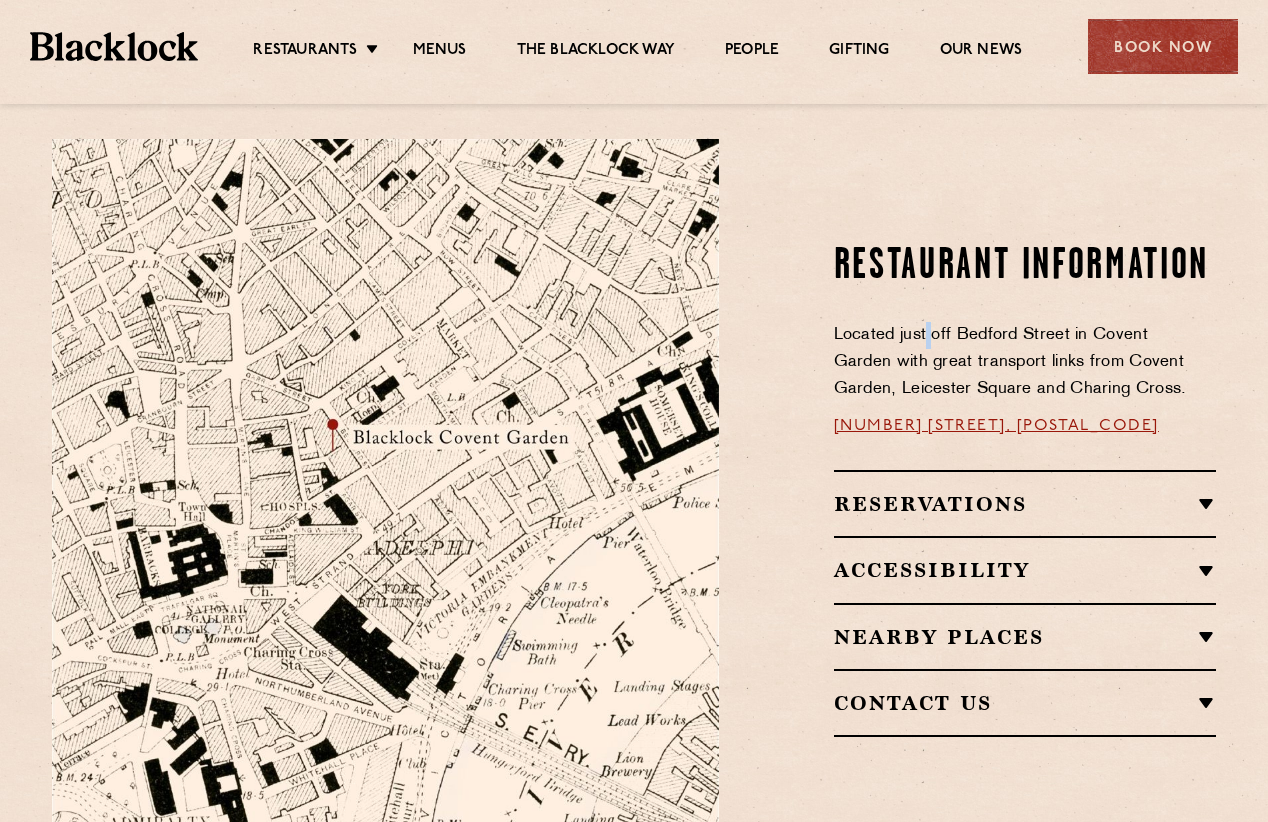 click on "Located just off Bedford Street in Covent Garden with great transport links from Covent Garden, Leicester Square and Charing Cross." at bounding box center [1010, 362] 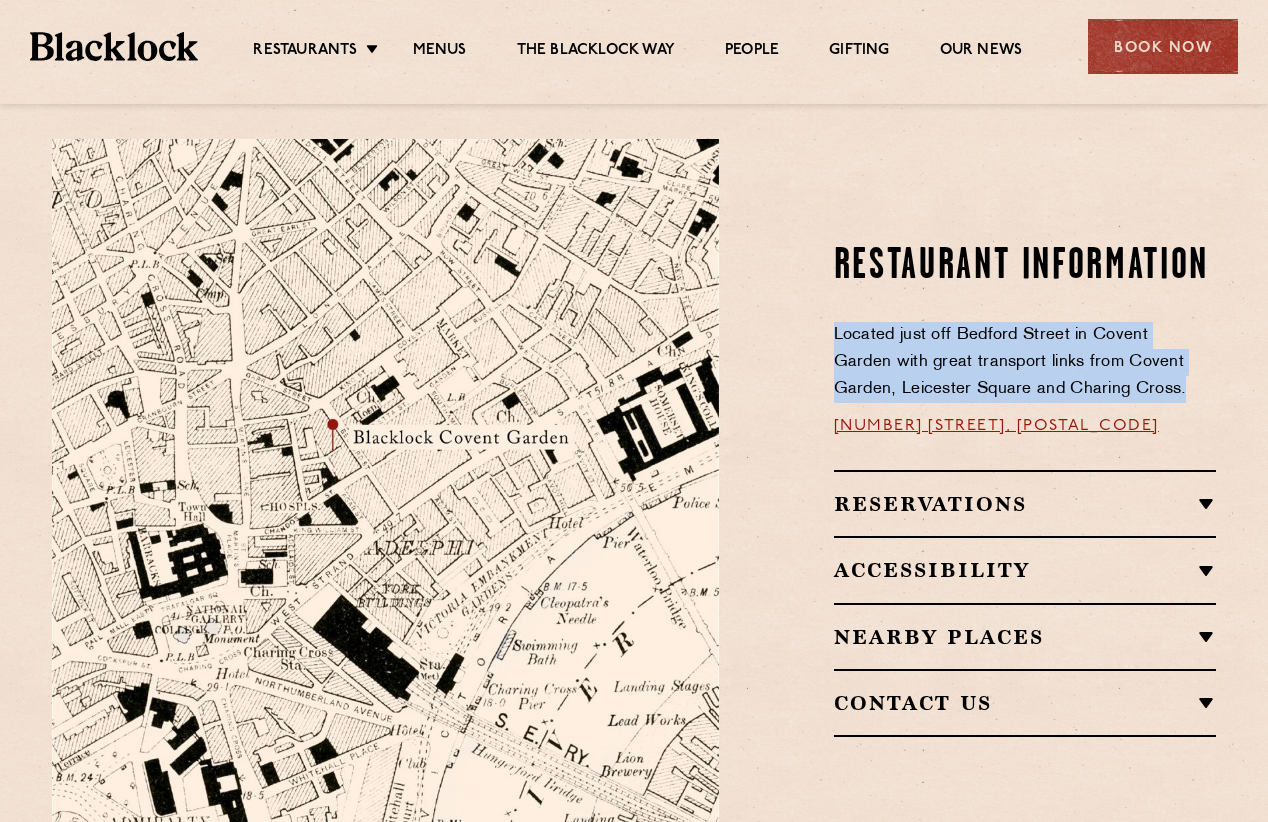 click on "Located just off Bedford Street in Covent Garden with great transport links from Covent Garden, Leicester Square and Charing Cross." at bounding box center [1010, 362] 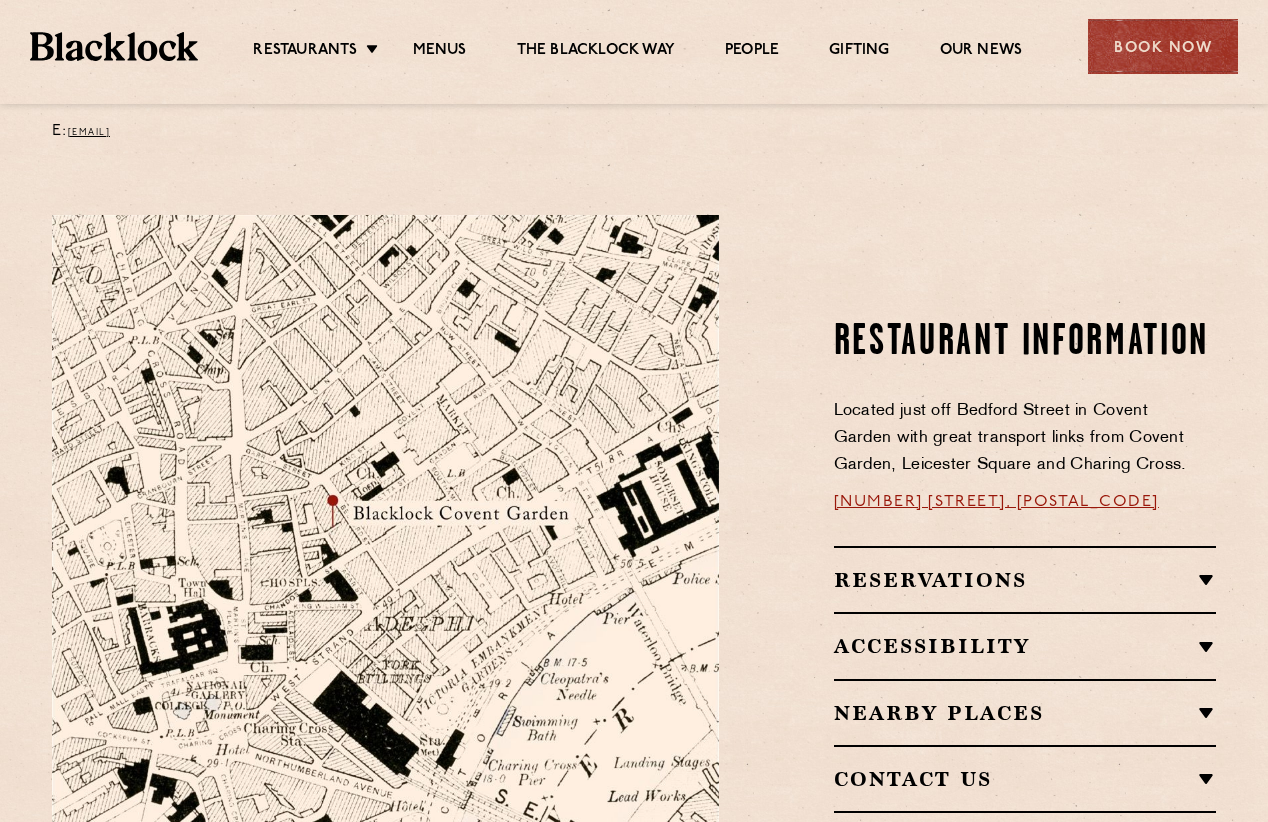 scroll, scrollTop: 1000, scrollLeft: 0, axis: vertical 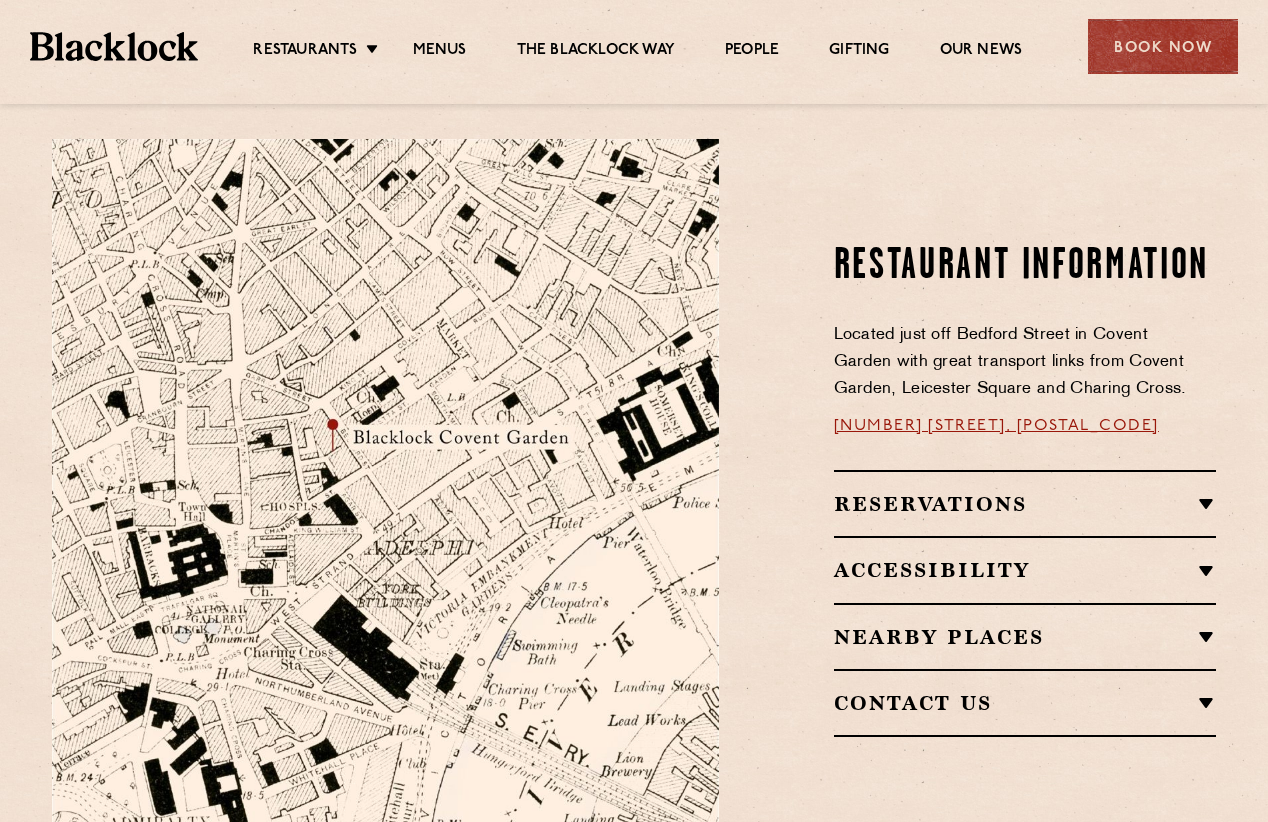 click at bounding box center [385, 490] 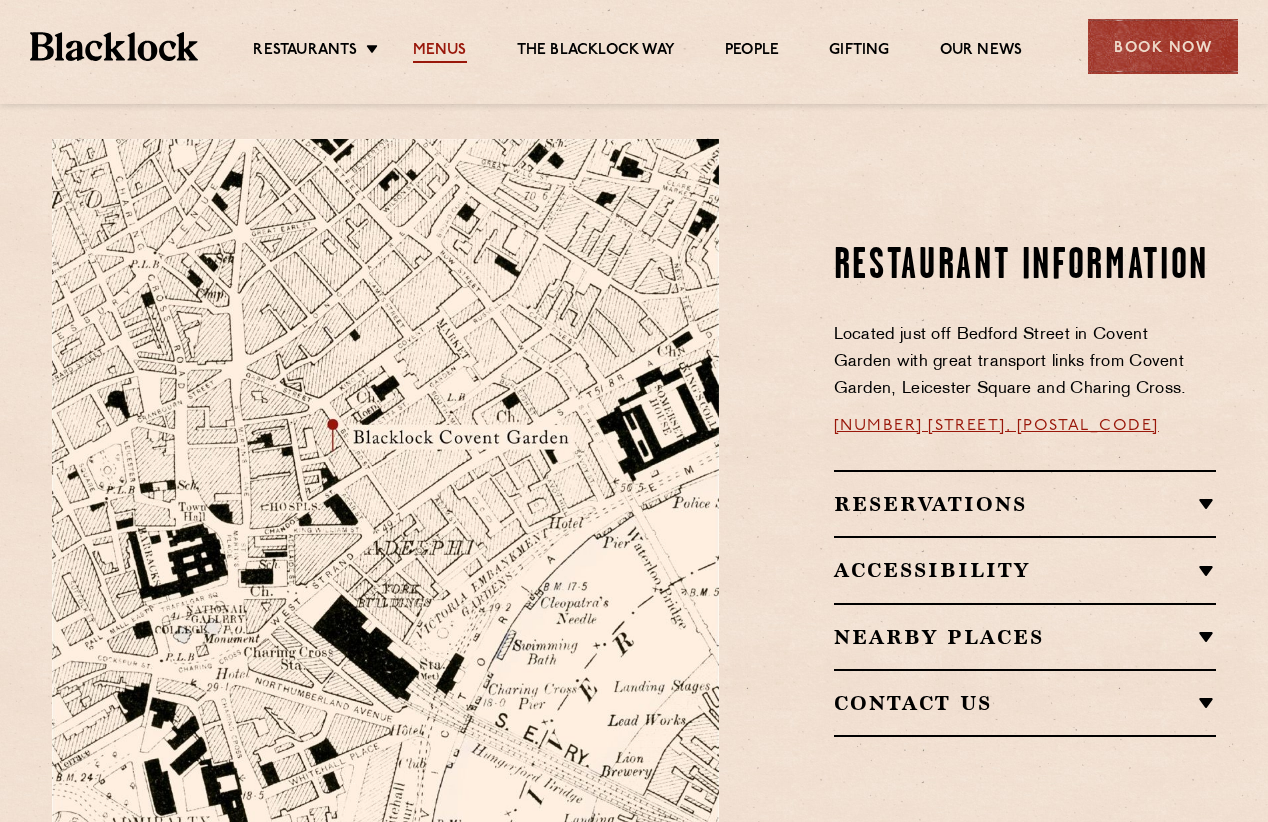 click on "Menus" at bounding box center [440, 52] 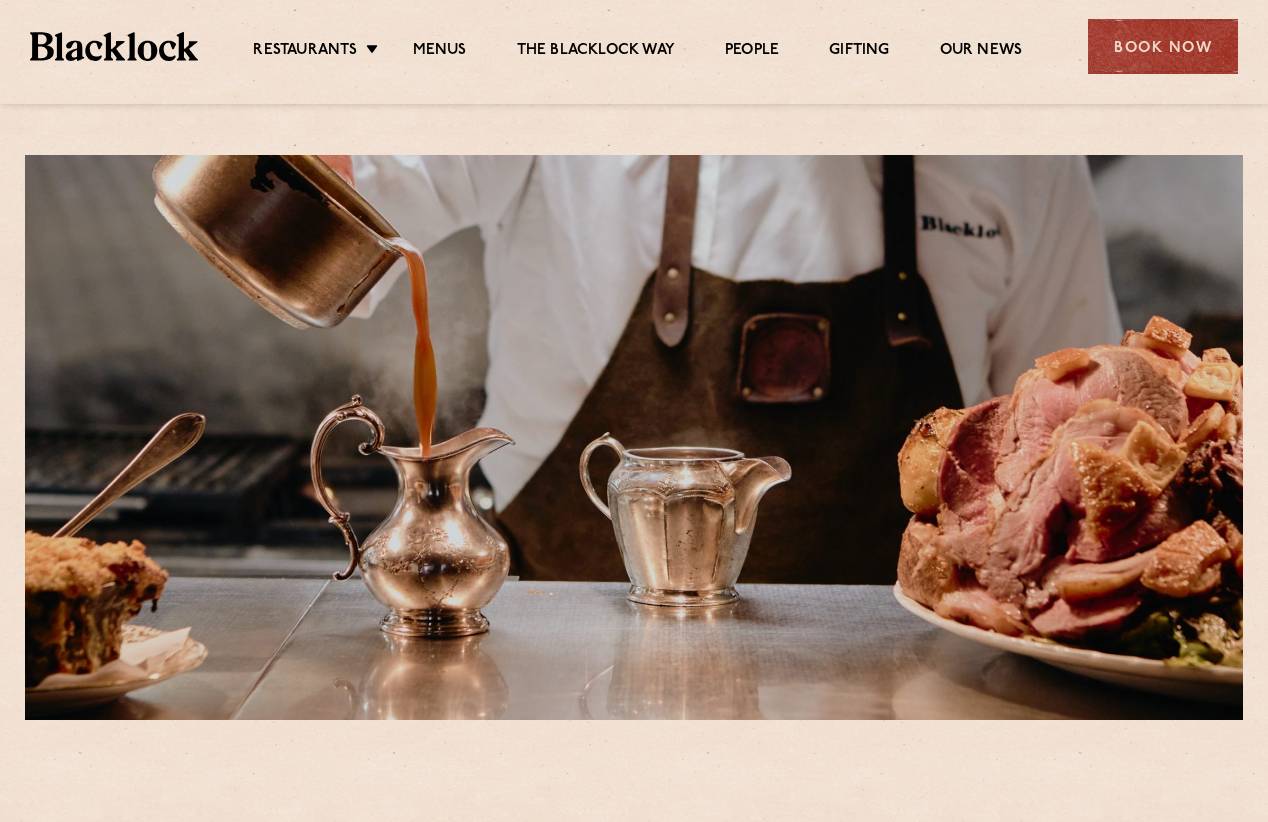 scroll, scrollTop: 0, scrollLeft: 0, axis: both 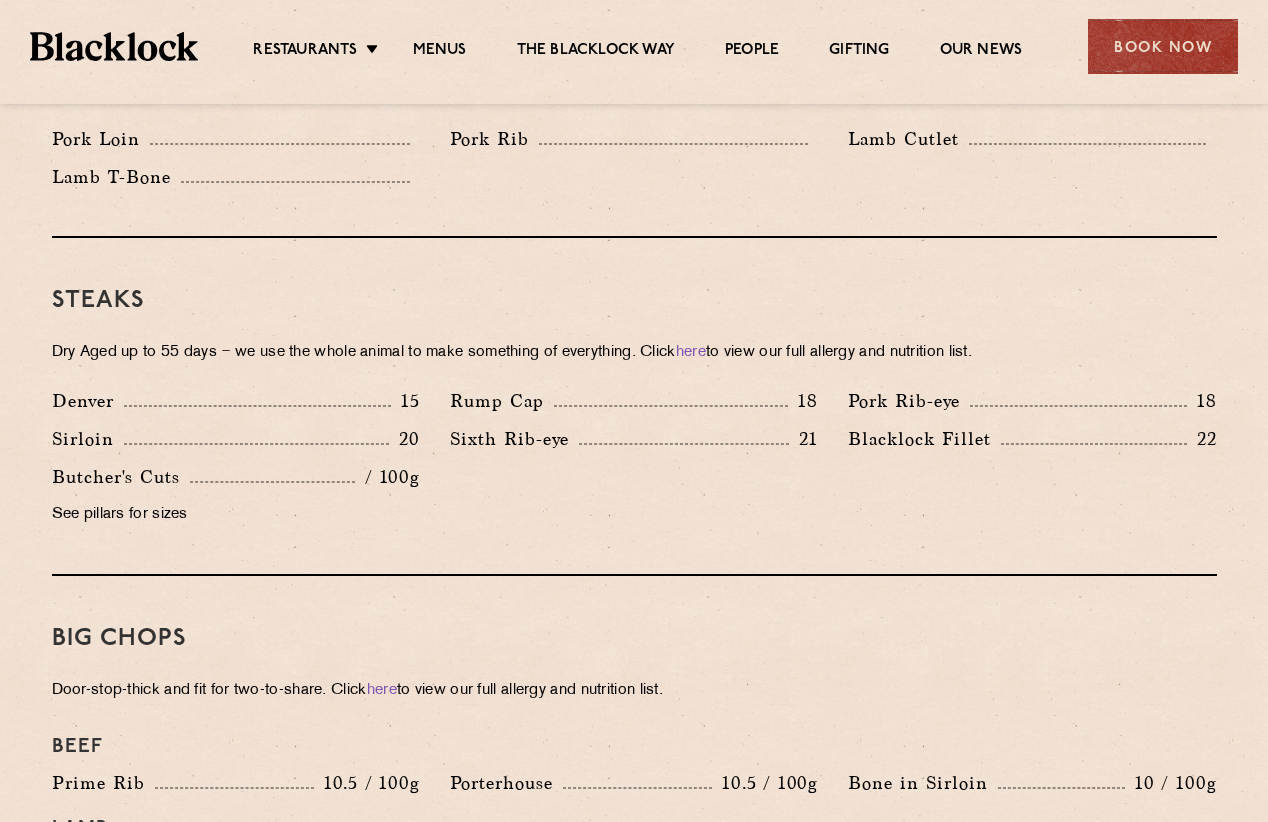click on "21" at bounding box center (803, 439) 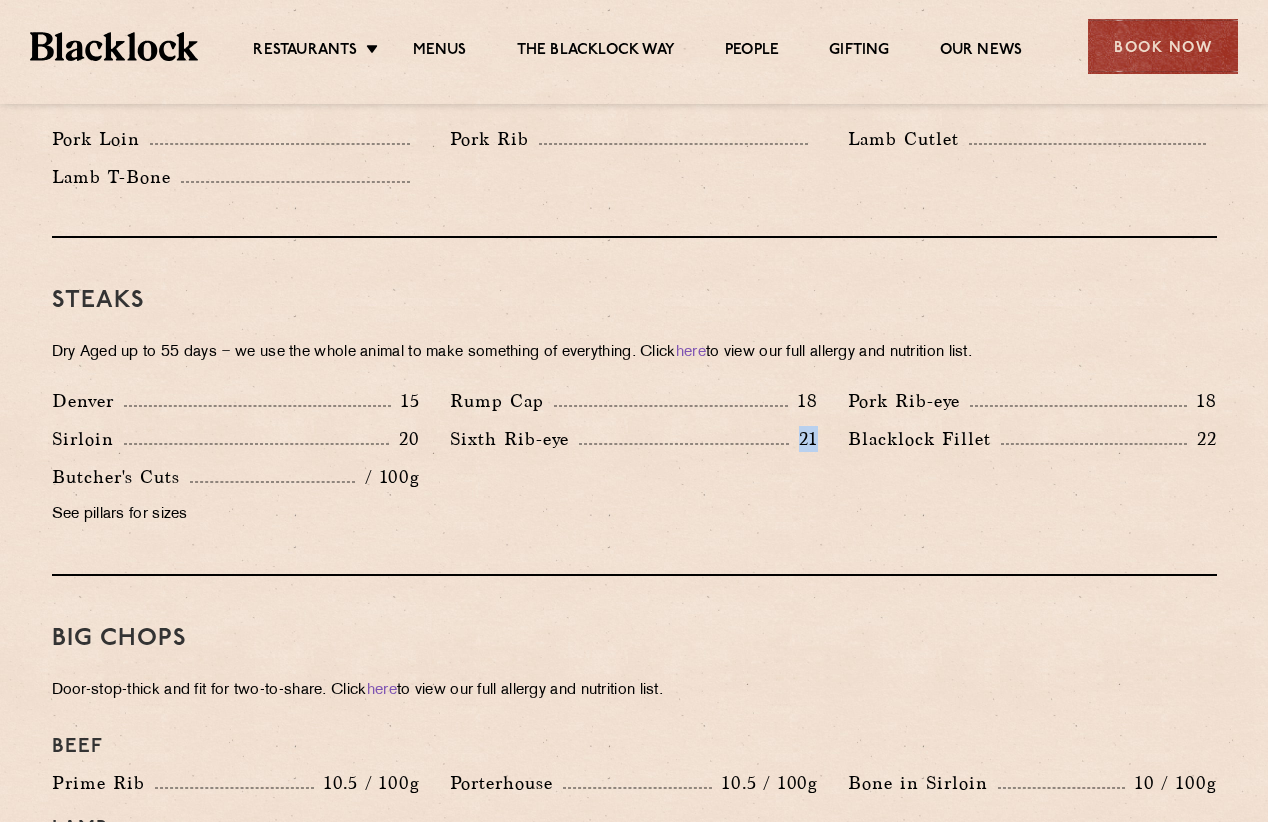 click on "21" at bounding box center [803, 439] 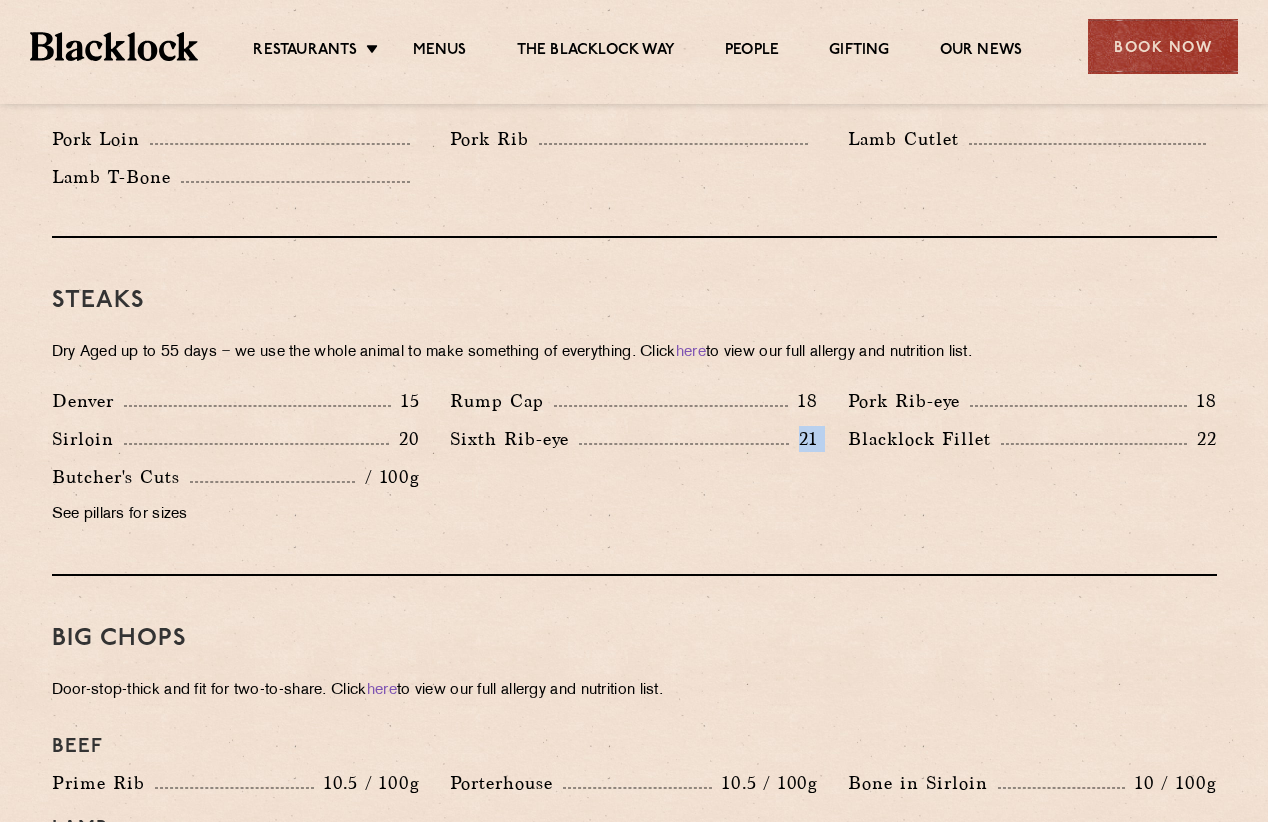 click on "21" at bounding box center [803, 439] 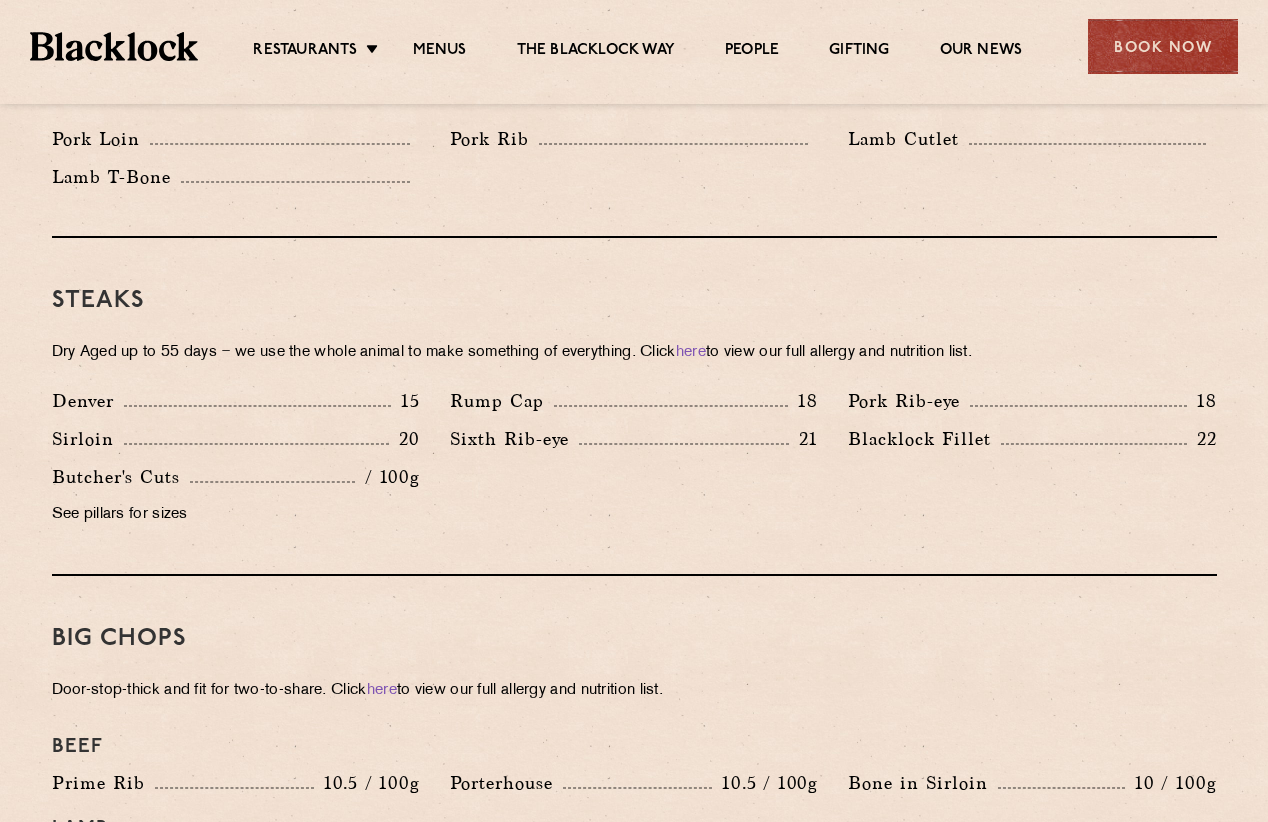 drag, startPoint x: 810, startPoint y: 439, endPoint x: 674, endPoint y: 451, distance: 136.52838 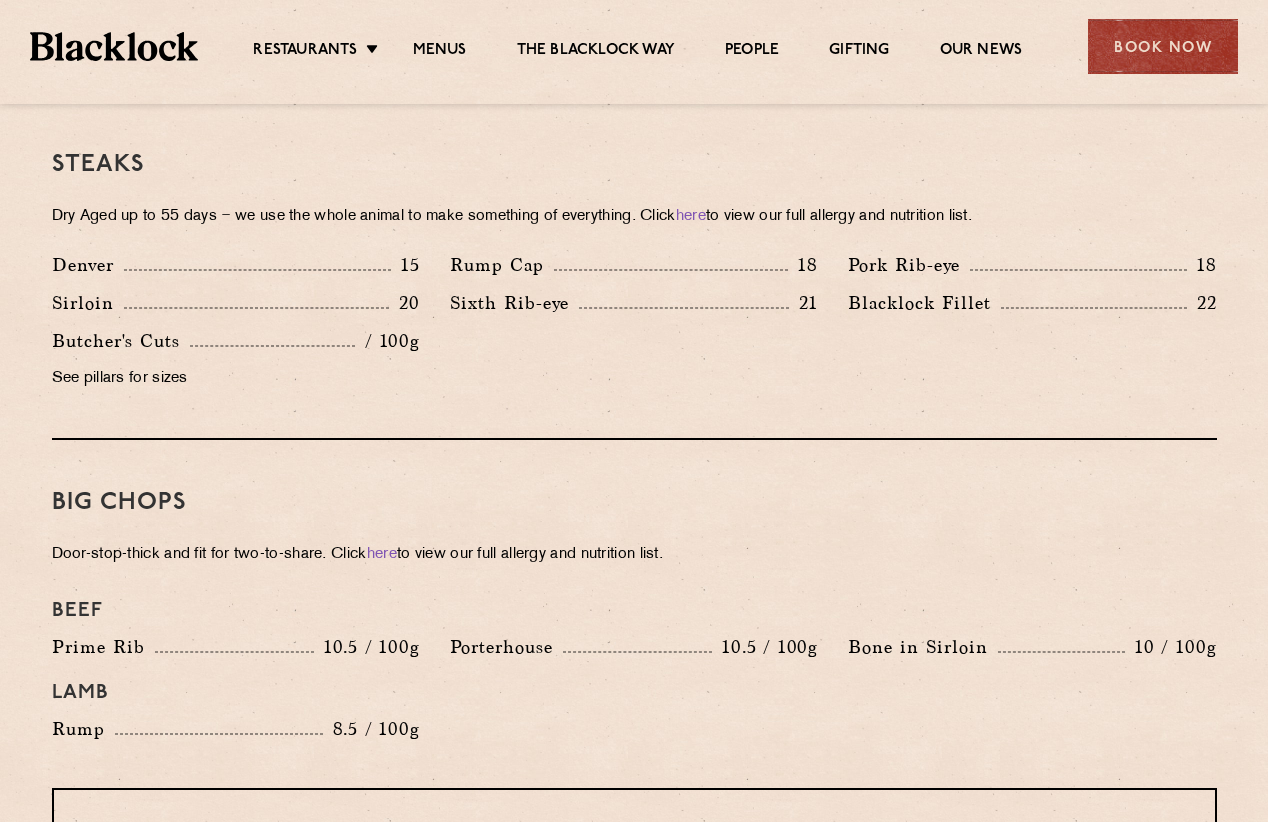 scroll, scrollTop: 1800, scrollLeft: 0, axis: vertical 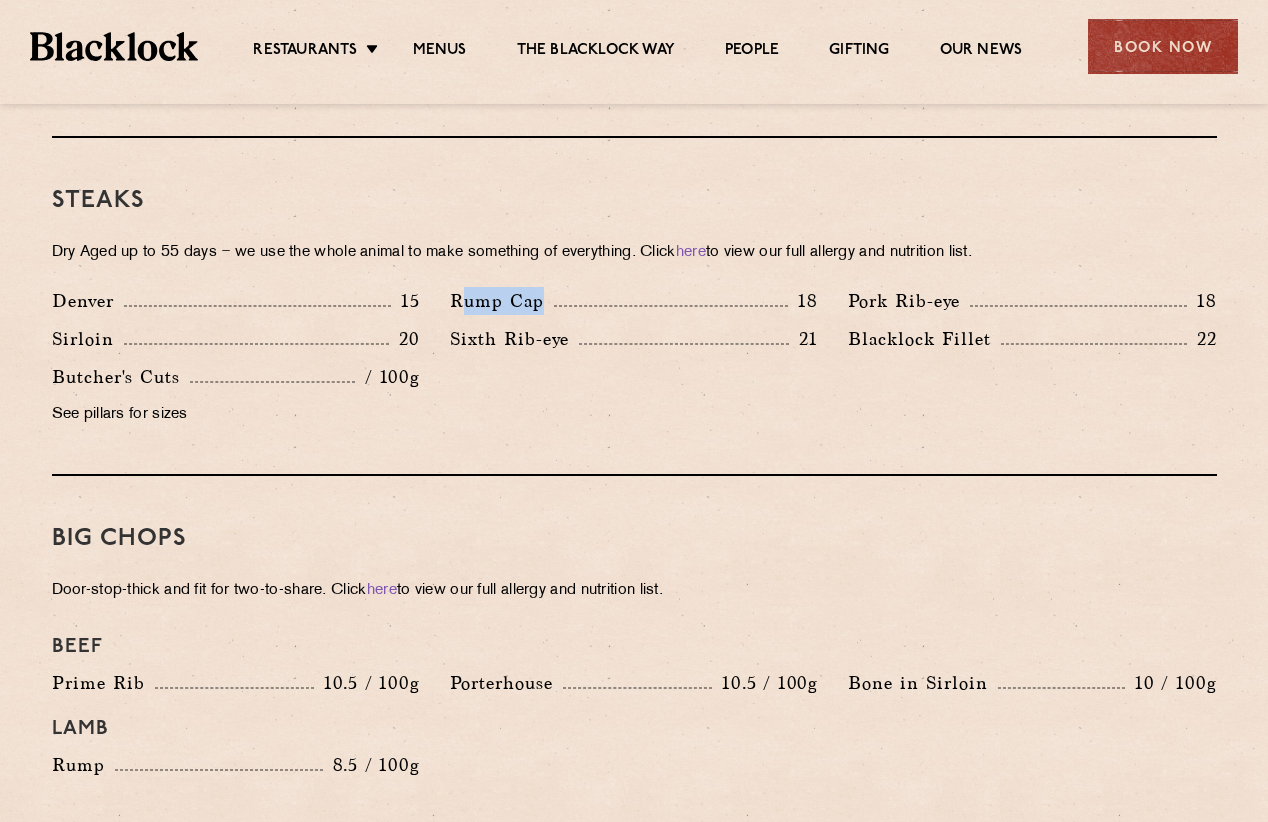 drag, startPoint x: 464, startPoint y: 303, endPoint x: 544, endPoint y: 299, distance: 80.09994 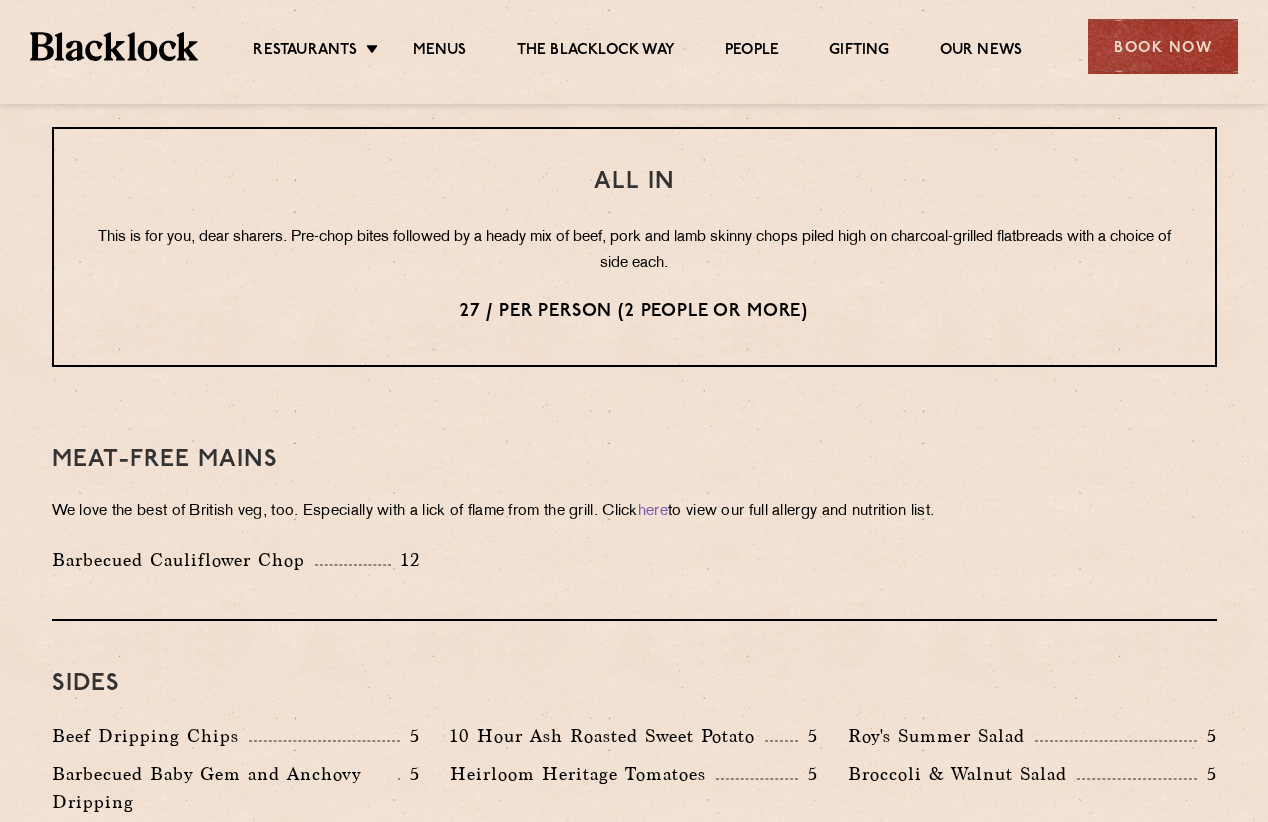 scroll, scrollTop: 2800, scrollLeft: 0, axis: vertical 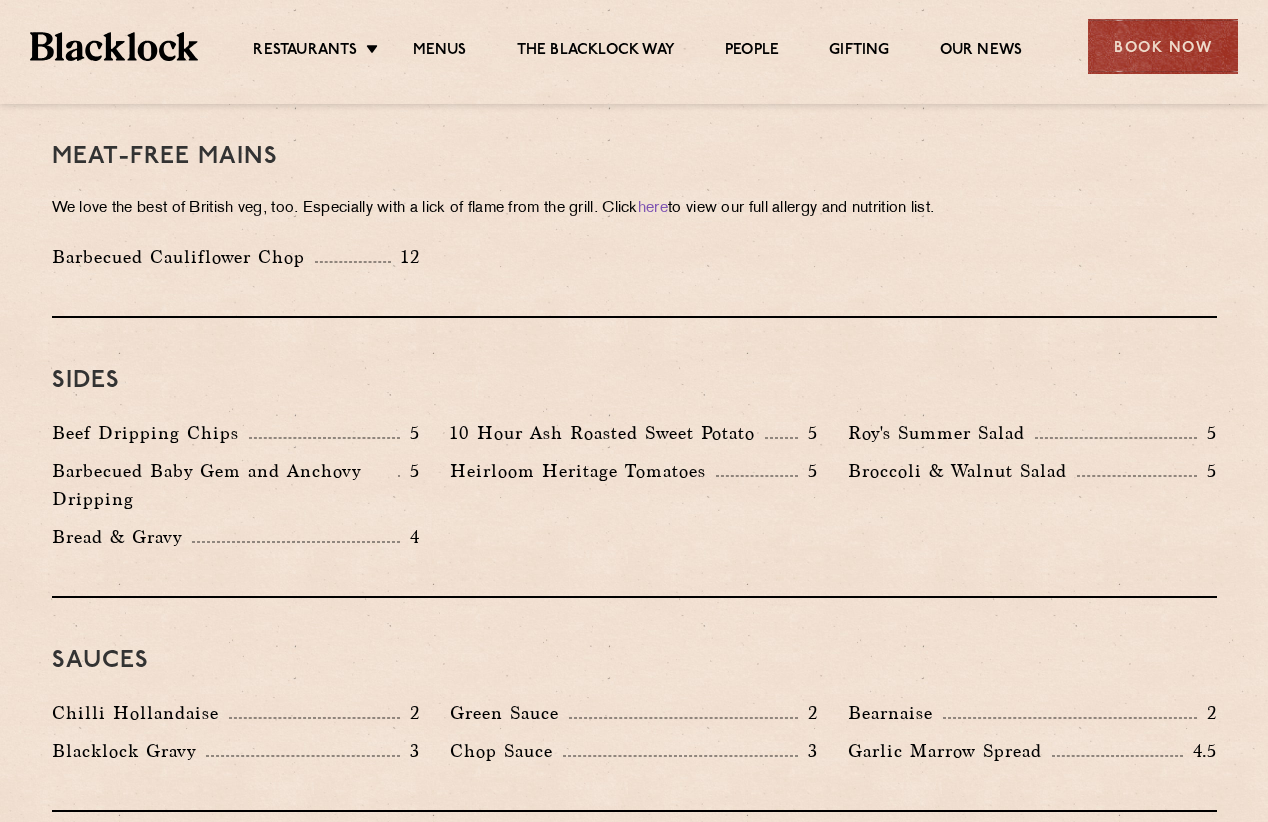 click on "10 Hour Ash Roasted Sweet Potato" at bounding box center (607, 433) 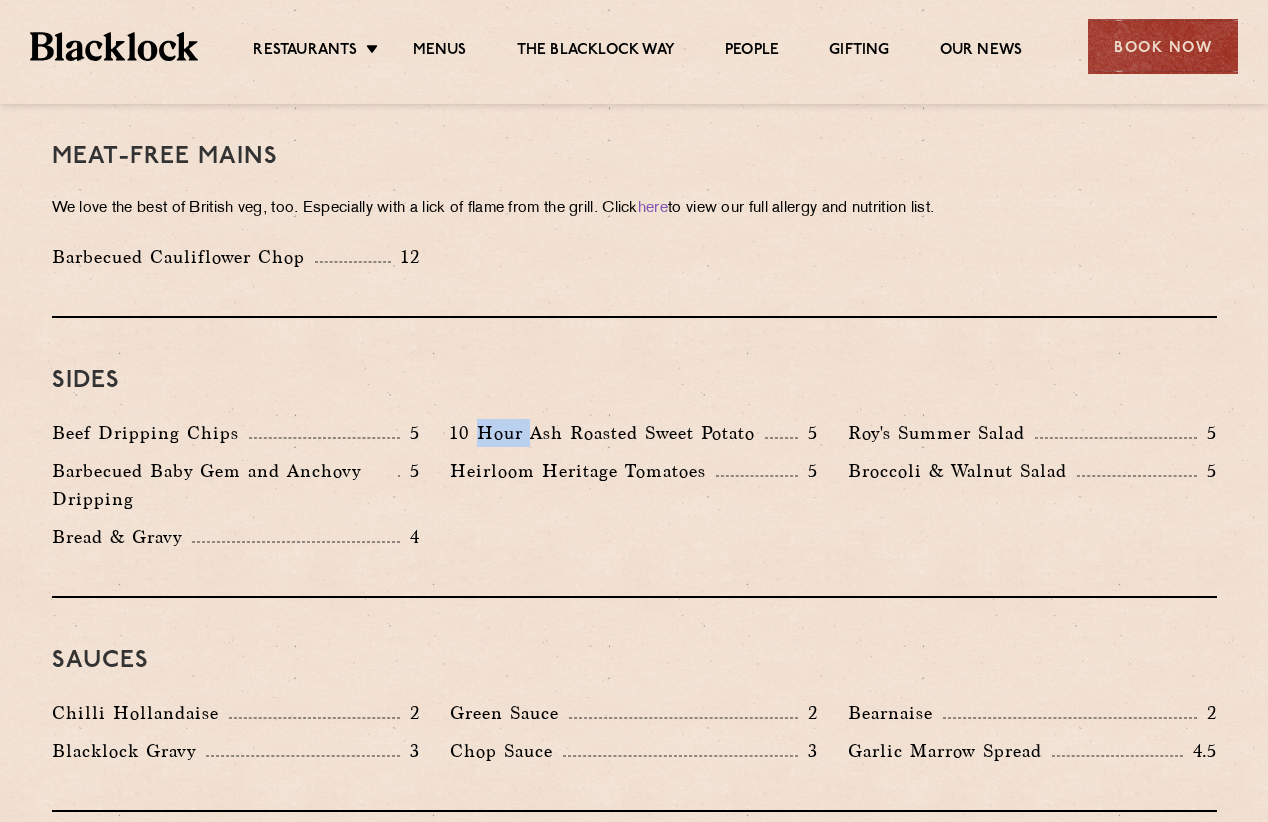 click on "10 Hour Ash Roasted Sweet Potato" at bounding box center (607, 433) 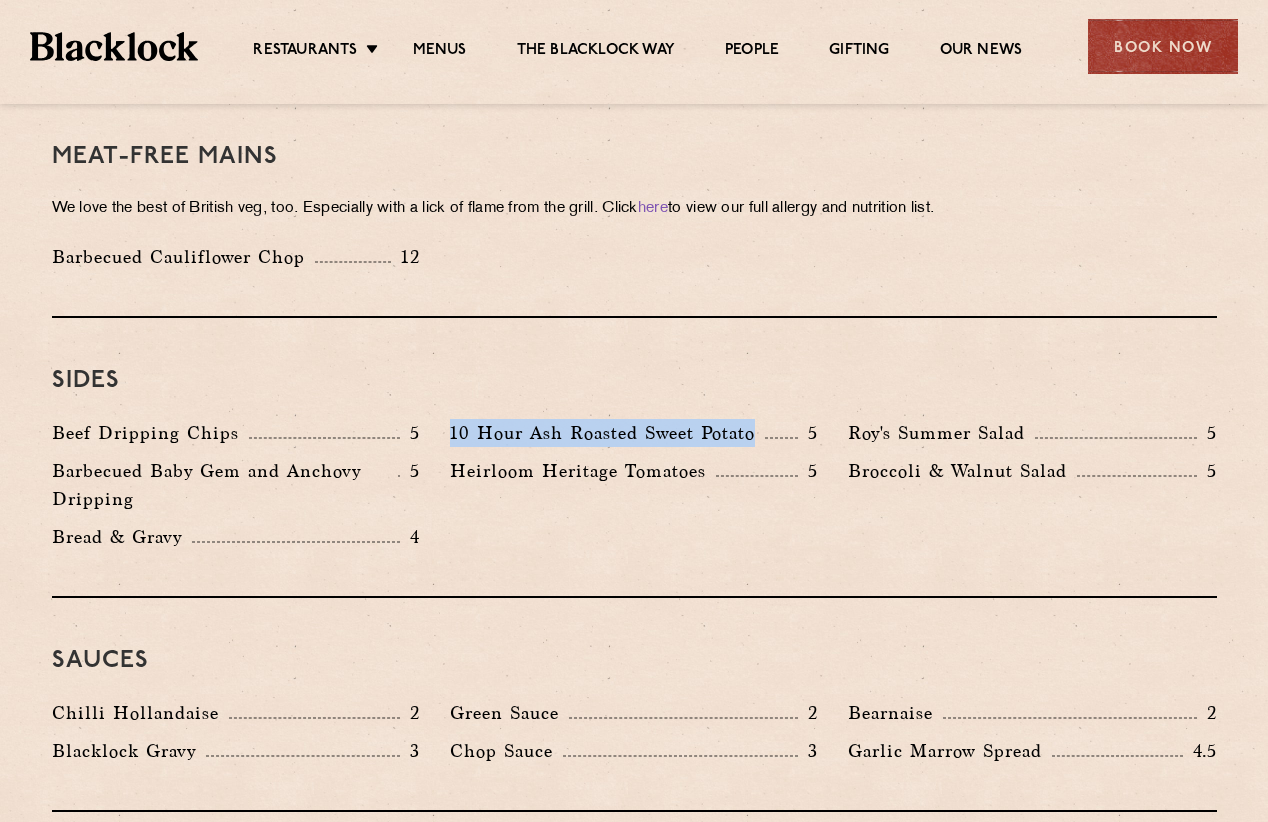click on "10 Hour Ash Roasted Sweet Potato" at bounding box center [607, 433] 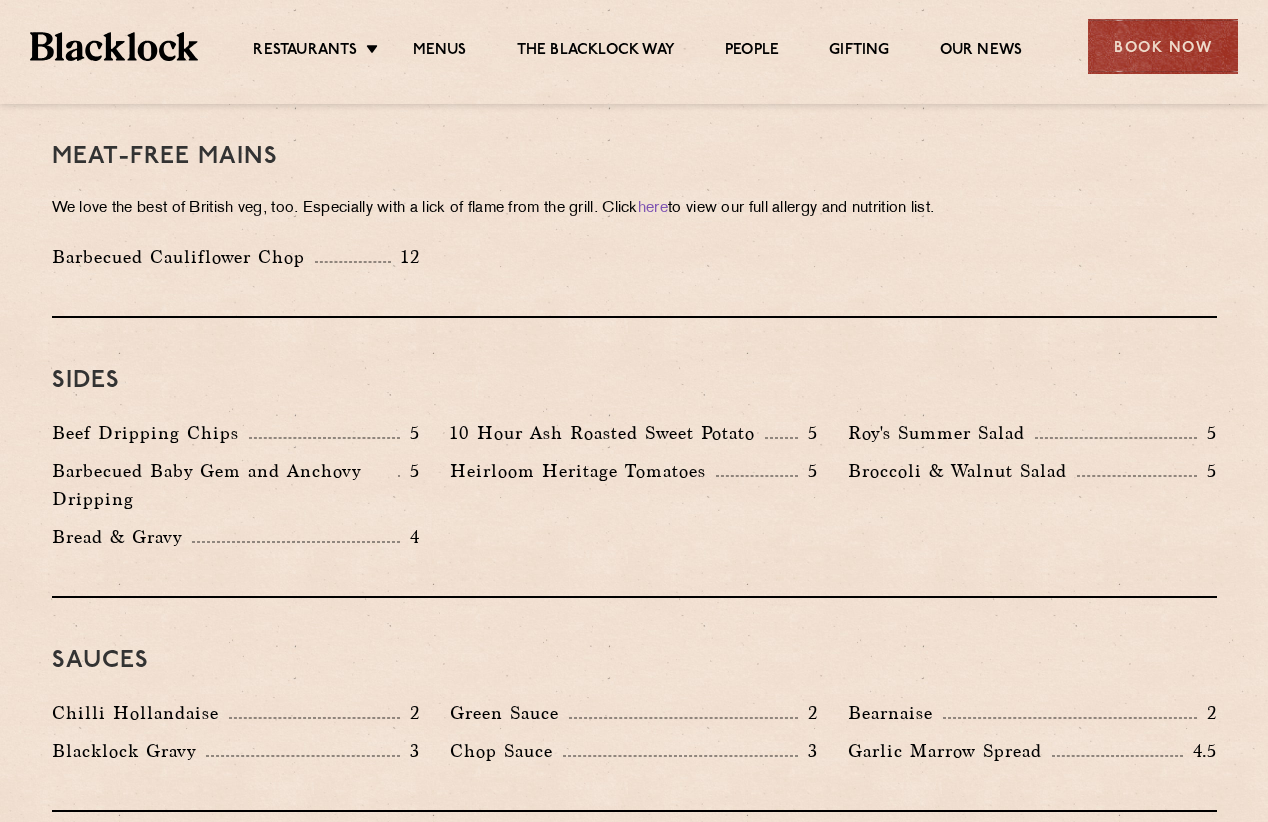 click on "Roy's Summer Salad" at bounding box center [941, 433] 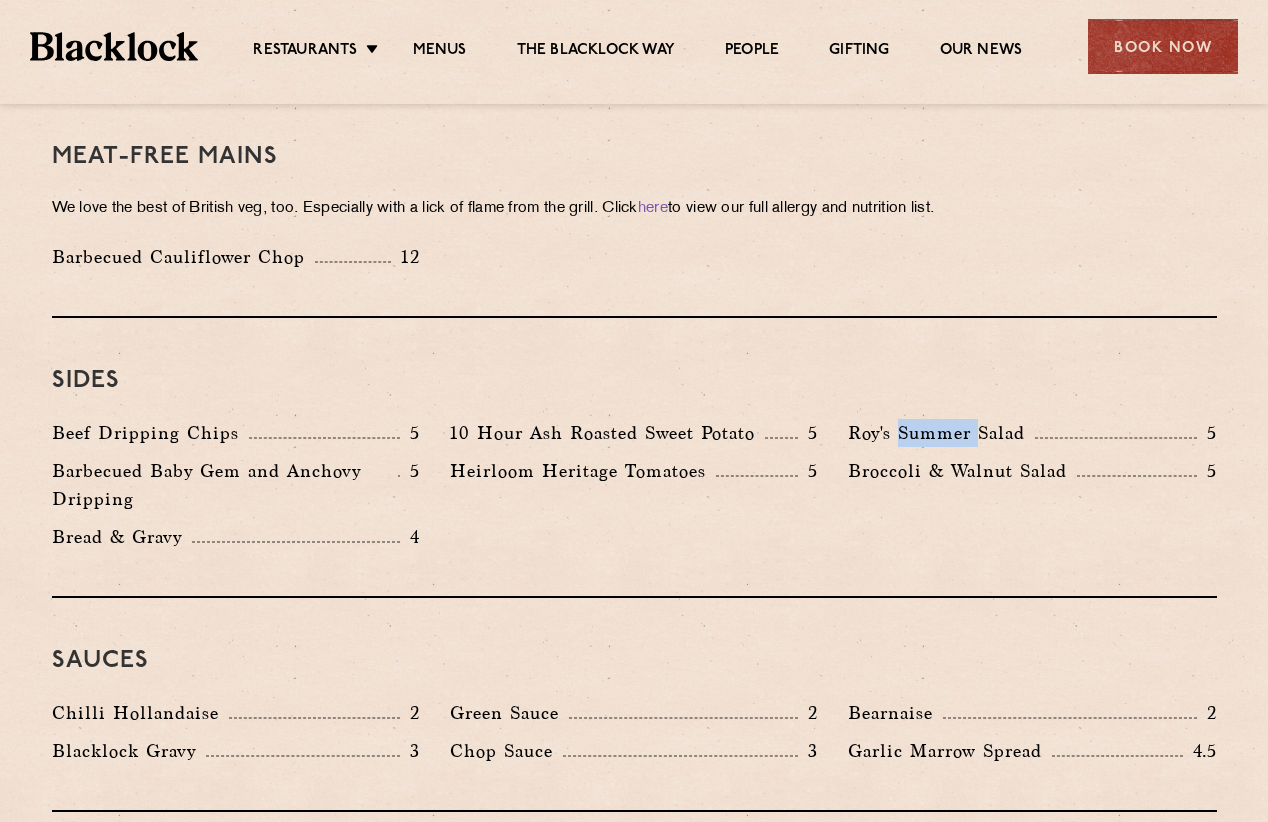 click on "Roy's Summer Salad" at bounding box center [941, 433] 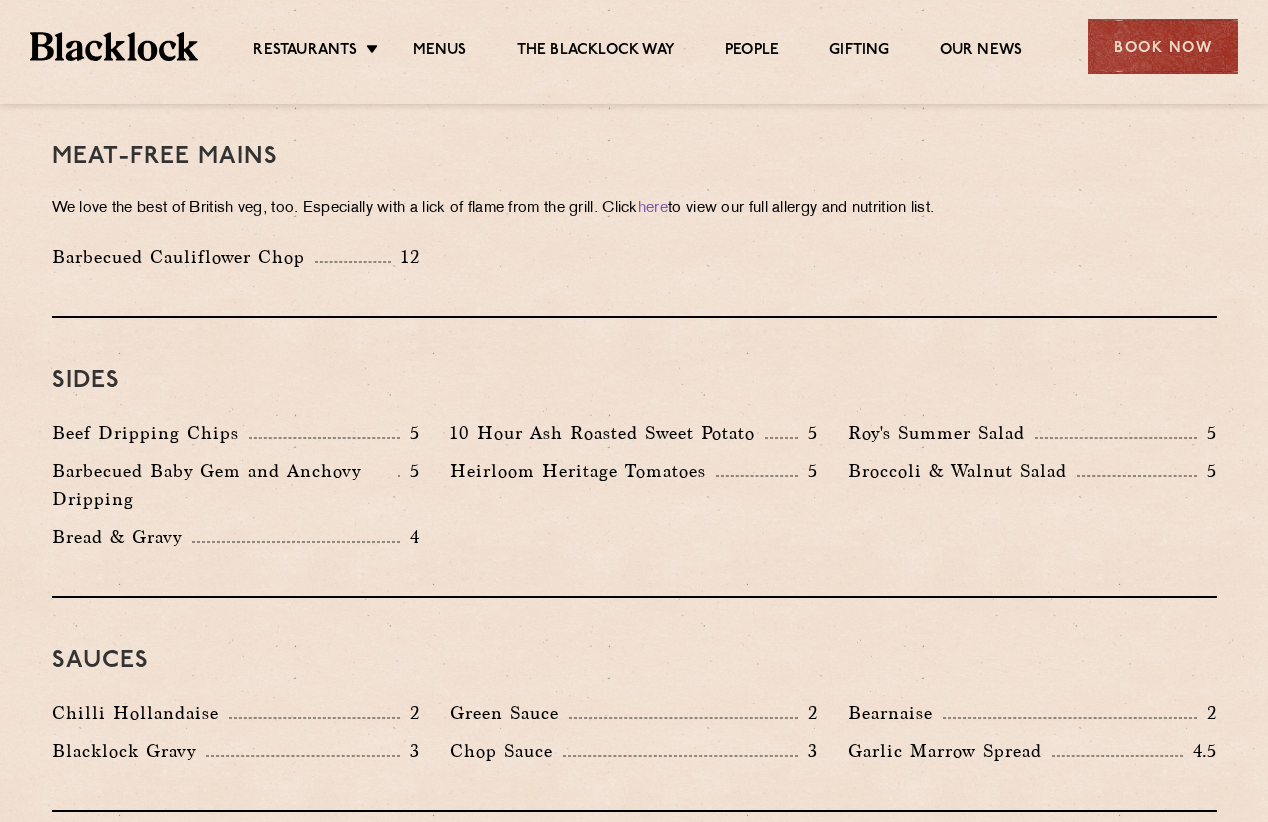 drag, startPoint x: 937, startPoint y: 419, endPoint x: 561, endPoint y: 484, distance: 381.577 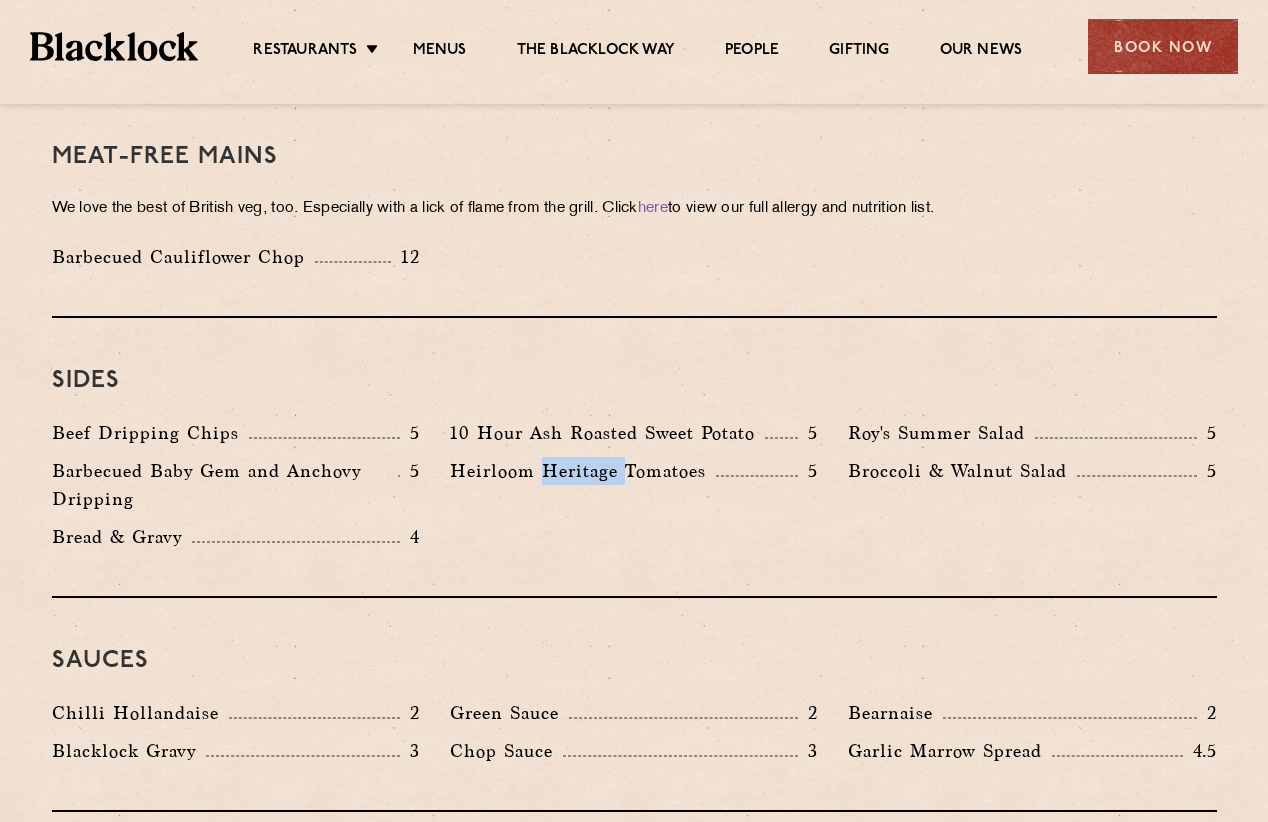 click on "Heirloom Heritage Tomatoes" at bounding box center (583, 471) 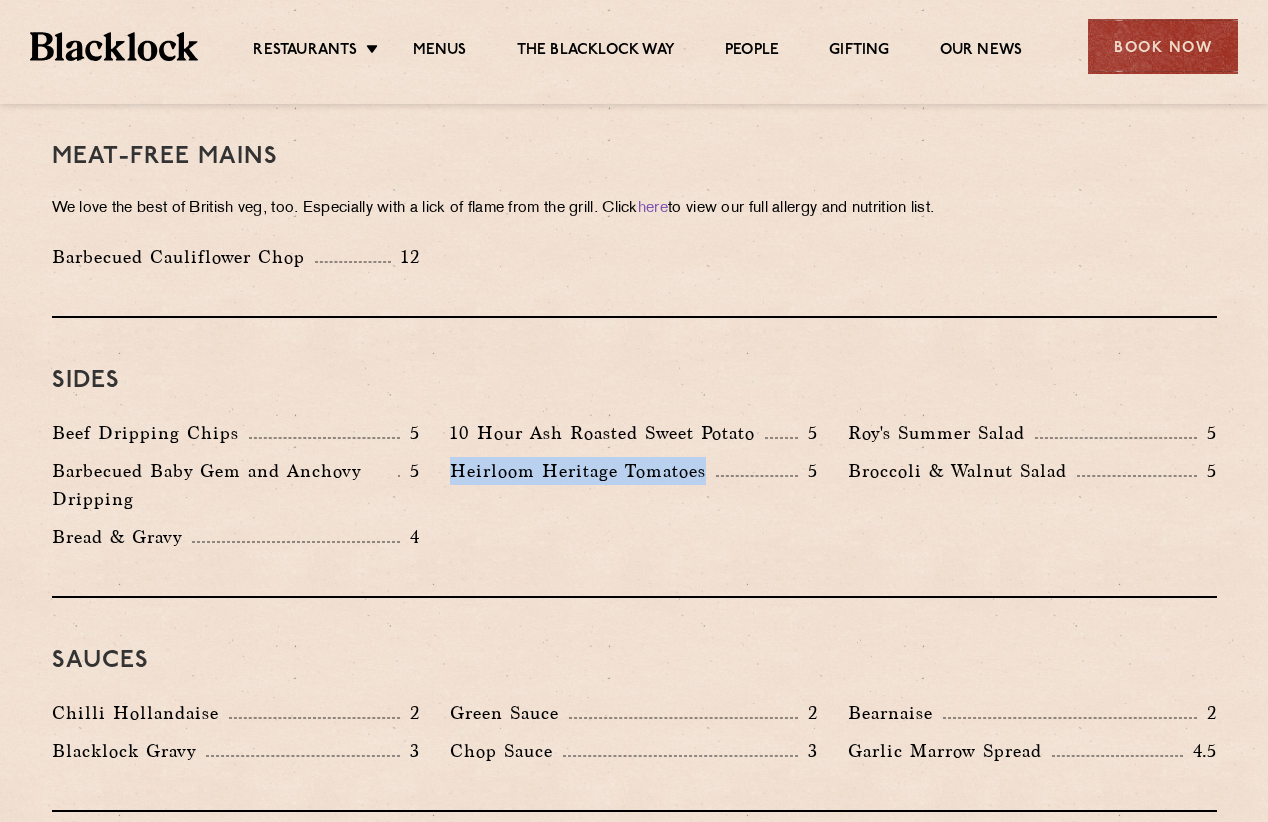 click on "Heirloom Heritage Tomatoes" at bounding box center (583, 471) 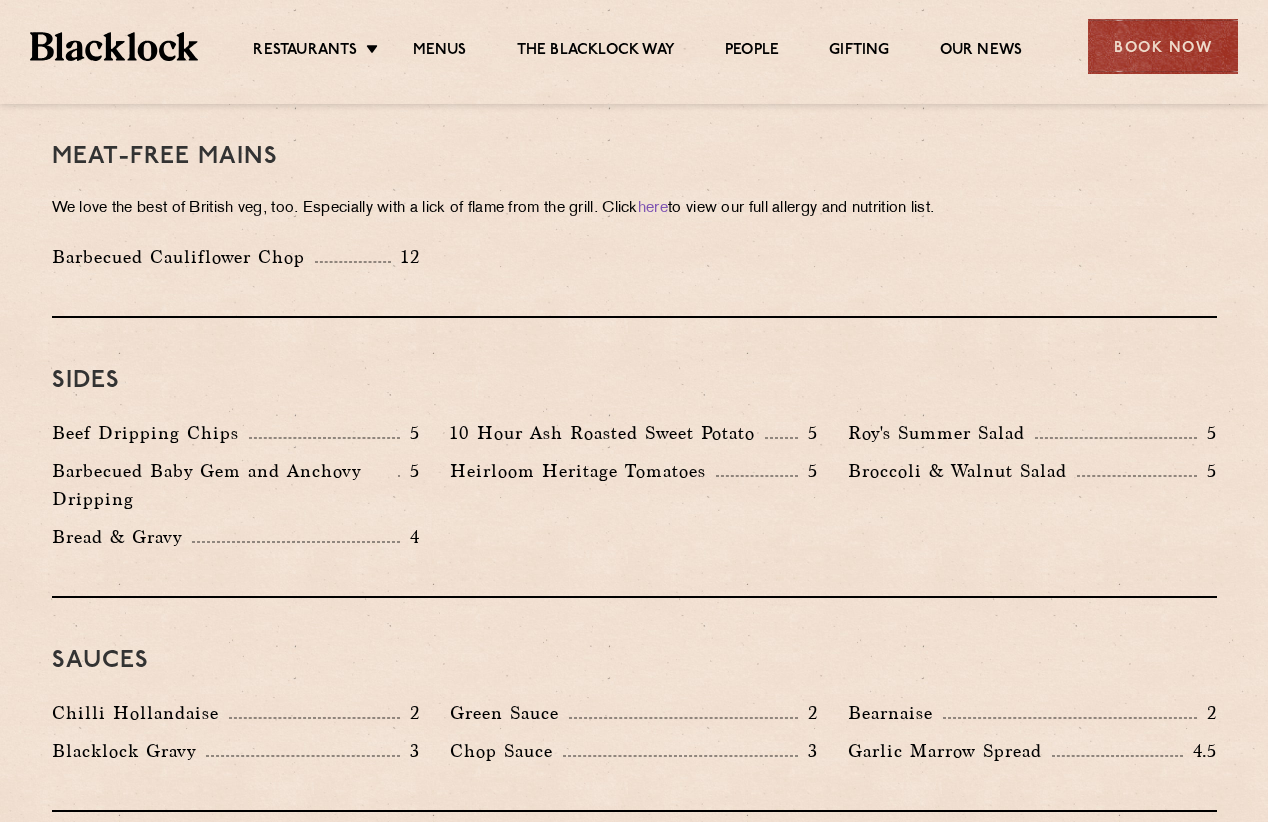 drag, startPoint x: 561, startPoint y: 484, endPoint x: 317, endPoint y: 486, distance: 244.0082 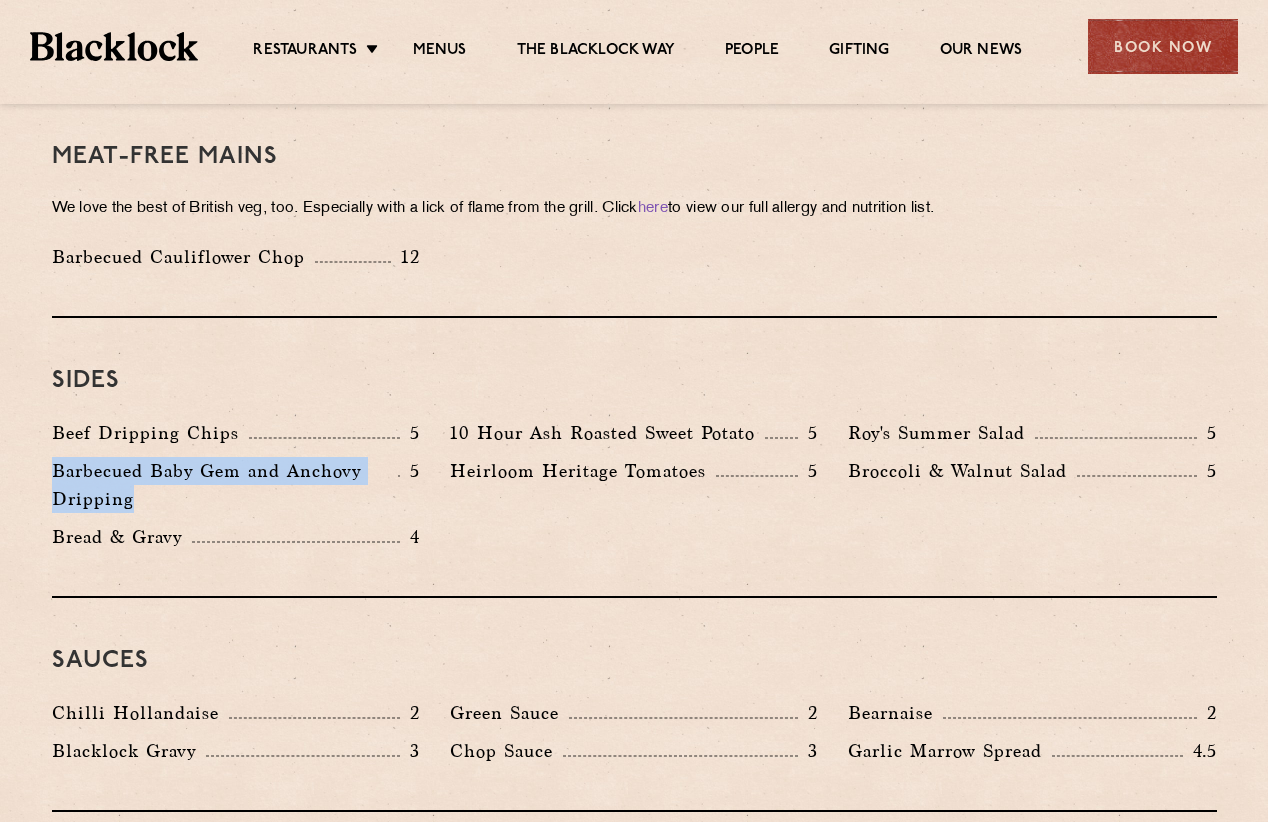 click on "Barbecued Baby Gem and Anchovy Dripping" at bounding box center (225, 485) 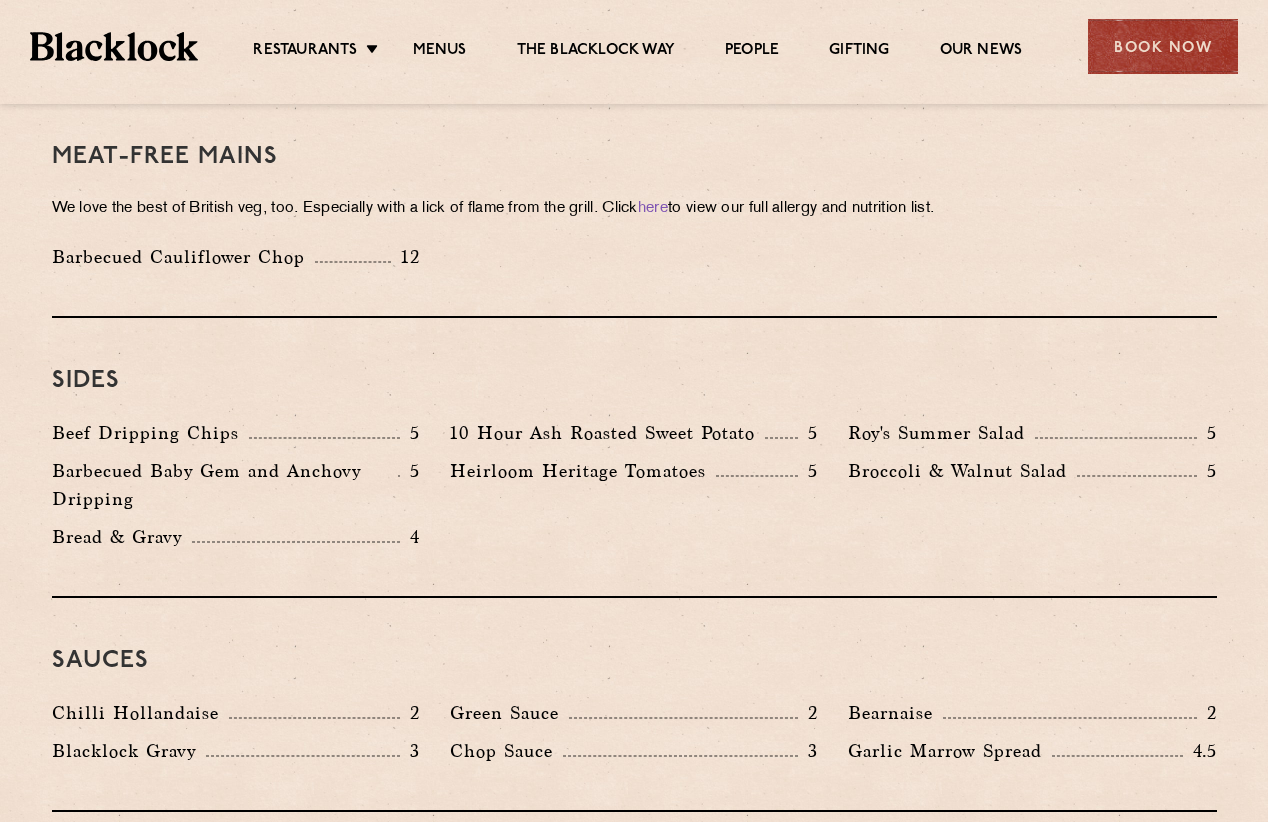 click on "Beef Dripping Chips" at bounding box center [150, 433] 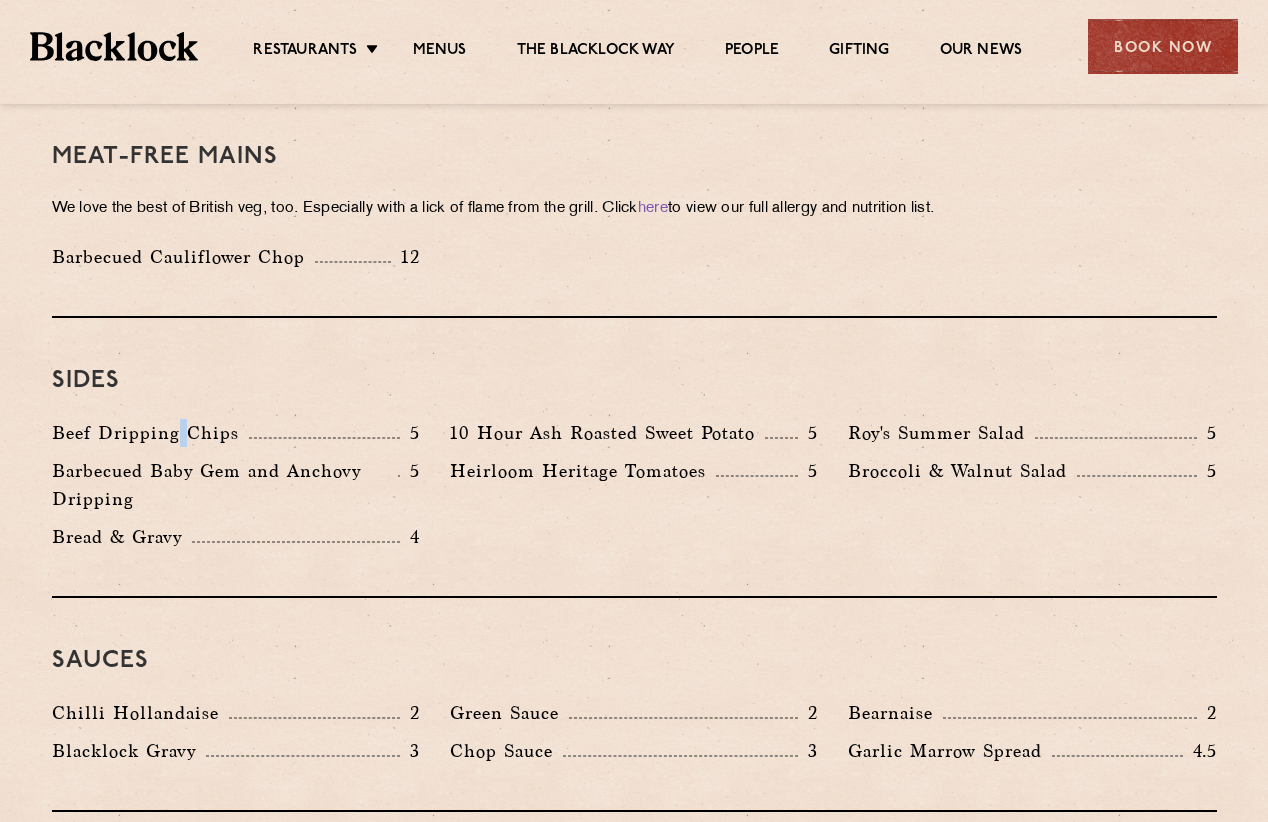 click on "Beef Dripping Chips" at bounding box center [150, 433] 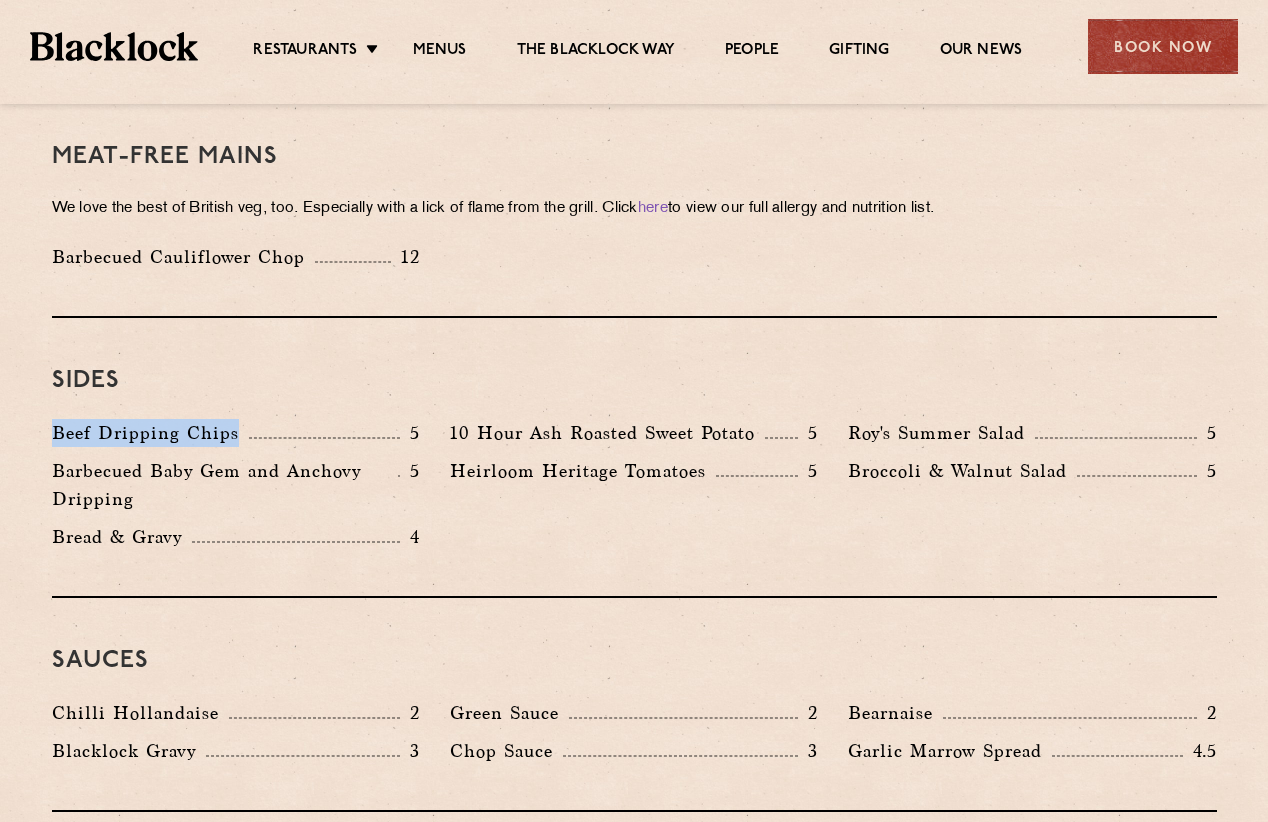click on "Beef Dripping Chips" at bounding box center (150, 433) 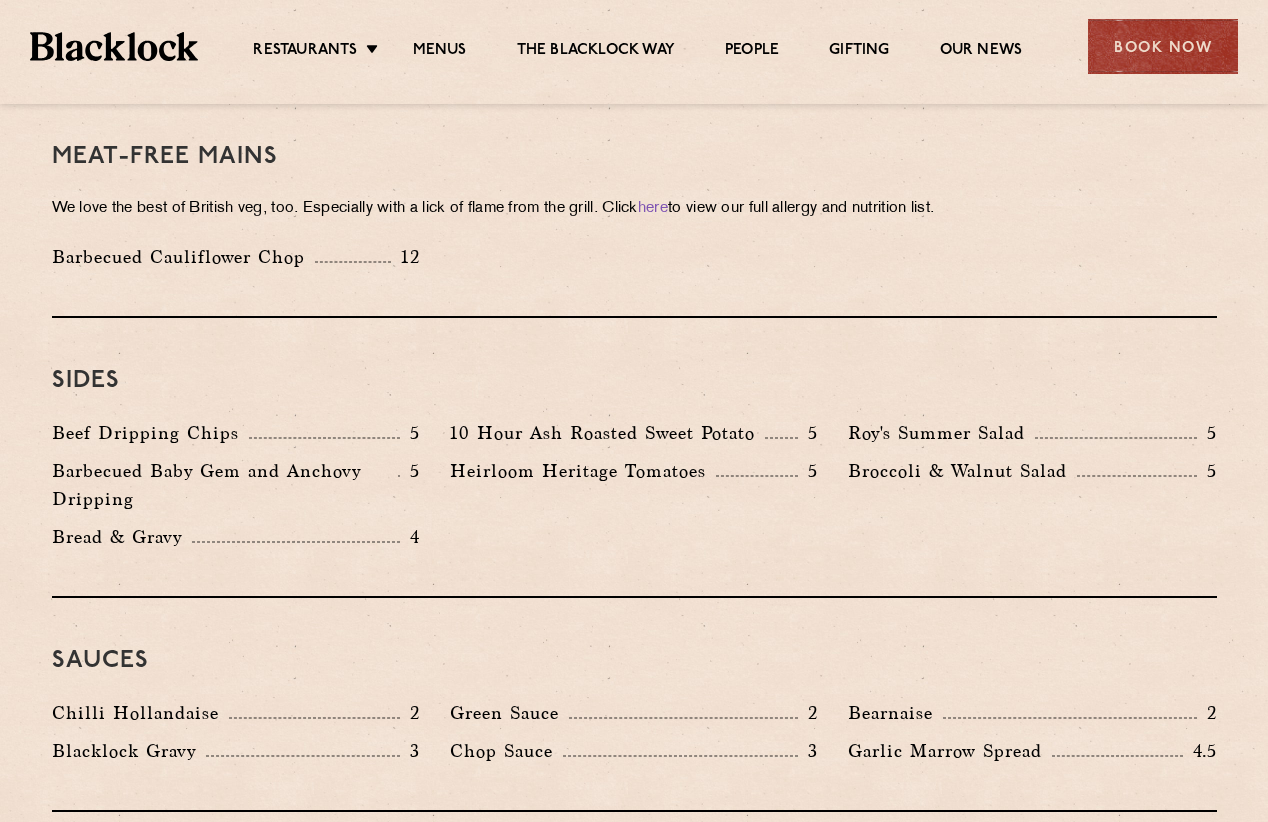 drag, startPoint x: 174, startPoint y: 443, endPoint x: 338, endPoint y: 501, distance: 173.95401 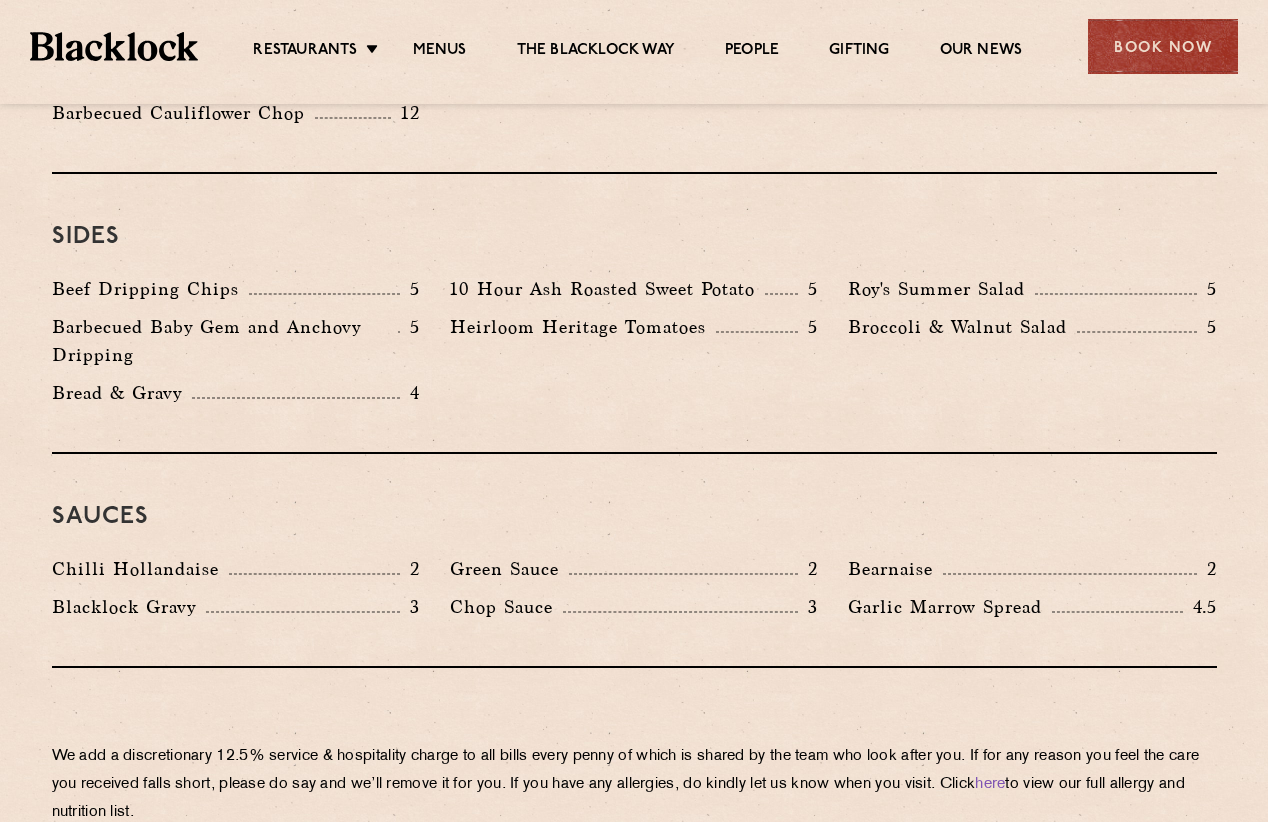 scroll, scrollTop: 2900, scrollLeft: 0, axis: vertical 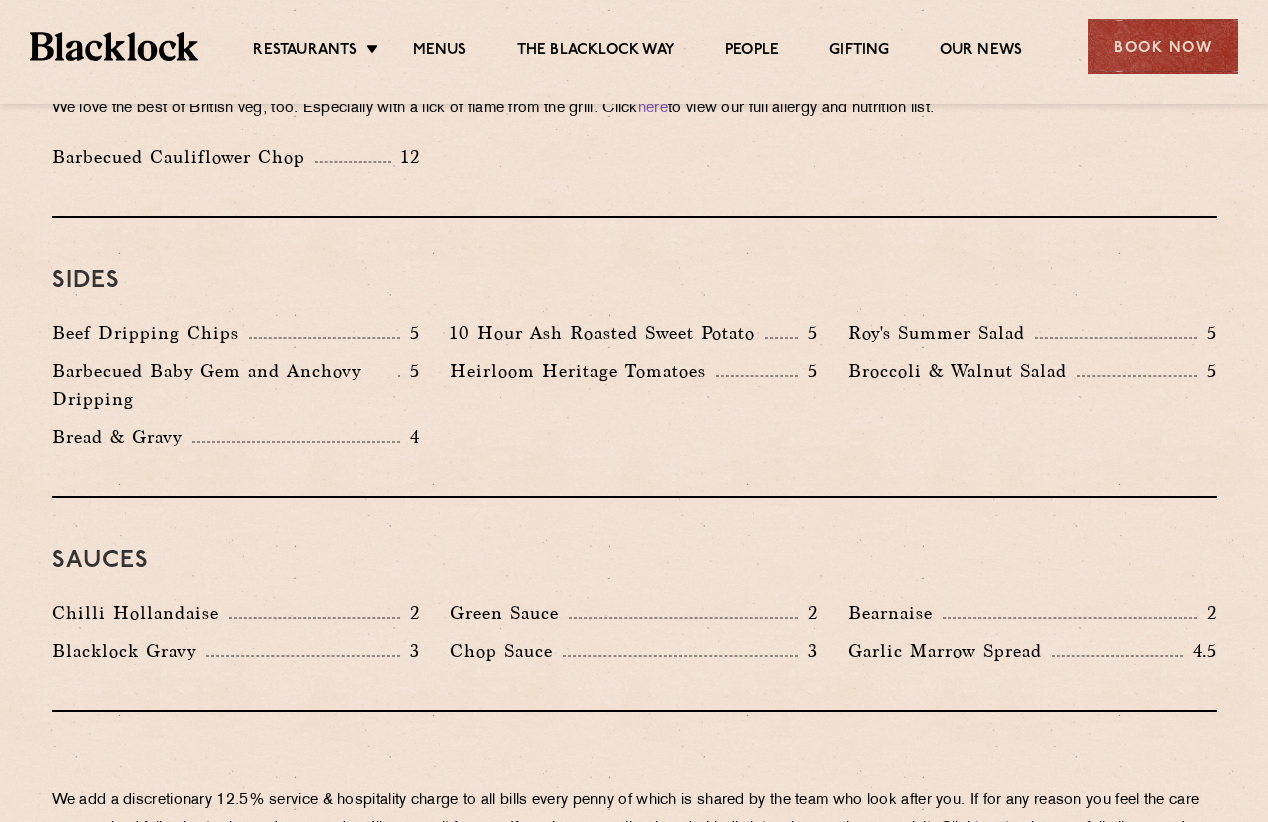 click on "Barbecued Baby Gem and Anchovy Dripping" at bounding box center [225, 385] 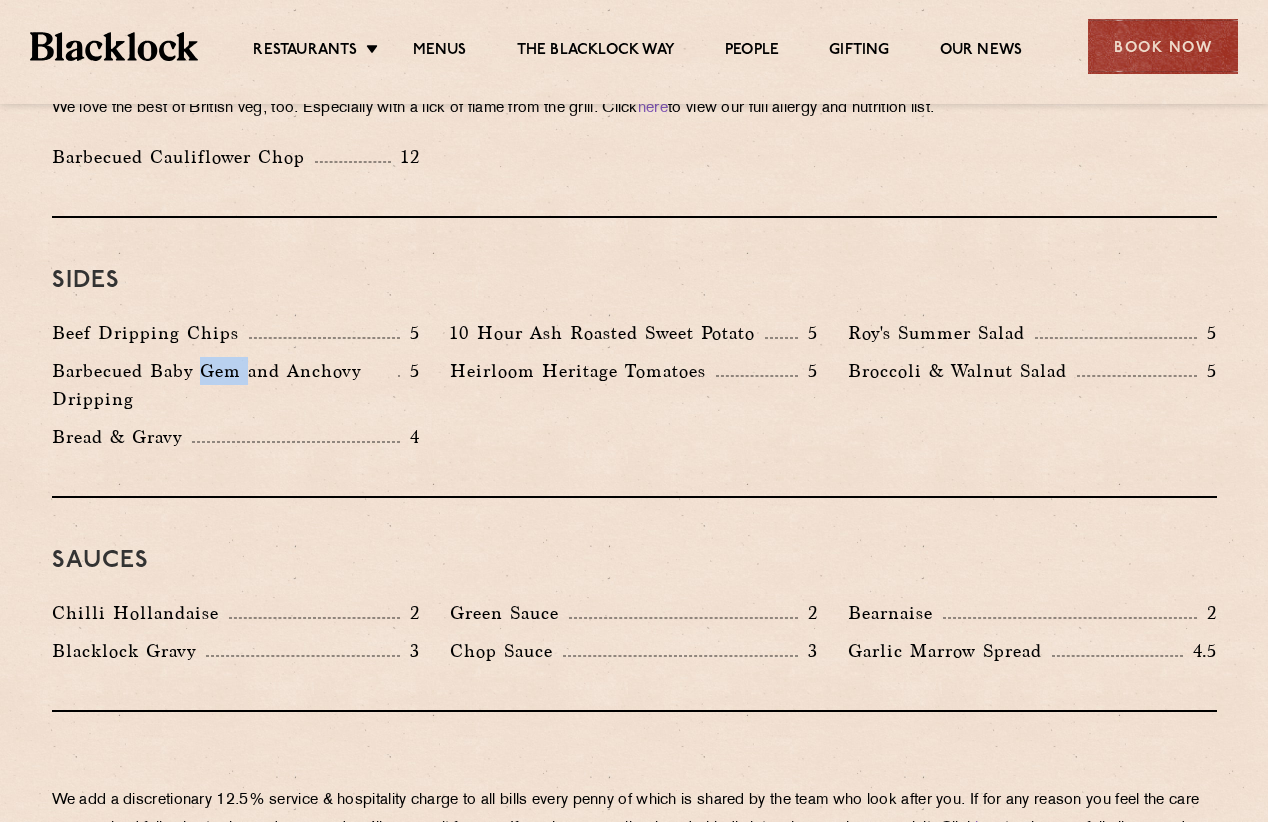 click on "Barbecued Baby Gem and Anchovy Dripping" at bounding box center (225, 385) 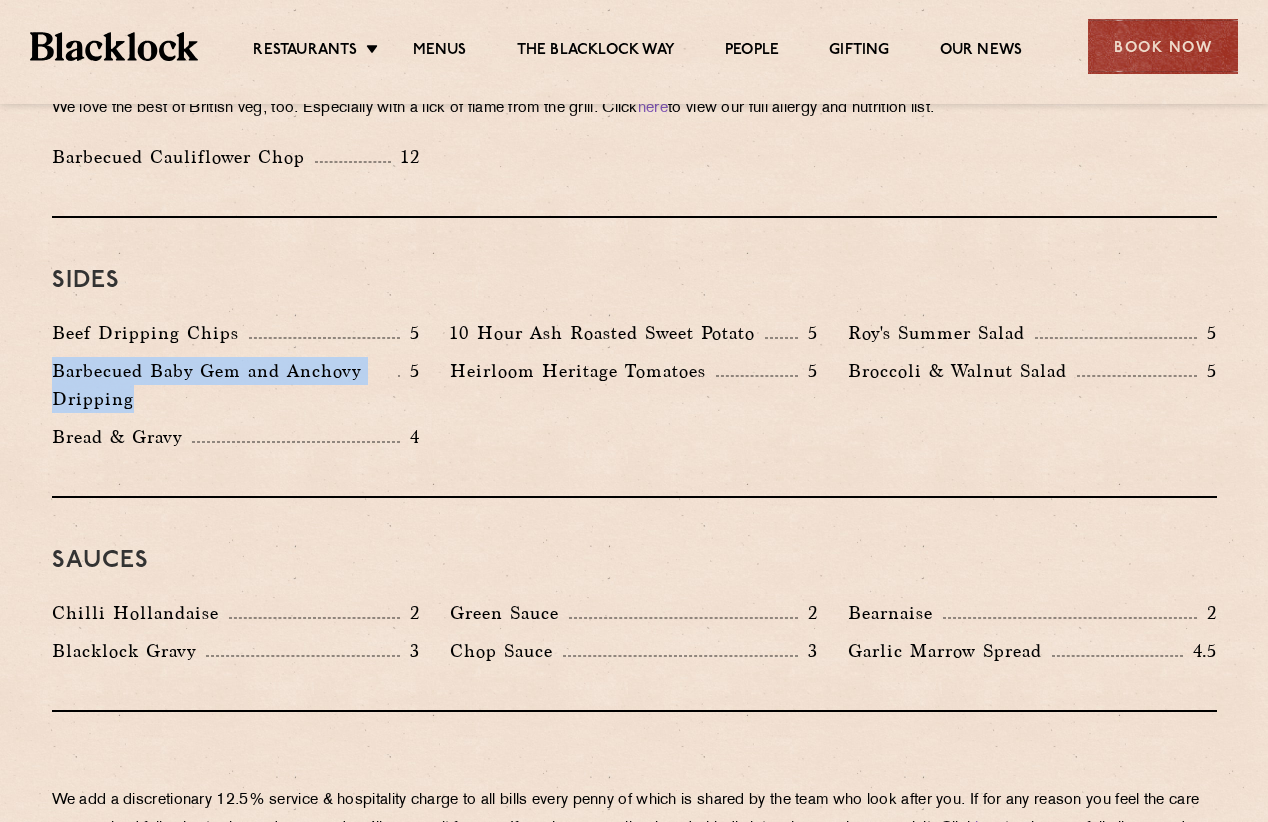 click on "Barbecued Baby Gem and Anchovy Dripping" at bounding box center (225, 385) 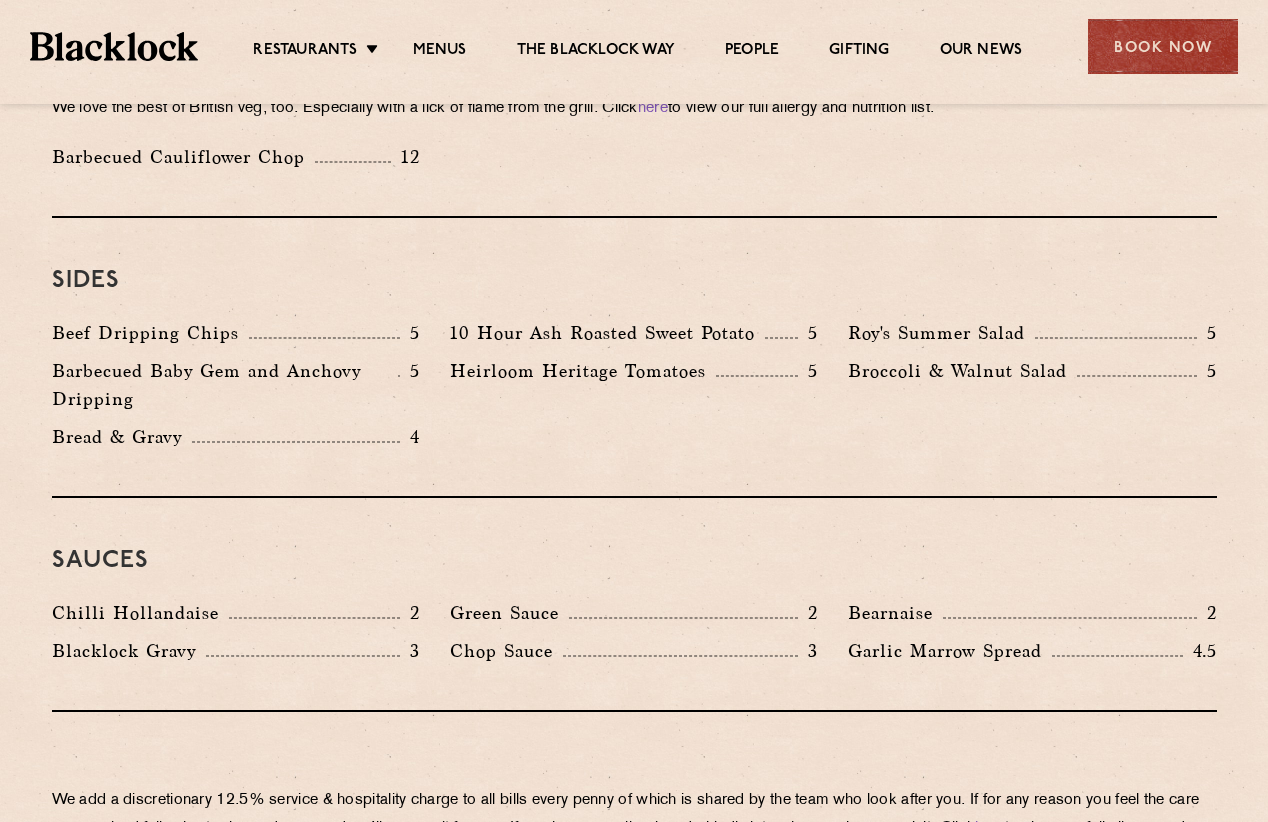 drag, startPoint x: 213, startPoint y: 375, endPoint x: 674, endPoint y: 375, distance: 461 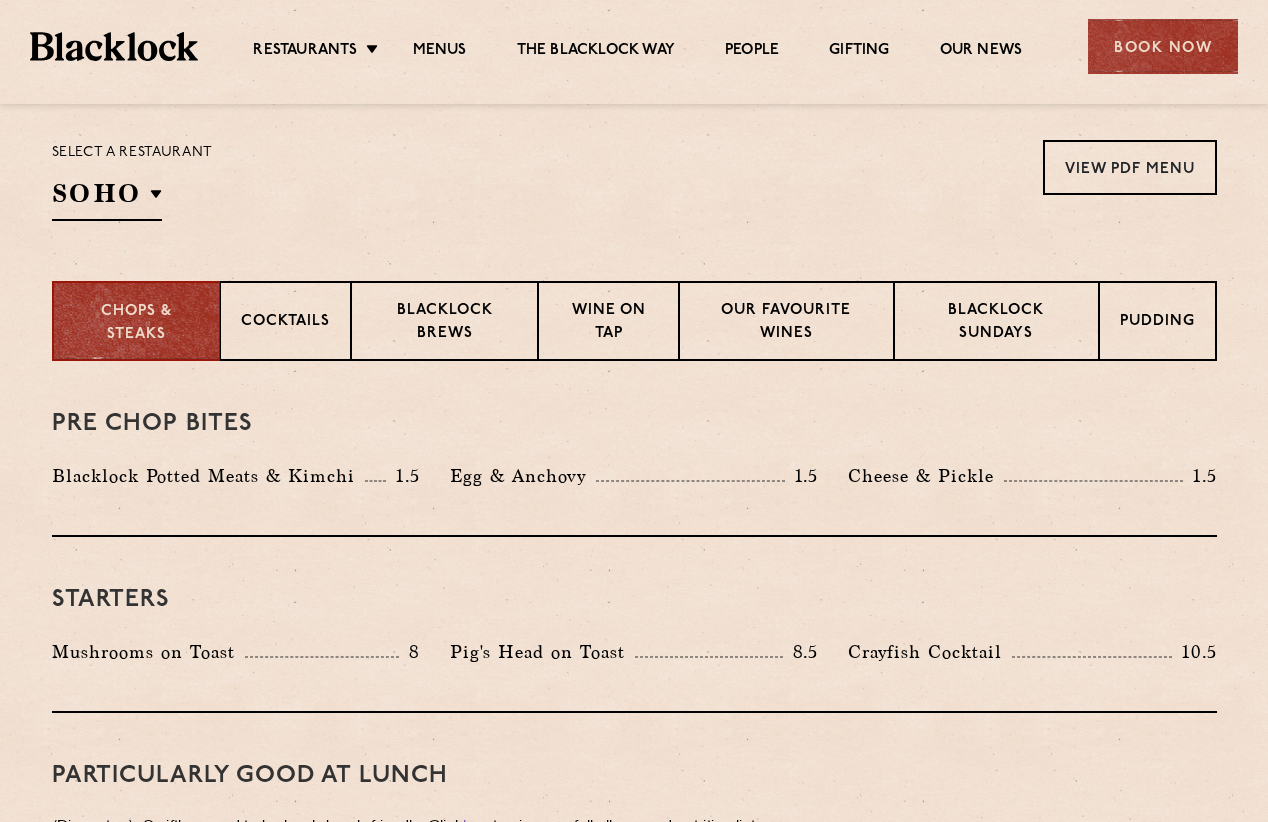 scroll, scrollTop: 600, scrollLeft: 0, axis: vertical 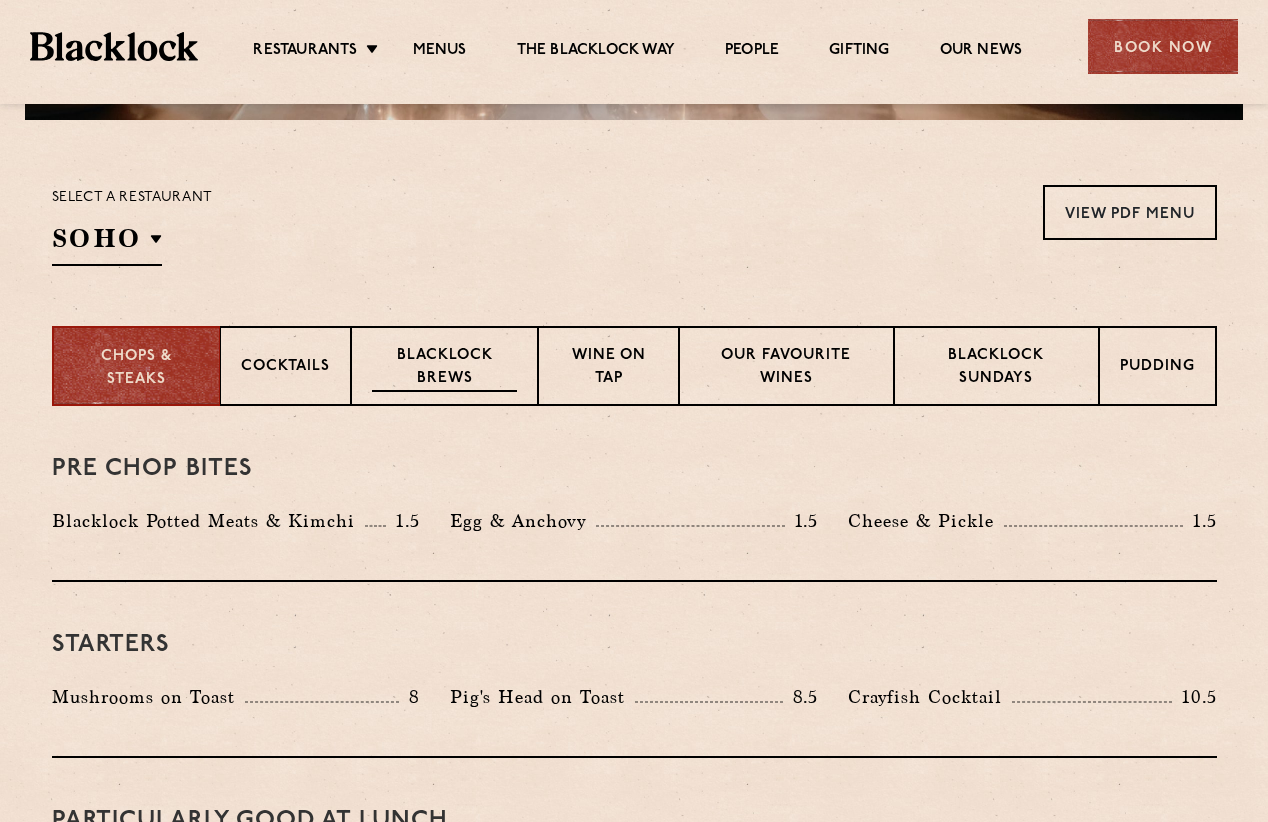 click on "Blacklock Brews" at bounding box center (445, 366) 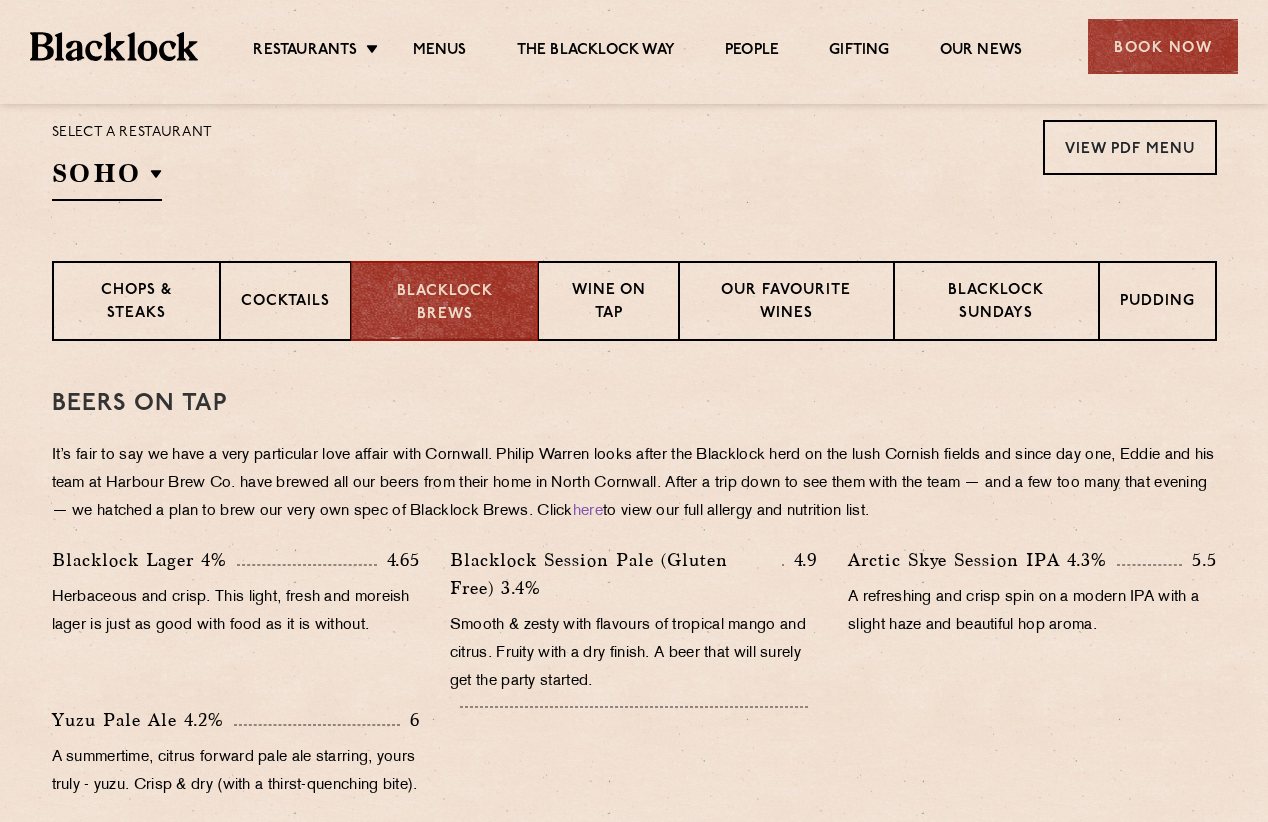 scroll, scrollTop: 700, scrollLeft: 0, axis: vertical 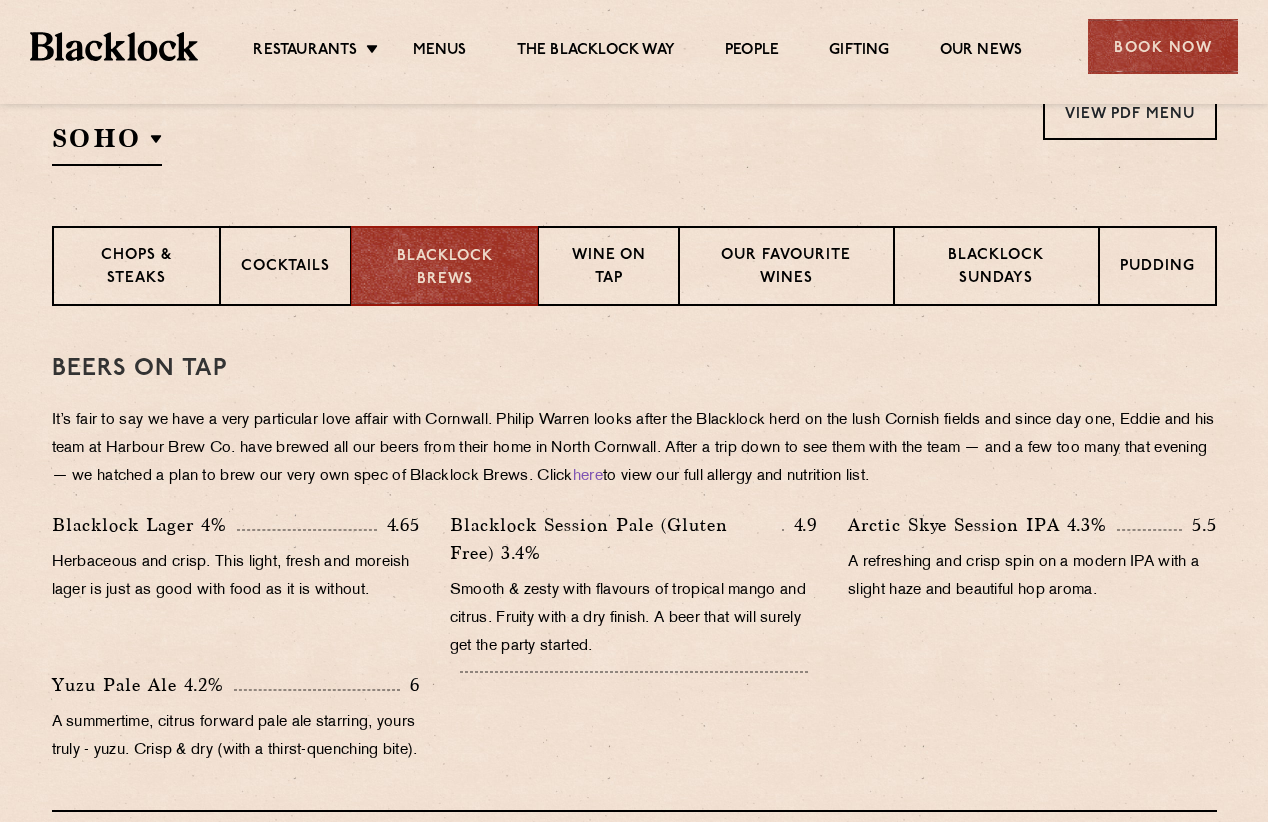 click on "Herbaceous and crisp. This light, fresh and moreish lager is just as good with food as it is without." at bounding box center (236, 577) 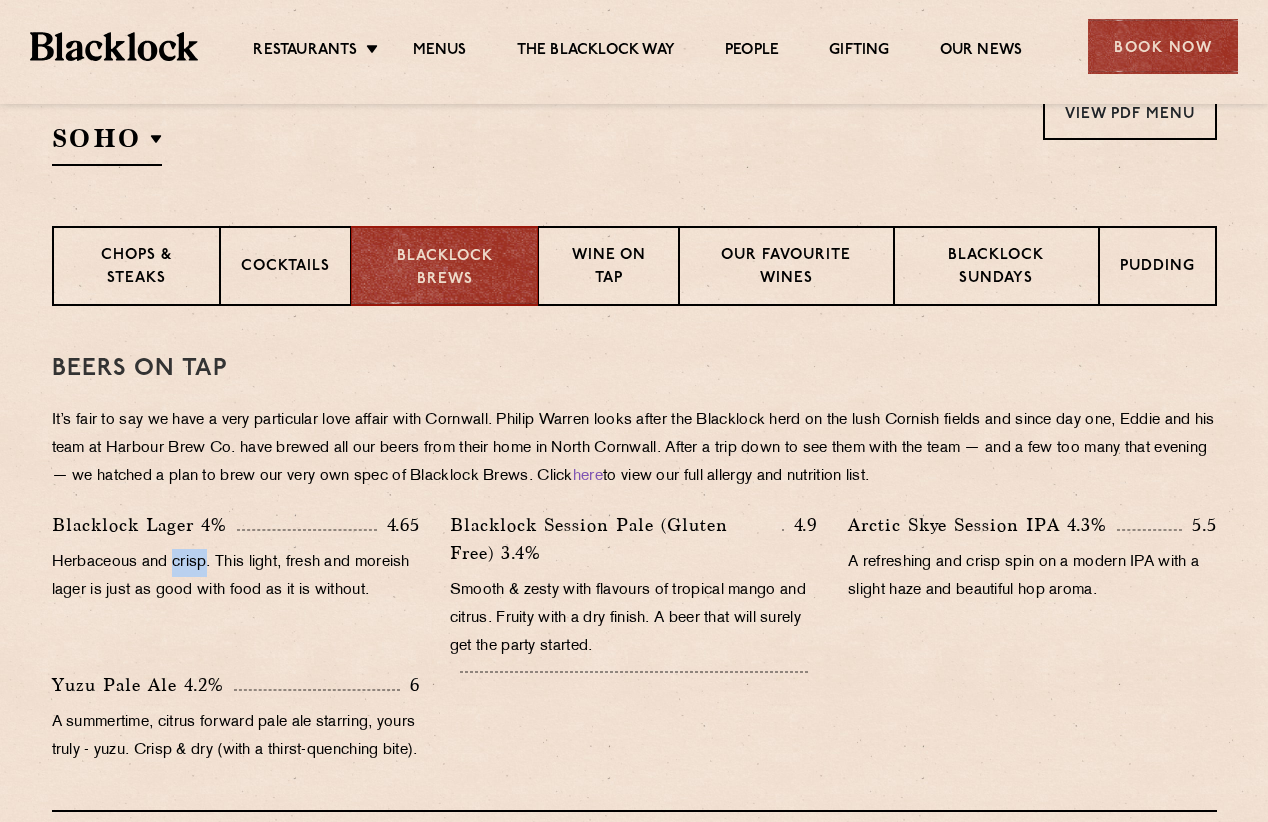 click on "Herbaceous and crisp. This light, fresh and moreish lager is just as good with food as it is without." at bounding box center (236, 577) 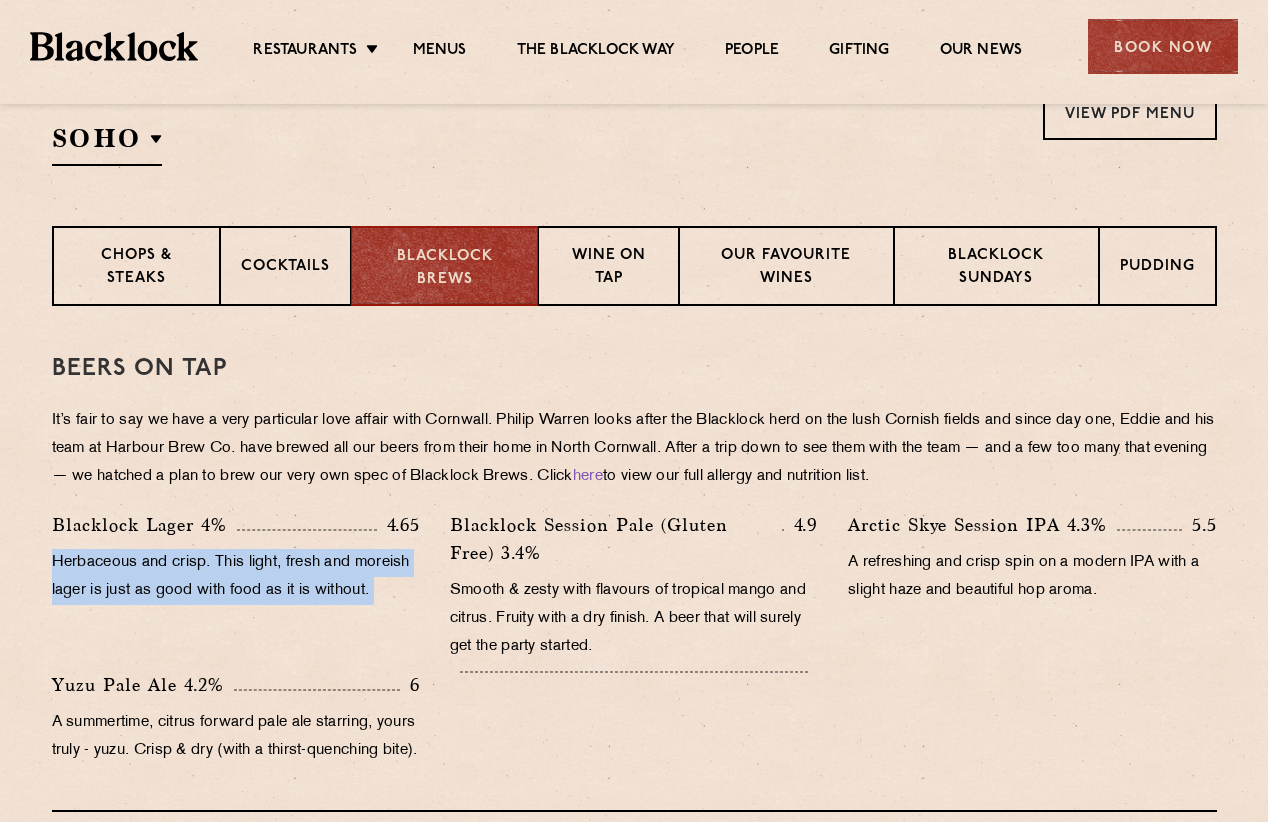 click on "Herbaceous and crisp. This light, fresh and moreish lager is just as good with food as it is without." at bounding box center (236, 577) 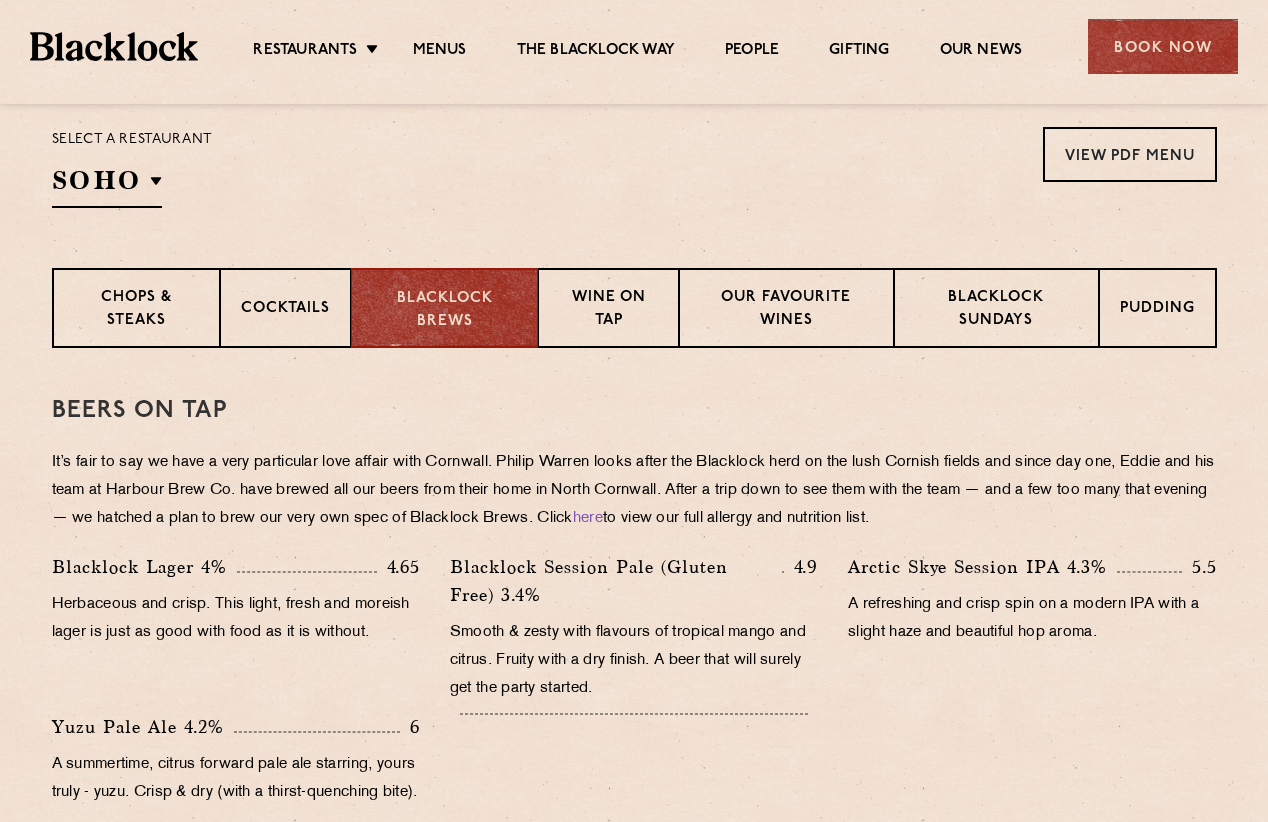 scroll, scrollTop: 600, scrollLeft: 0, axis: vertical 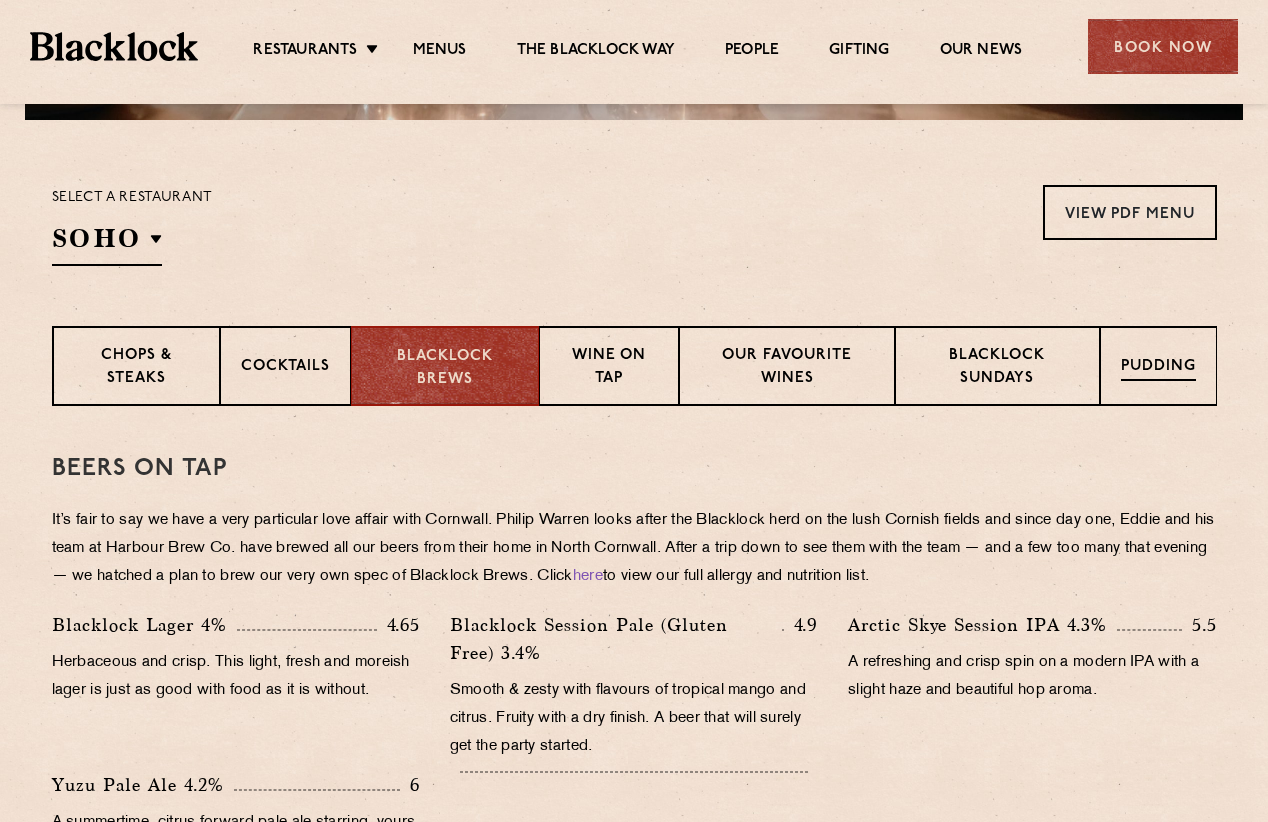 click on "Pudding" at bounding box center (1158, 368) 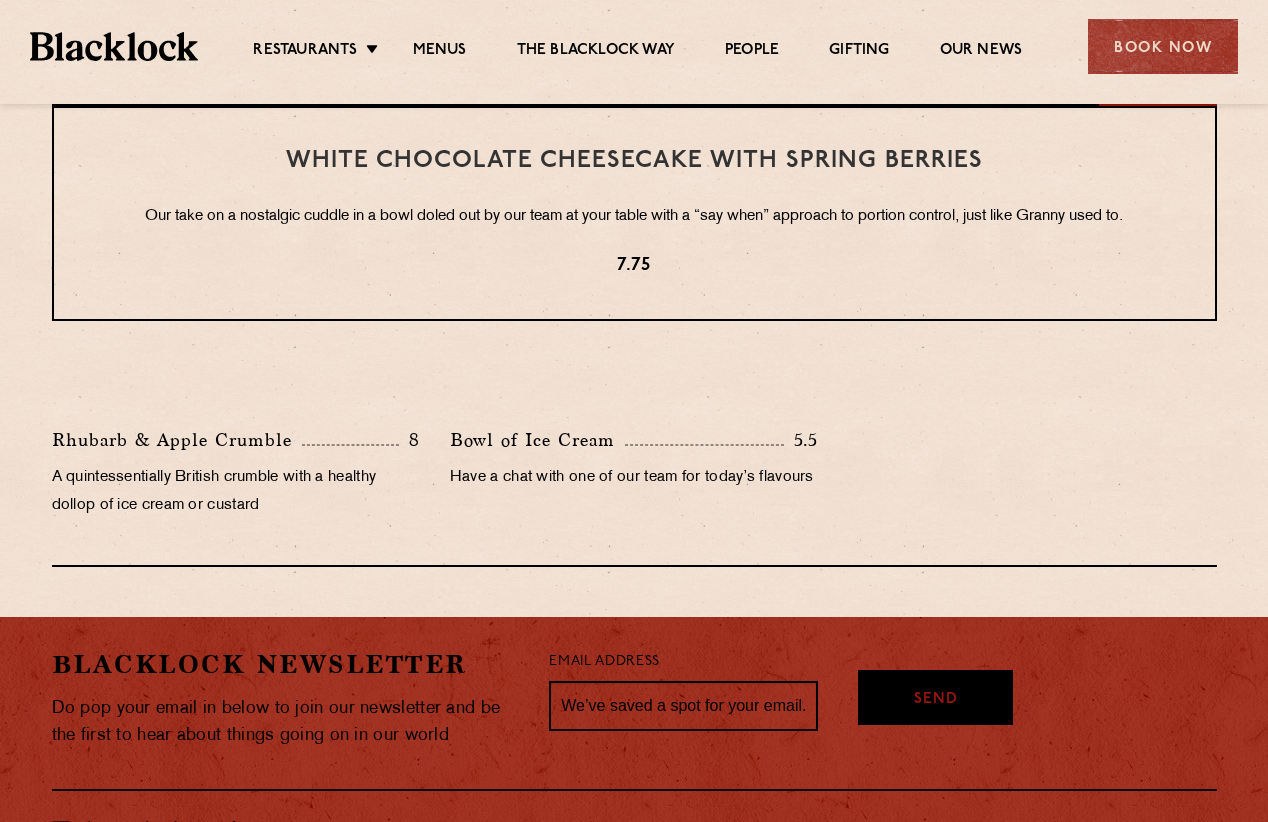 scroll, scrollTop: 700, scrollLeft: 0, axis: vertical 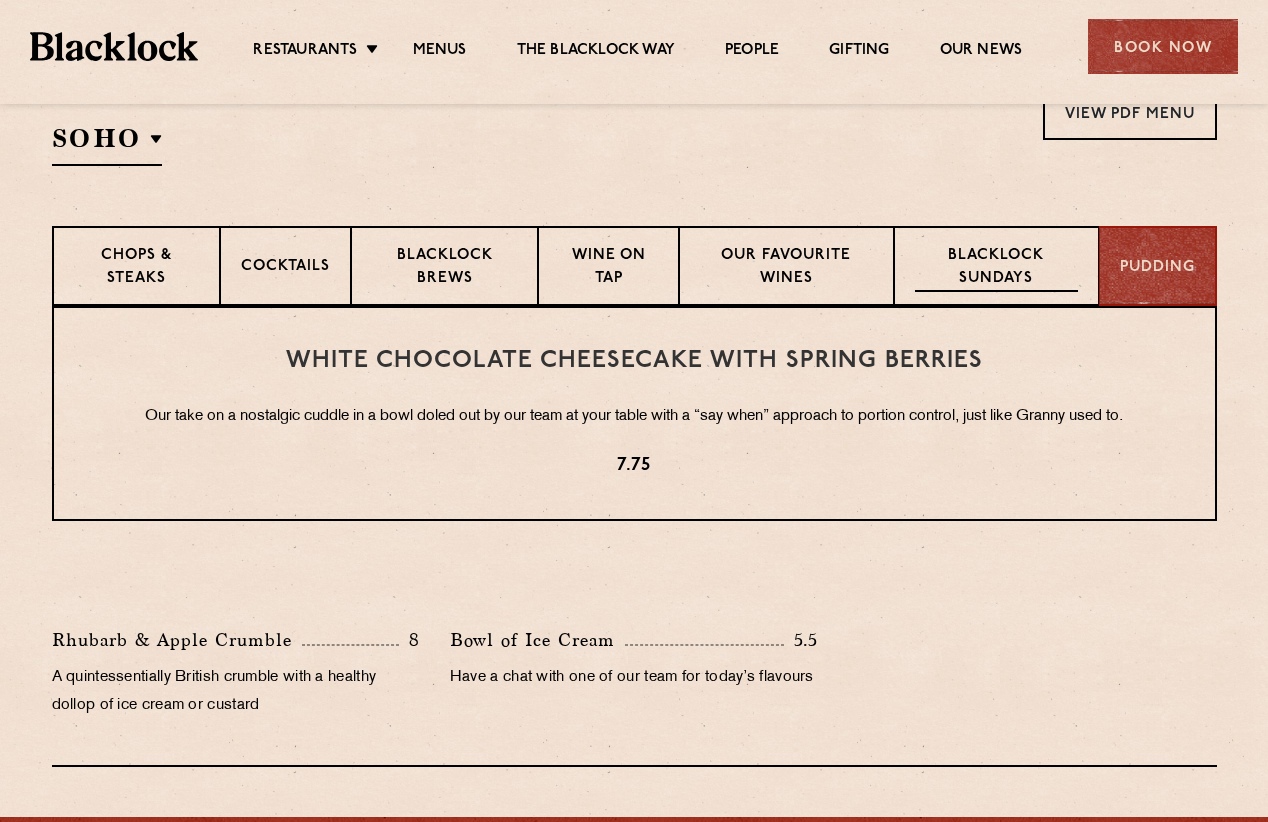 click on "Blacklock Sundays" at bounding box center (996, 268) 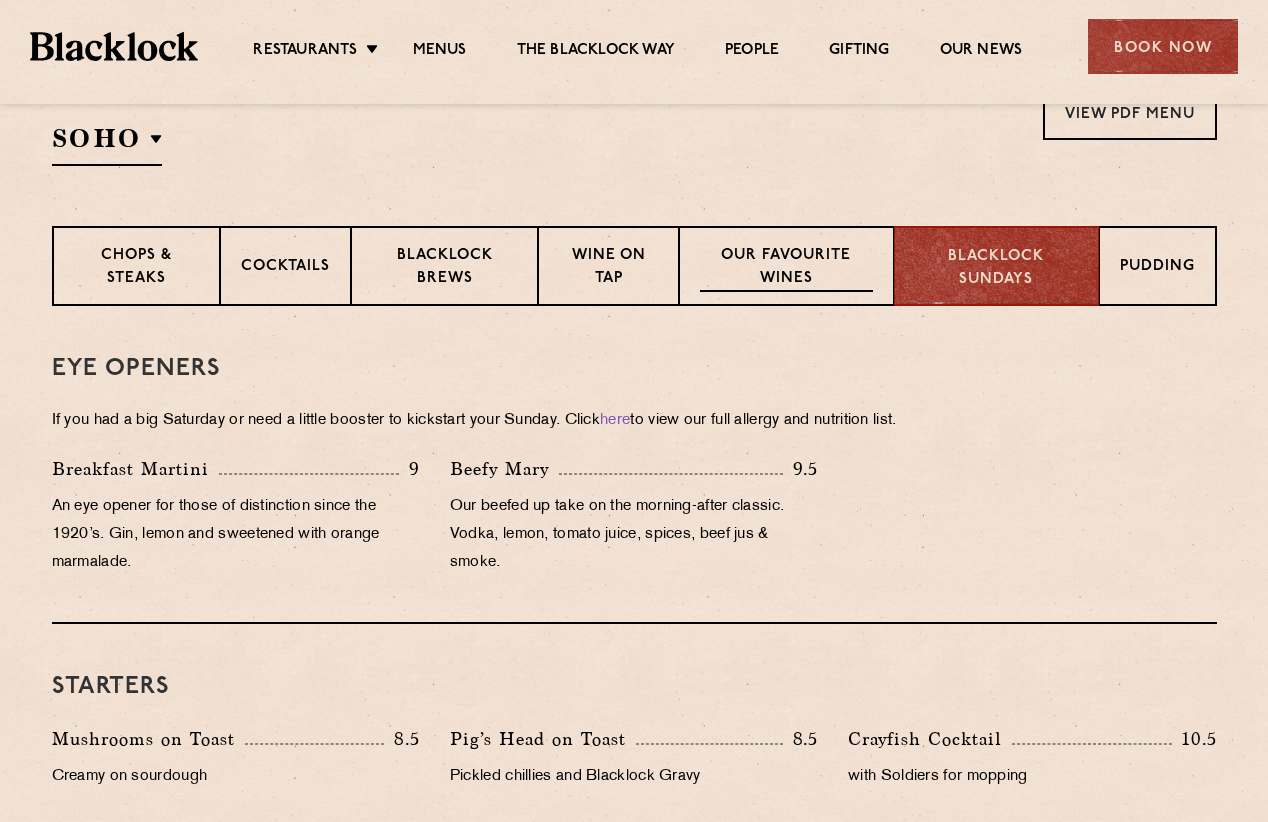 click on "Our favourite wines" at bounding box center (786, 268) 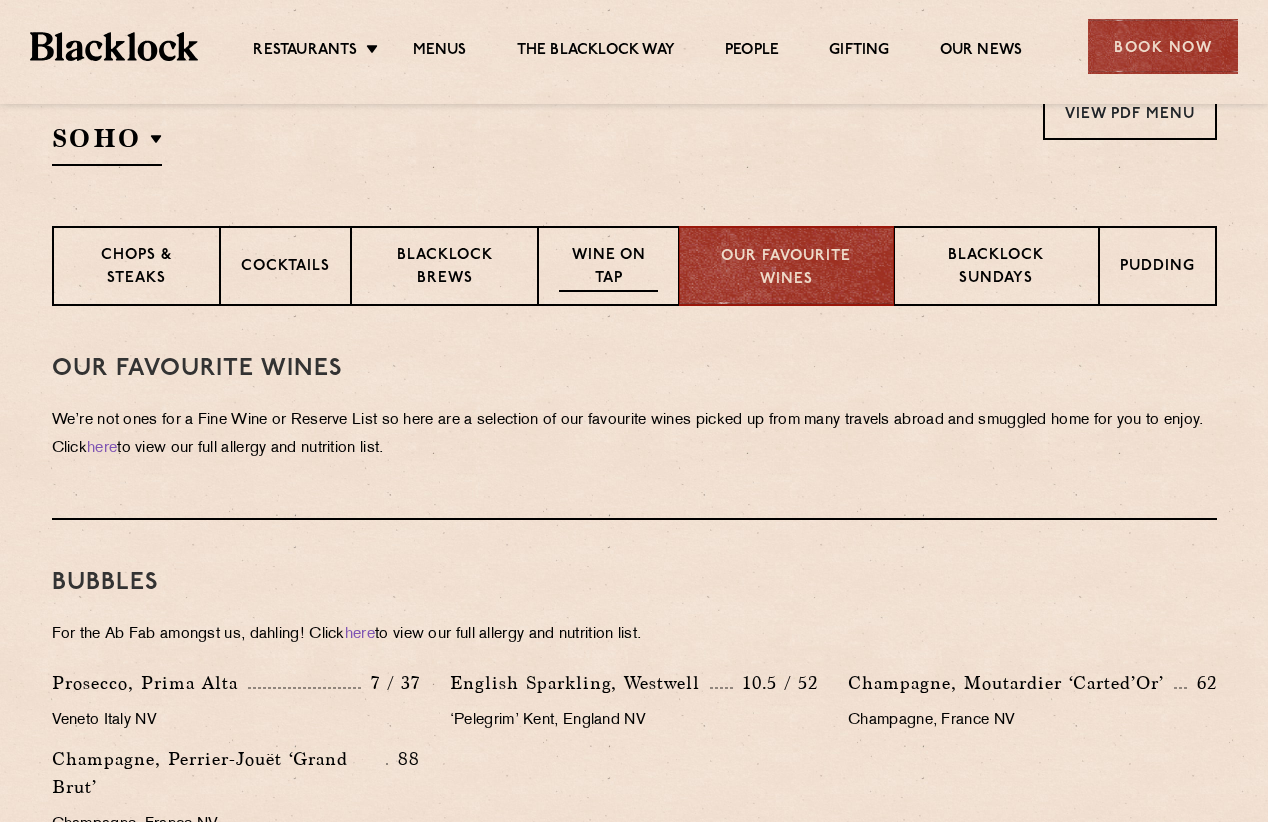 click on "Wine on Tap" at bounding box center [608, 268] 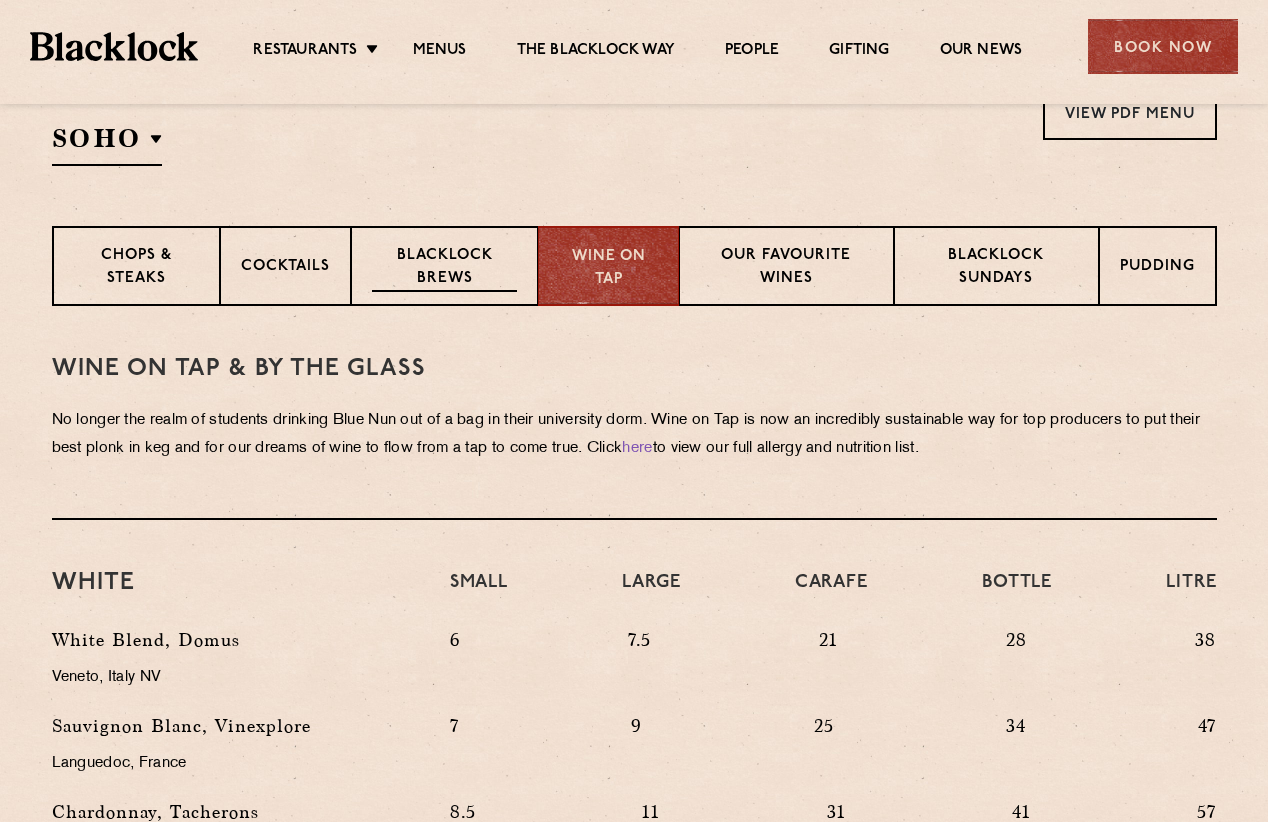 click on "Blacklock Brews" at bounding box center (445, 268) 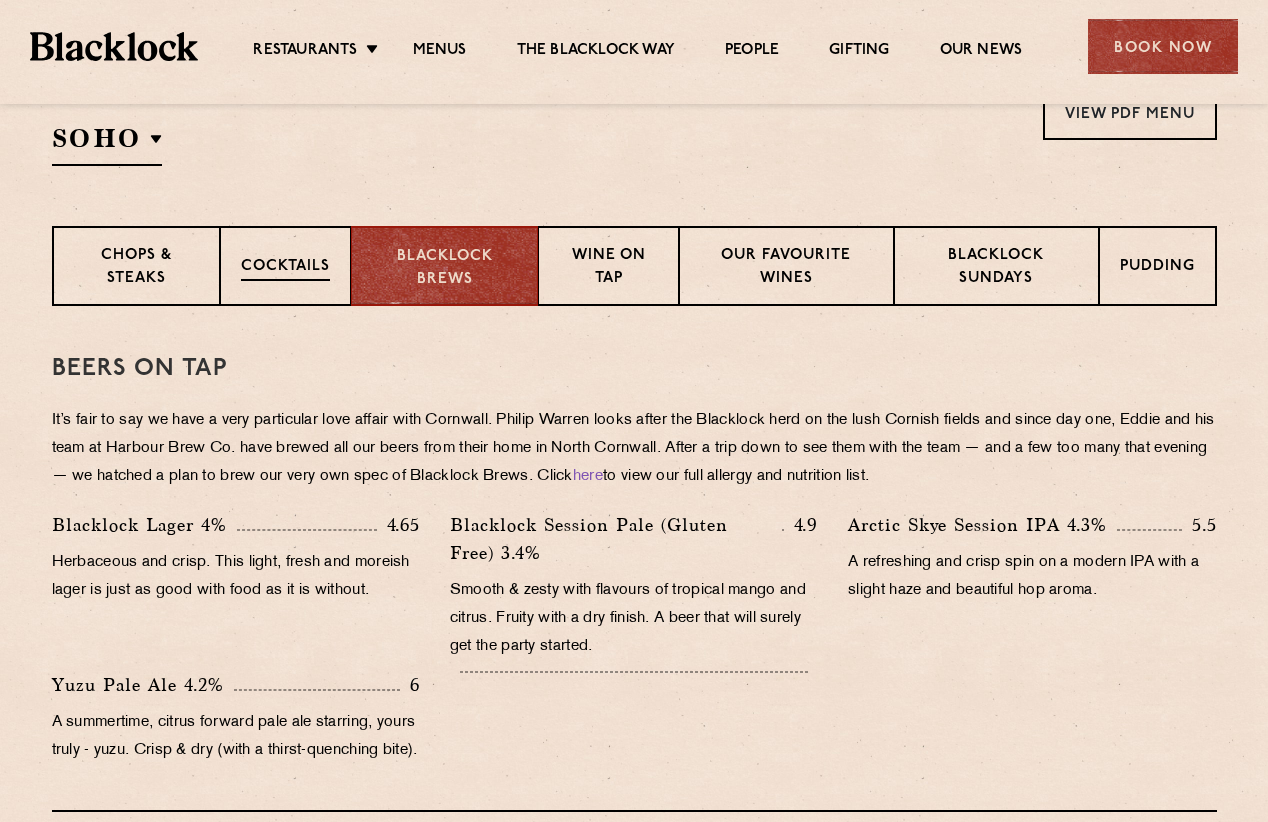 click on "Cocktails" at bounding box center (285, 268) 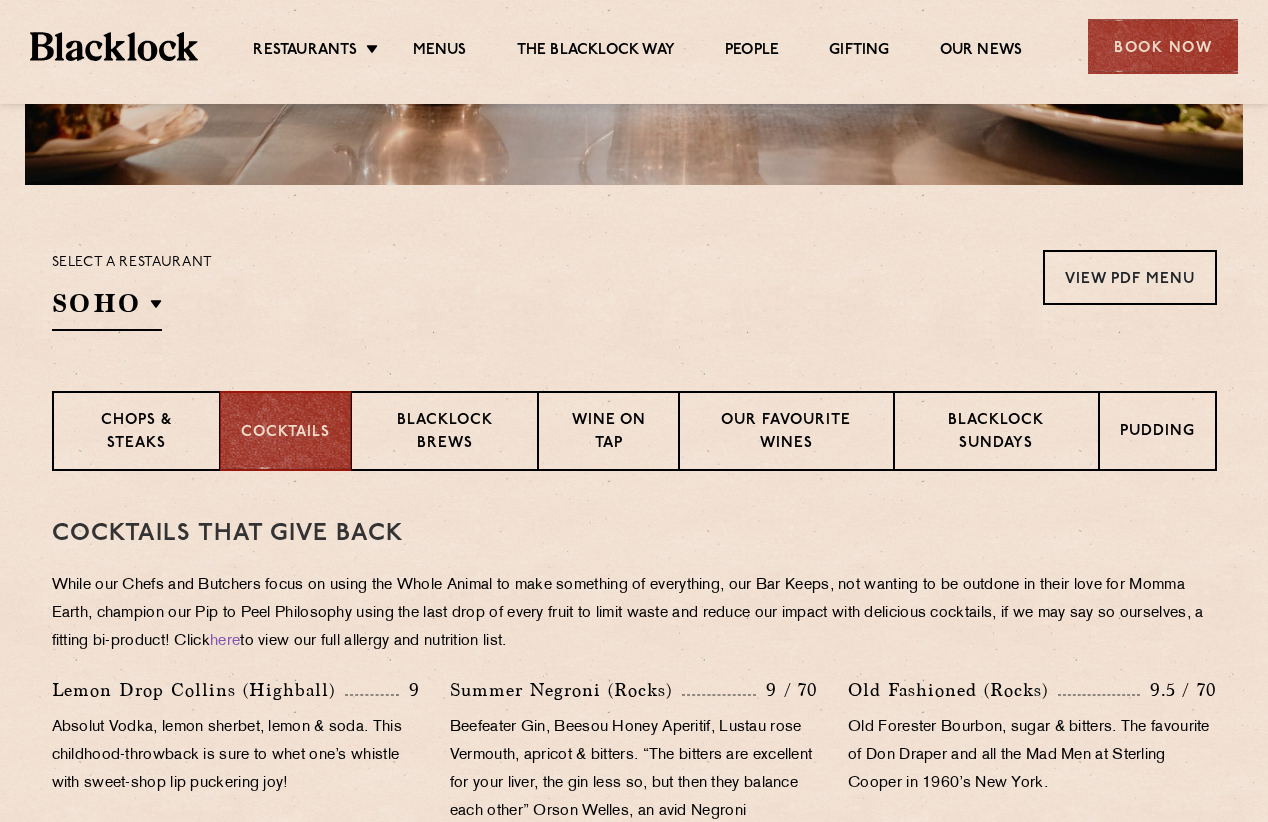 scroll, scrollTop: 500, scrollLeft: 0, axis: vertical 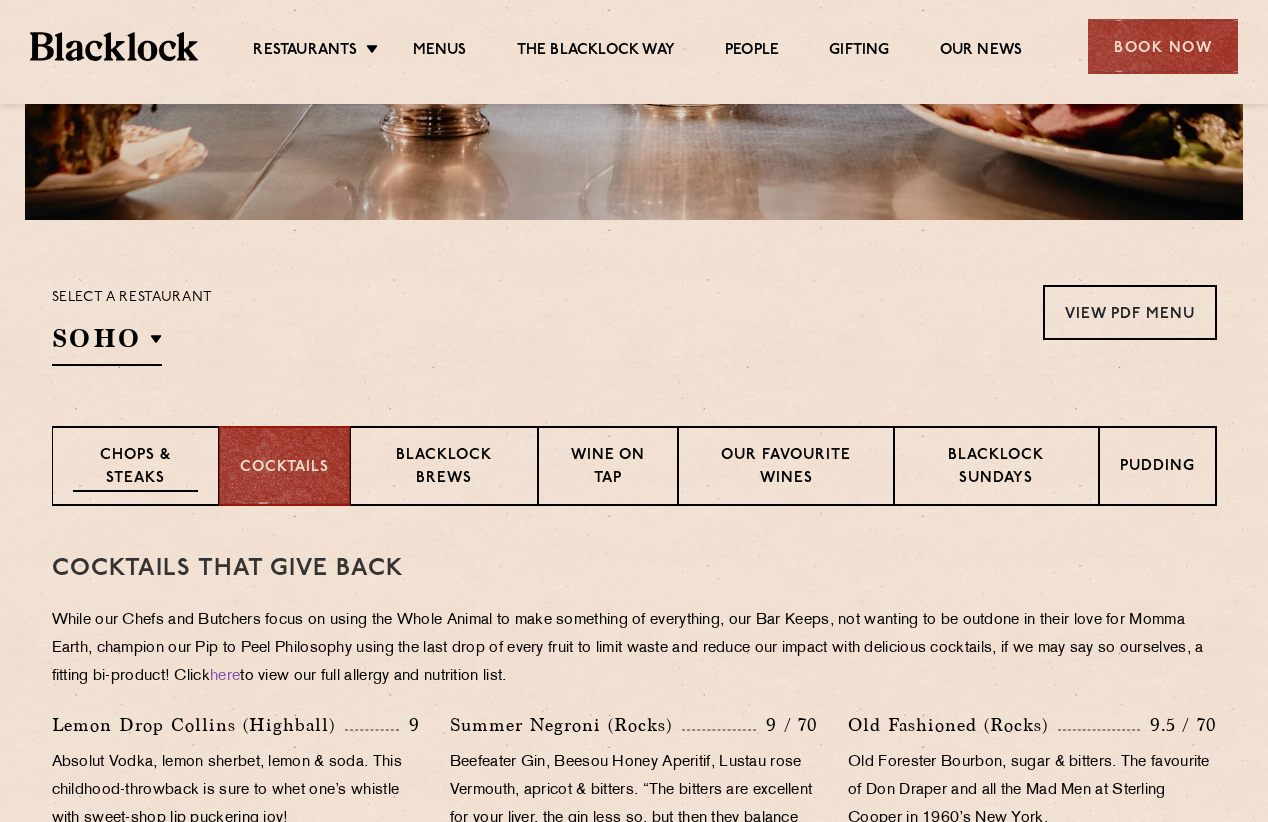 click on "Chops & Steaks" at bounding box center (135, 468) 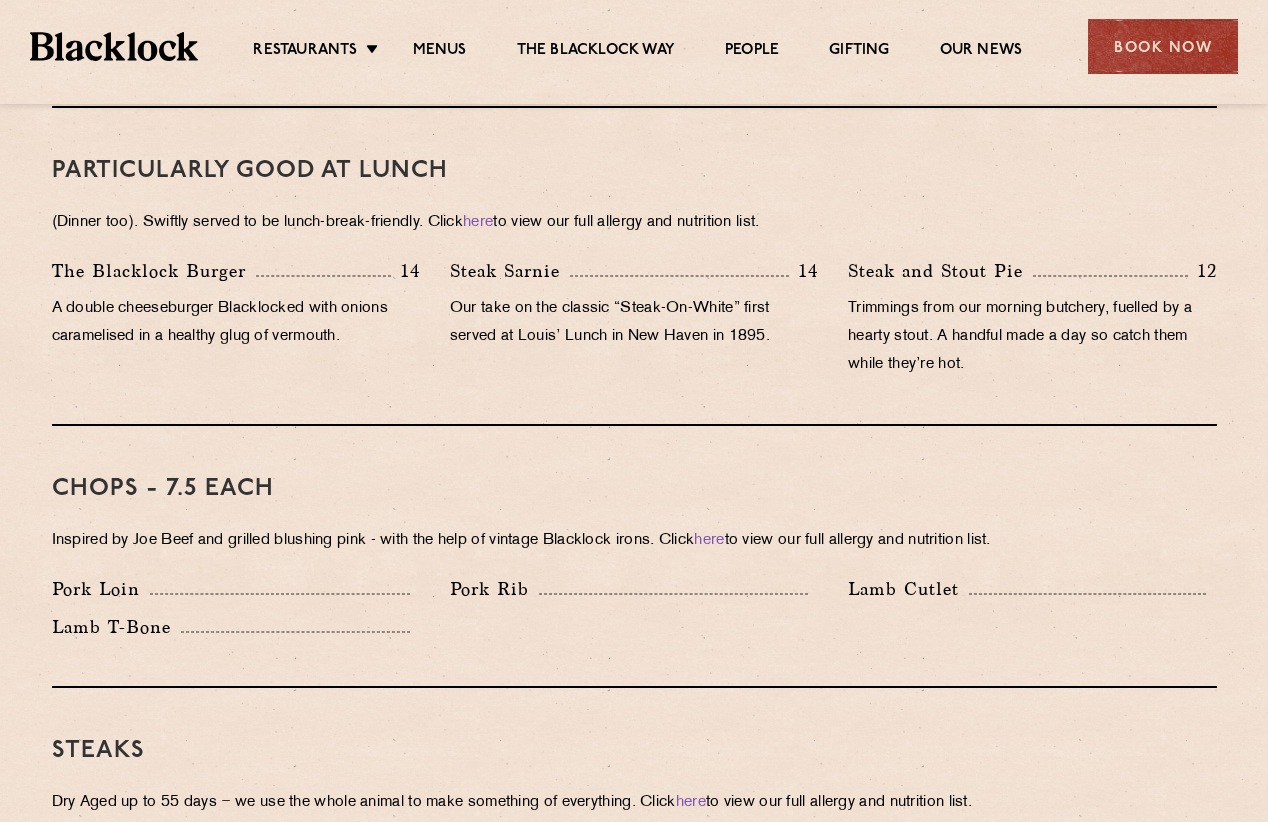 scroll, scrollTop: 1300, scrollLeft: 0, axis: vertical 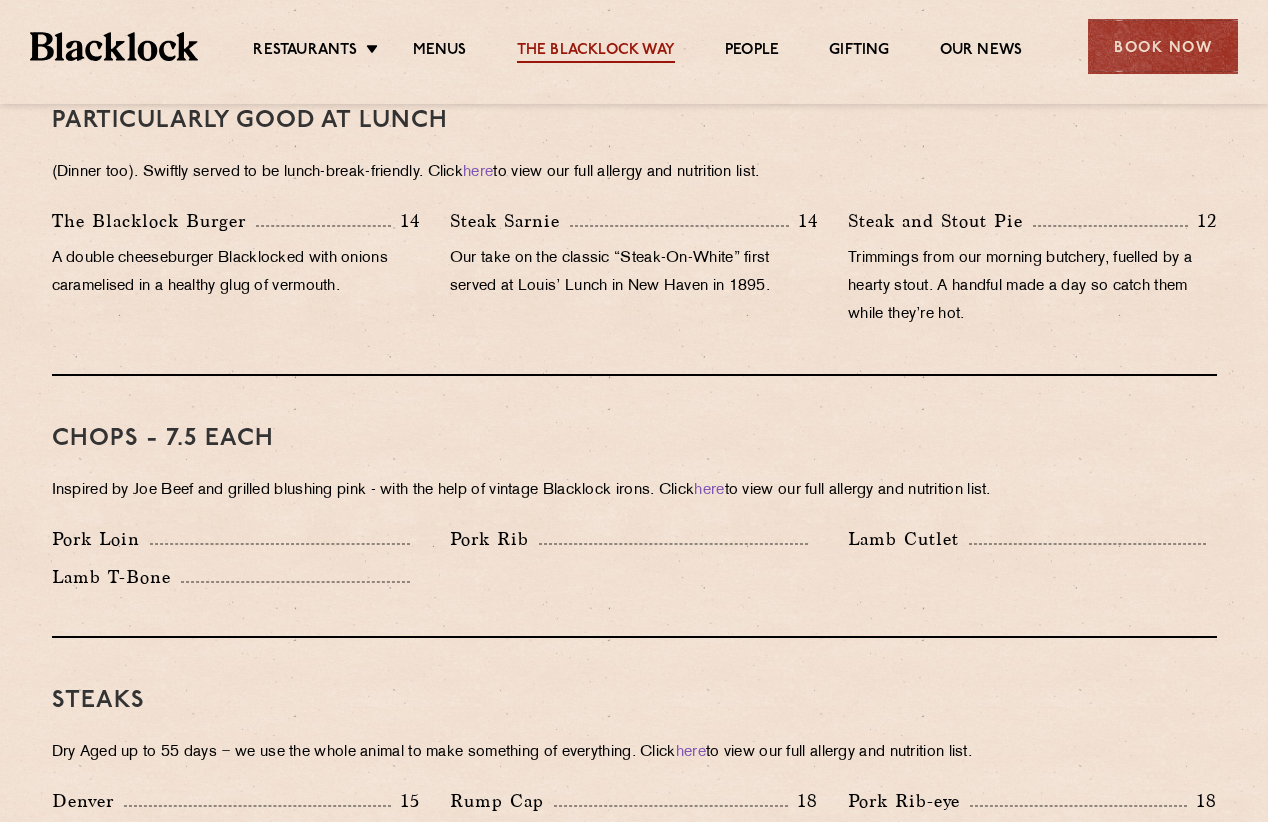 click on "The Blacklock Way" at bounding box center (596, 52) 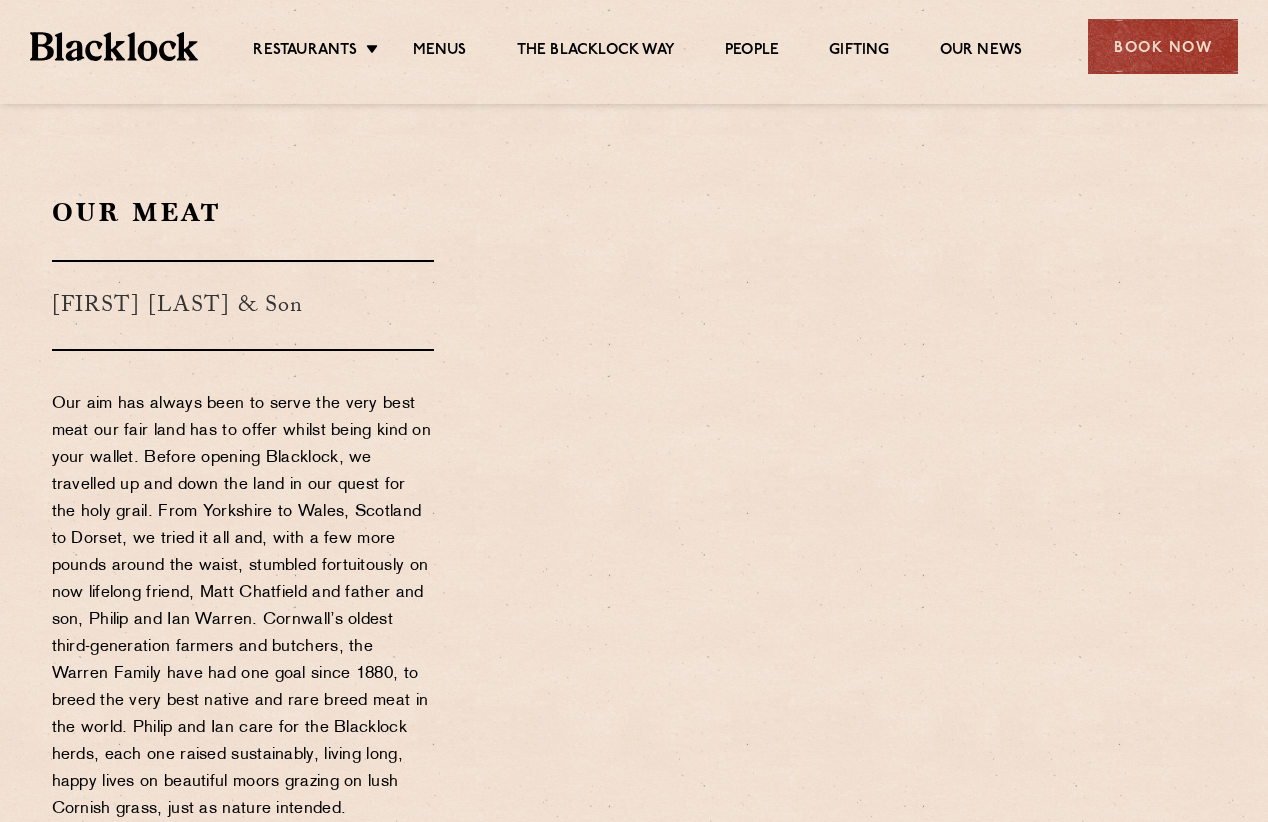scroll, scrollTop: 0, scrollLeft: 0, axis: both 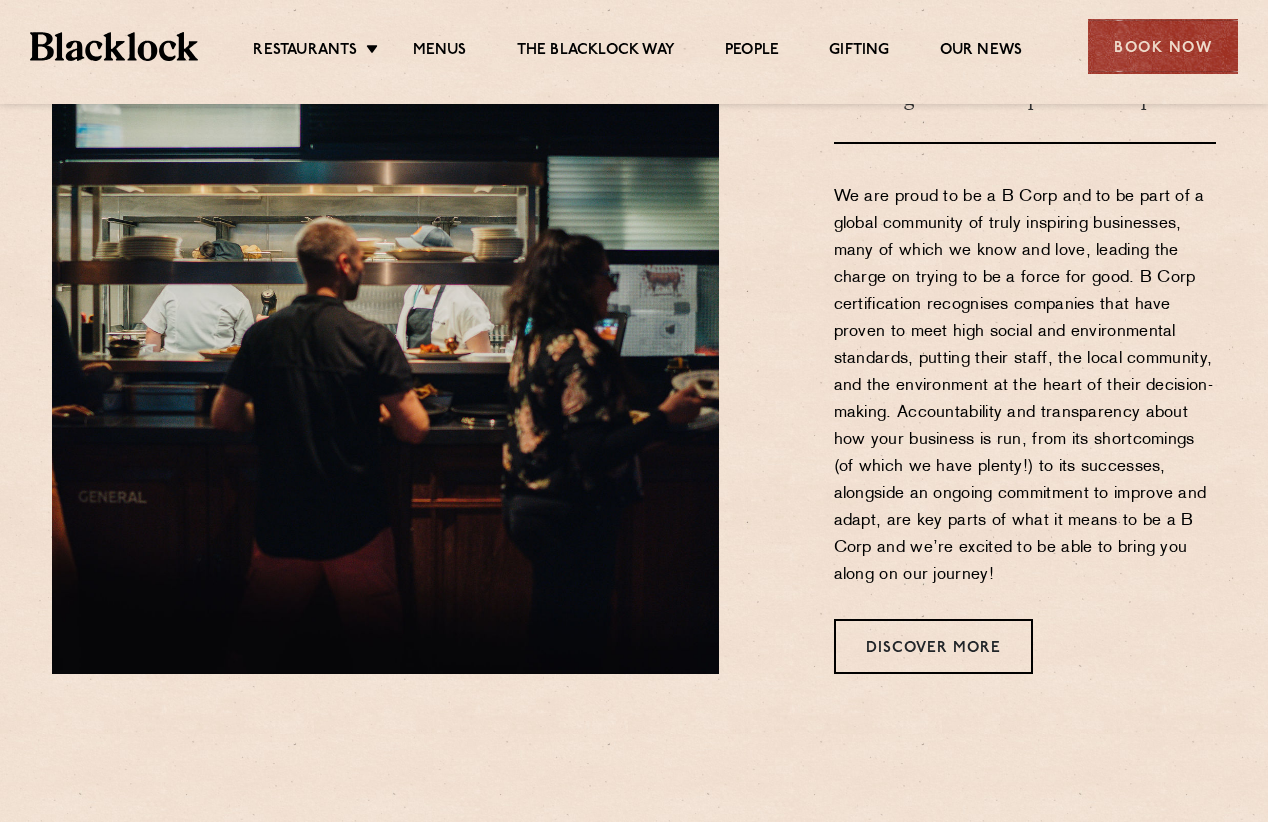 click on "Restaurants Soho City Shoreditch Covent Garden Canary Wharf Manchester Birmingham Menus The Blacklock Way People Gifting Our News Book Now" at bounding box center [634, 44] 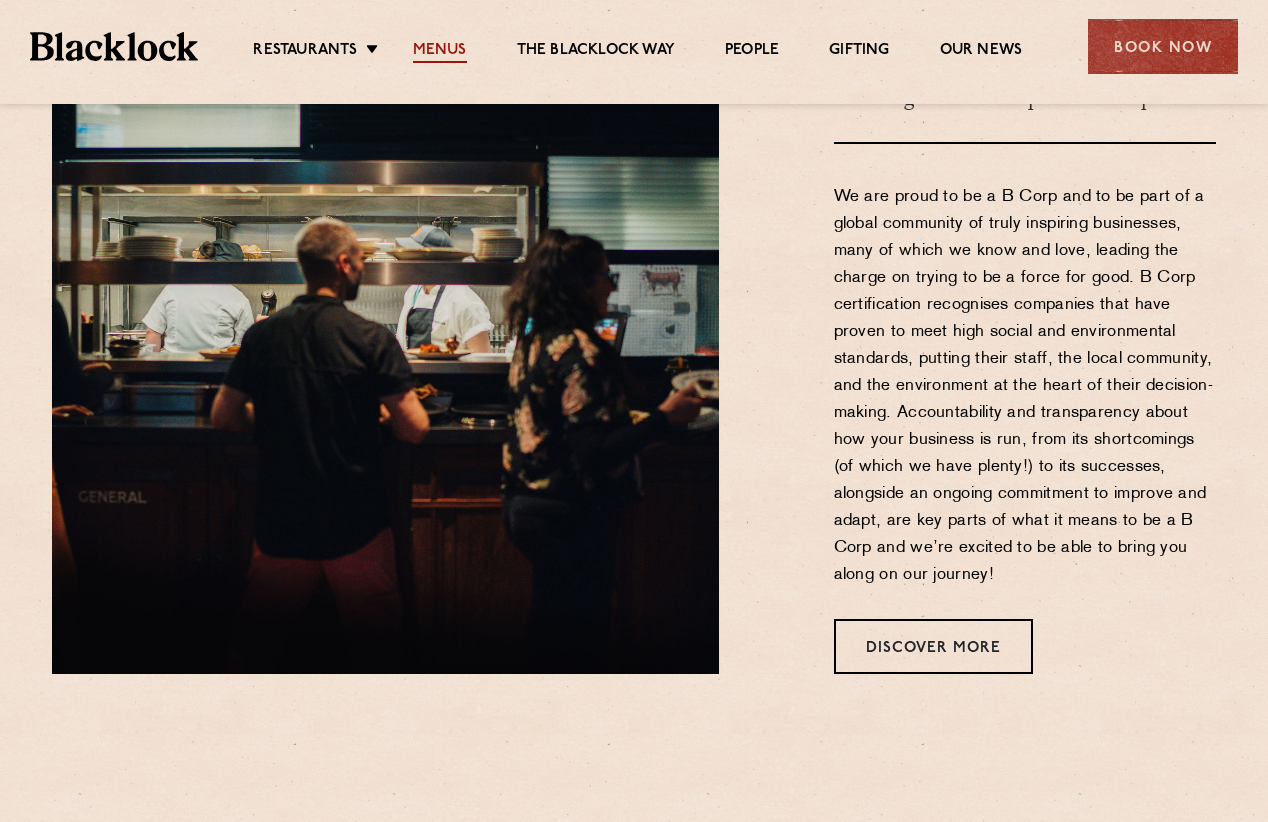 click on "Menus" at bounding box center [440, 52] 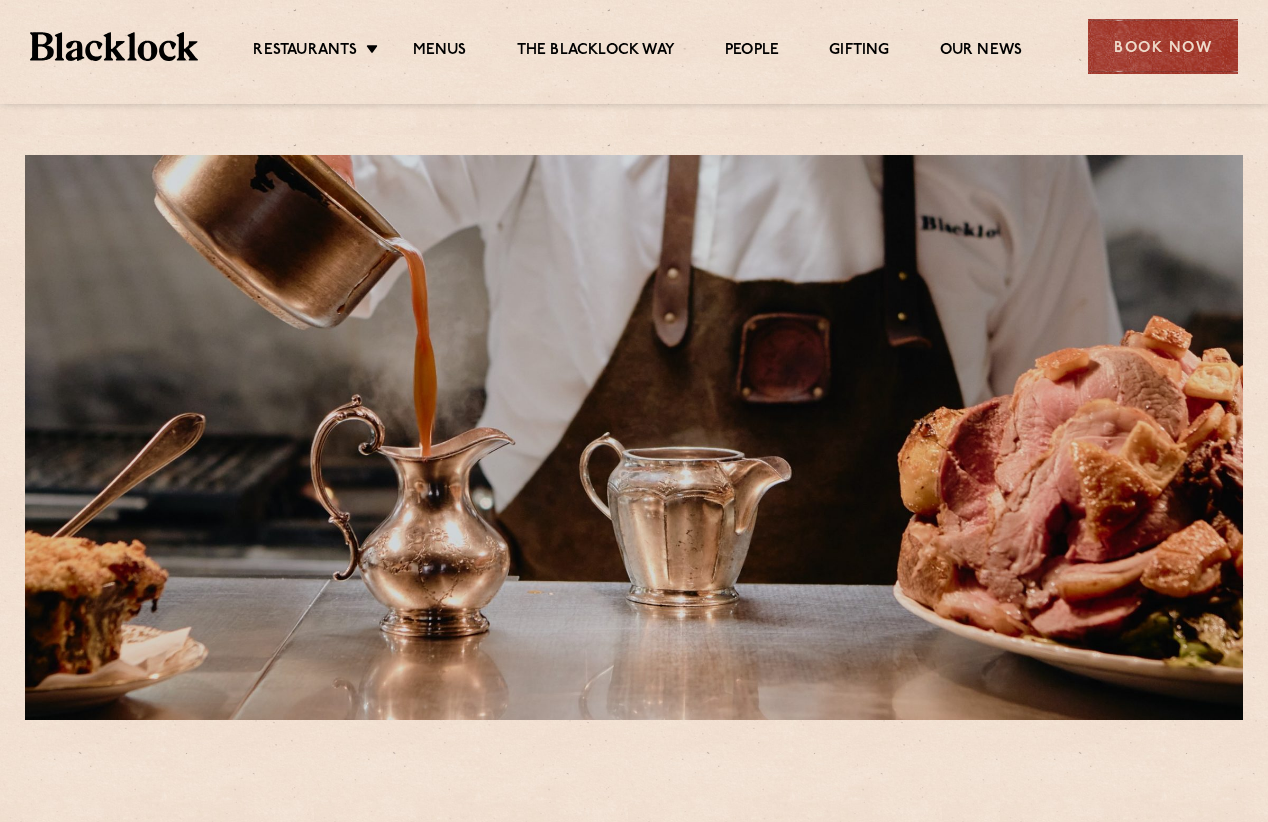 scroll, scrollTop: 0, scrollLeft: 0, axis: both 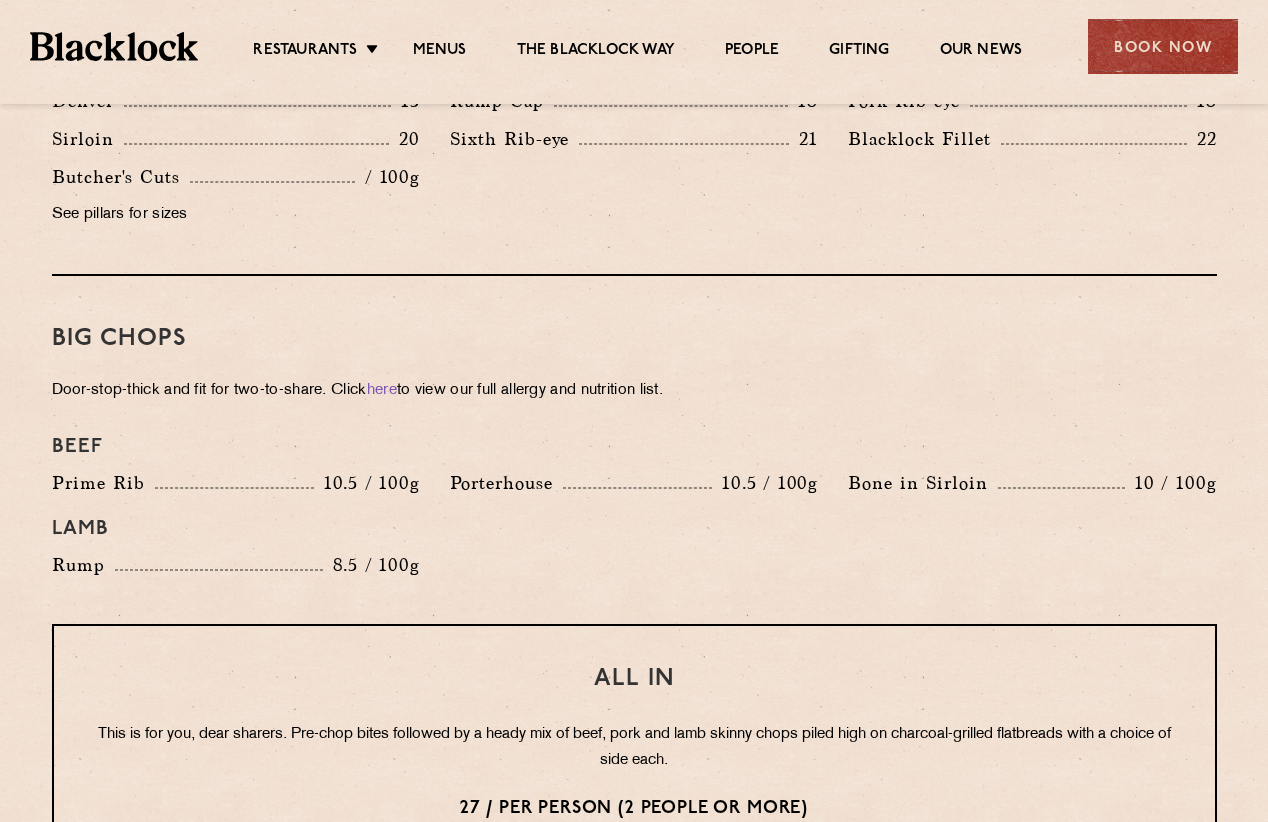 click on "Door-stop-thick and fit for two-to-share. Click  here  to view our full allergy and nutrition list." at bounding box center (634, 391) 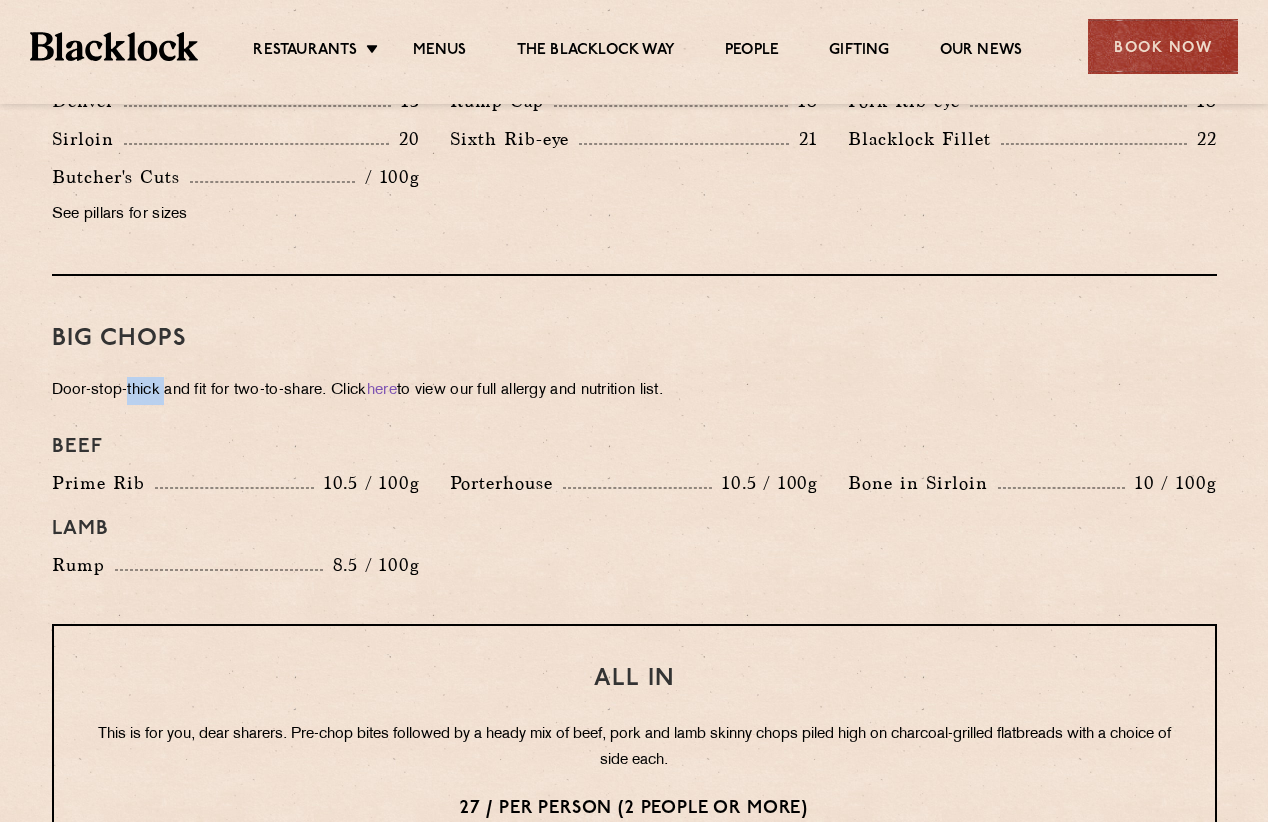 click on "Door-stop-thick and fit for two-to-share. Click  here  to view our full allergy and nutrition list." at bounding box center [634, 391] 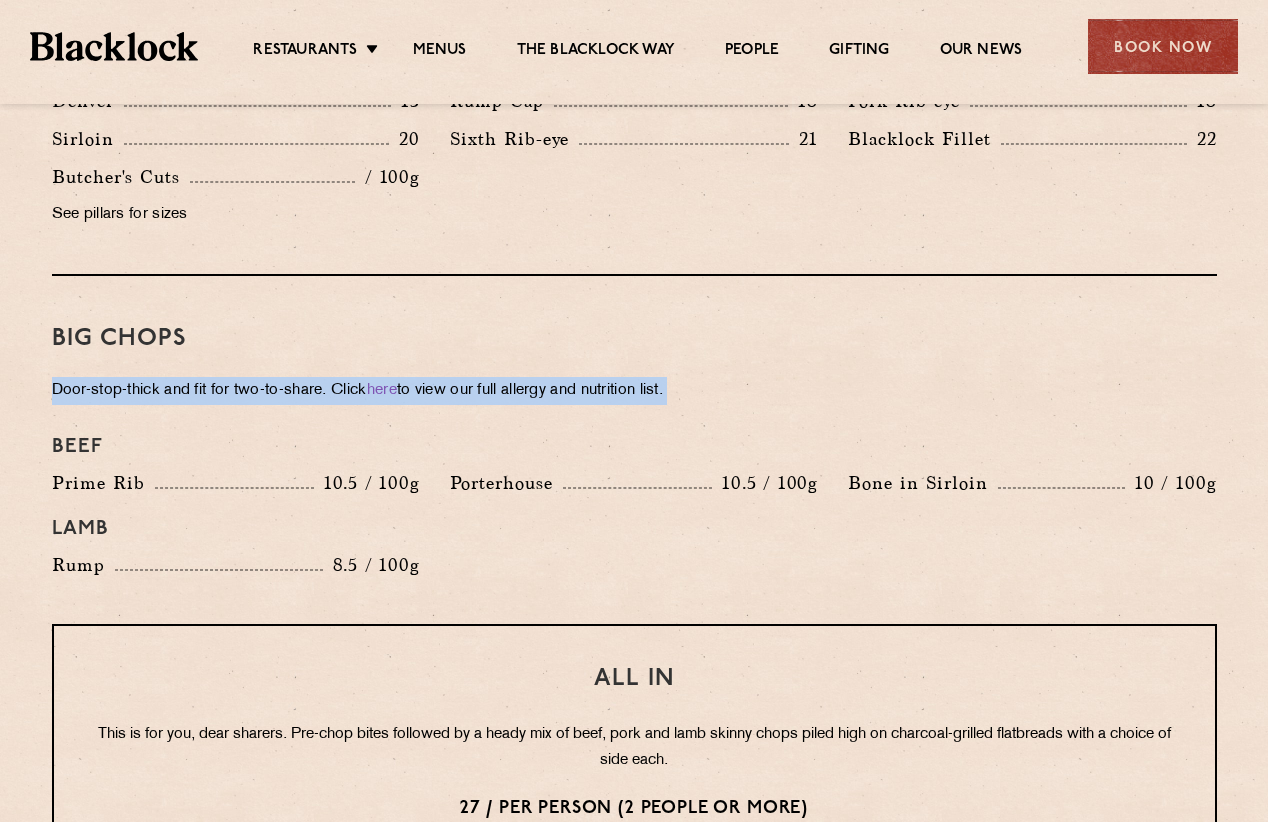 click on "Door-stop-thick and fit for two-to-share. Click  here  to view our full allergy and nutrition list." at bounding box center (634, 391) 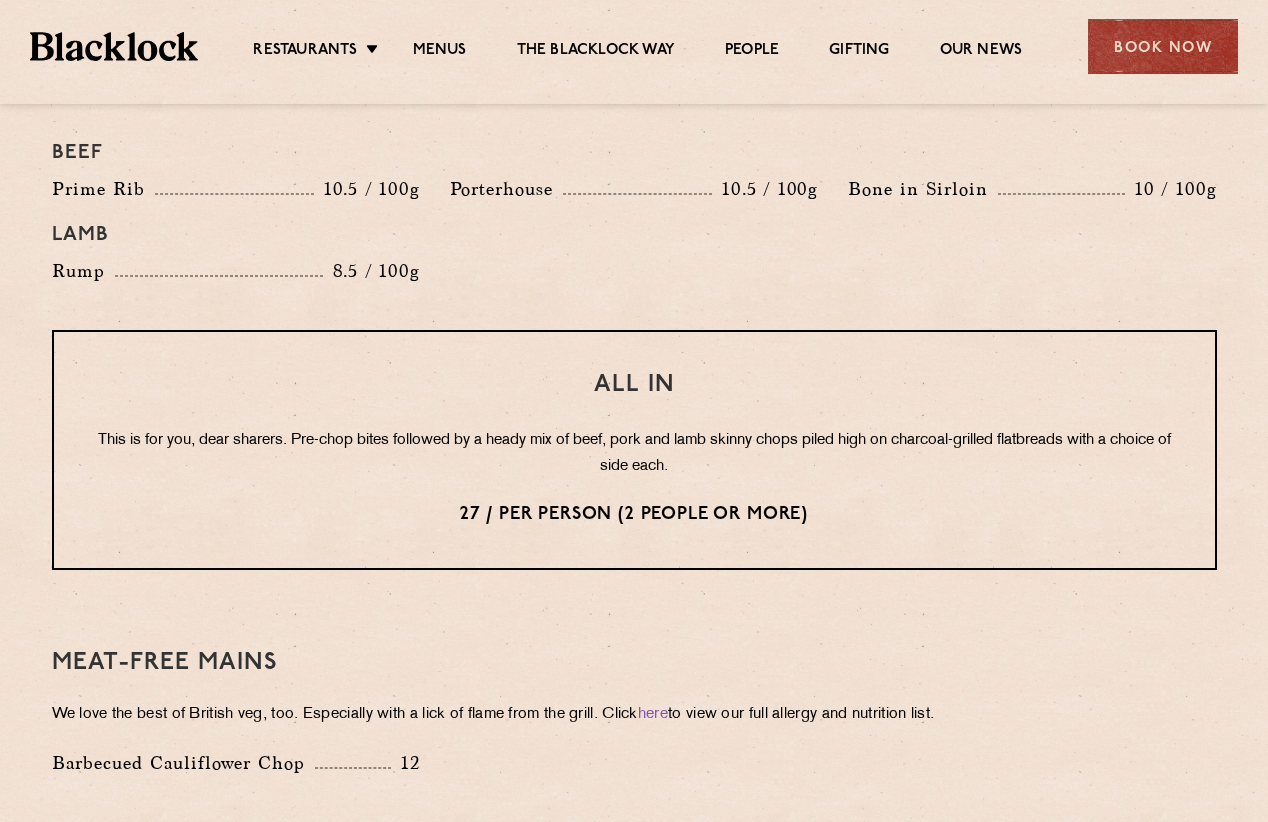 scroll, scrollTop: 2300, scrollLeft: 0, axis: vertical 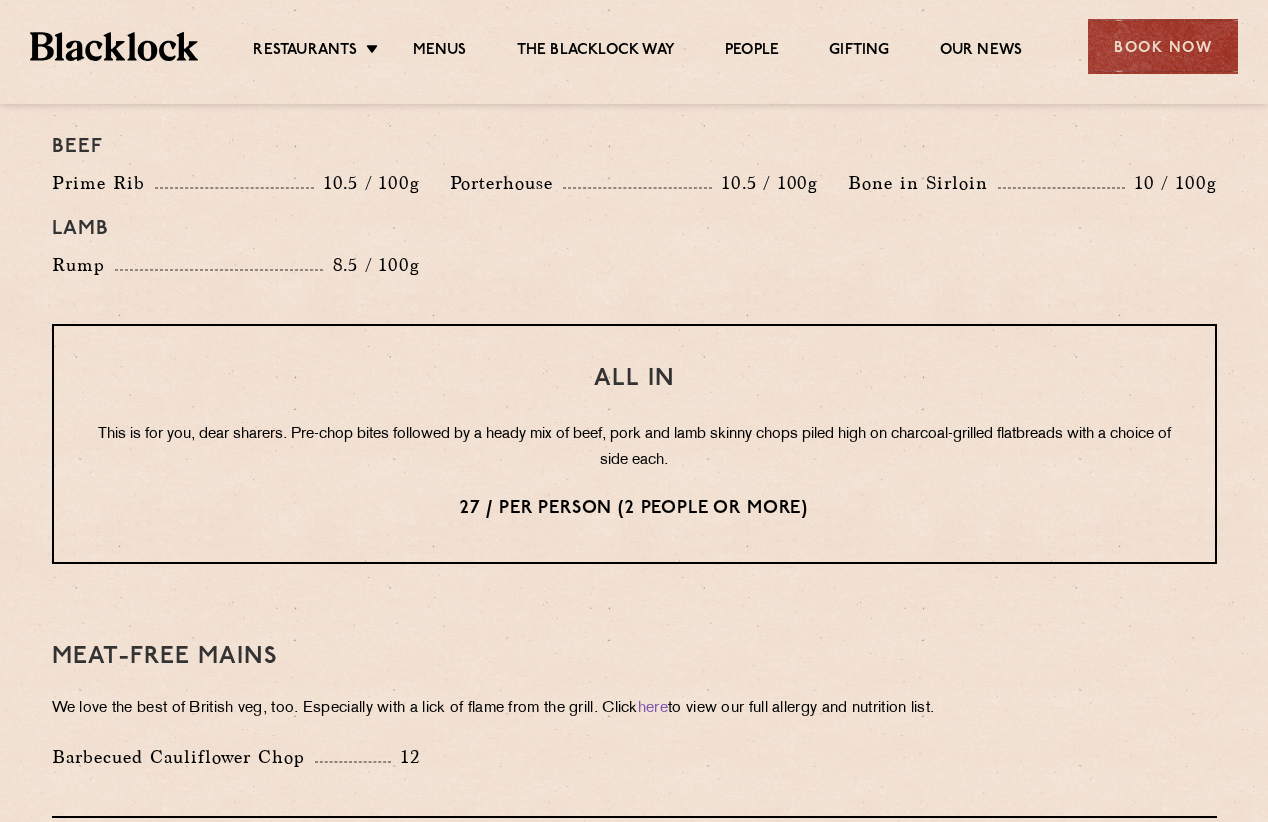 click on "This is for you, dear sharers. Pre-chop bites followed by a heady mix of beef, pork and lamb skinny chops piled high on charcoal-grilled flatbreads with a choice of side each." at bounding box center [634, 448] 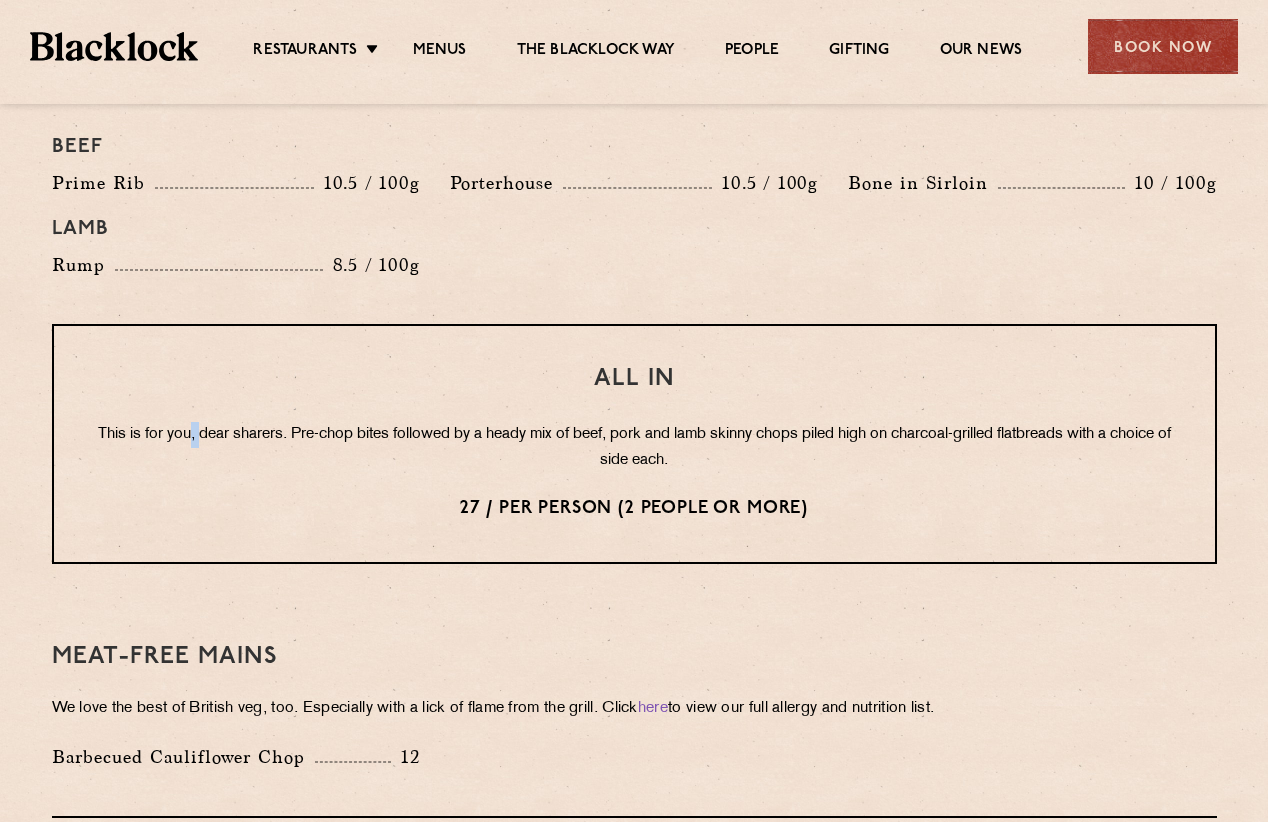 click on "This is for you, dear sharers. Pre-chop bites followed by a heady mix of beef, pork and lamb skinny chops piled high on charcoal-grilled flatbreads with a choice of side each." at bounding box center (634, 448) 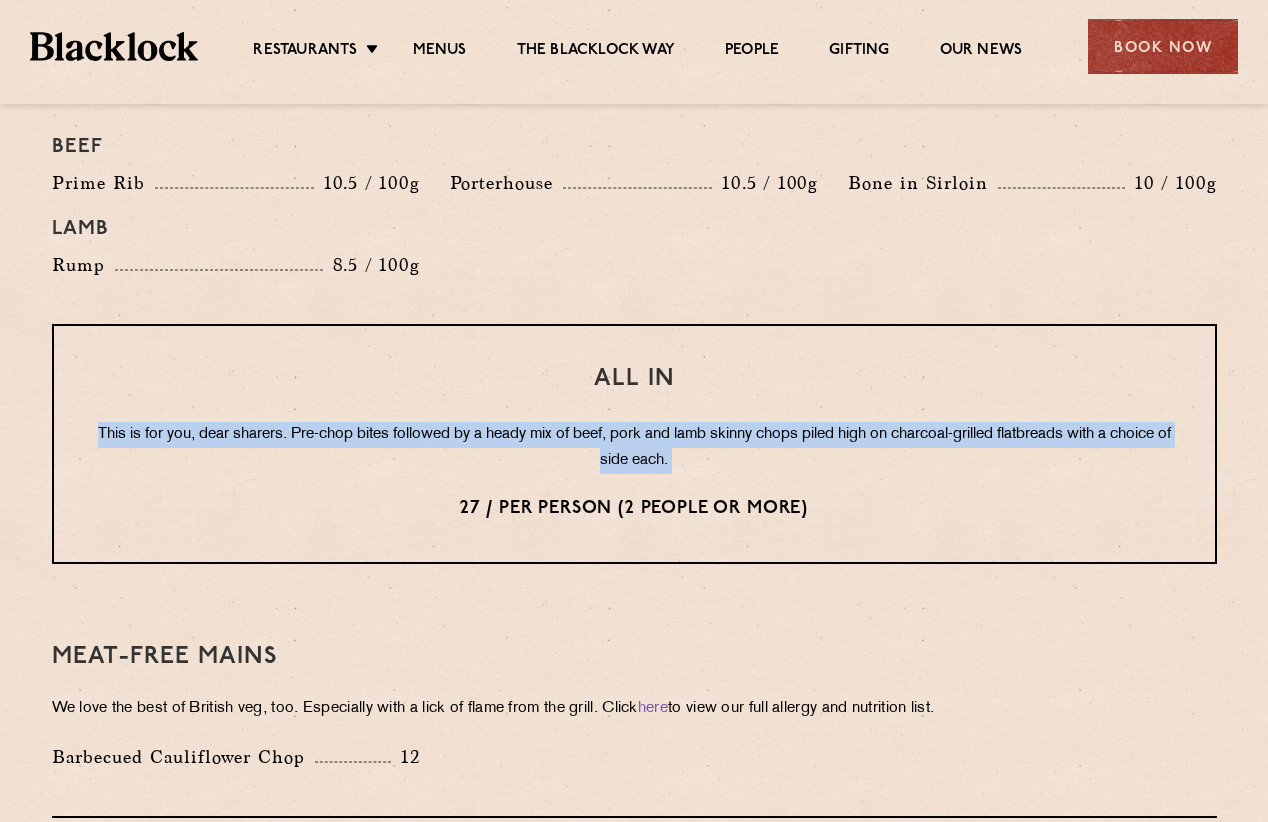 click on "This is for you, dear sharers. Pre-chop bites followed by a heady mix of beef, pork and lamb skinny chops piled high on charcoal-grilled flatbreads with a choice of side each." at bounding box center [634, 448] 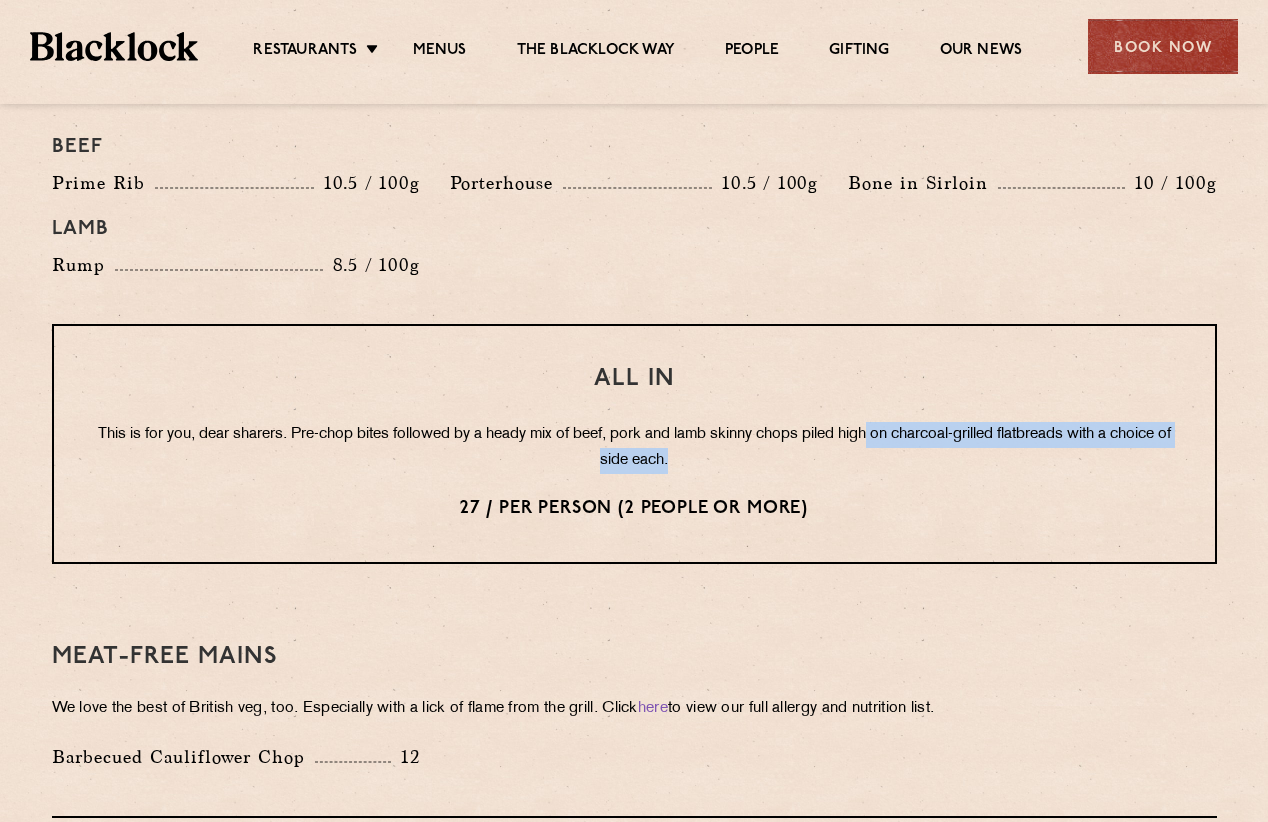 drag, startPoint x: 663, startPoint y: 468, endPoint x: 900, endPoint y: 429, distance: 240.18742 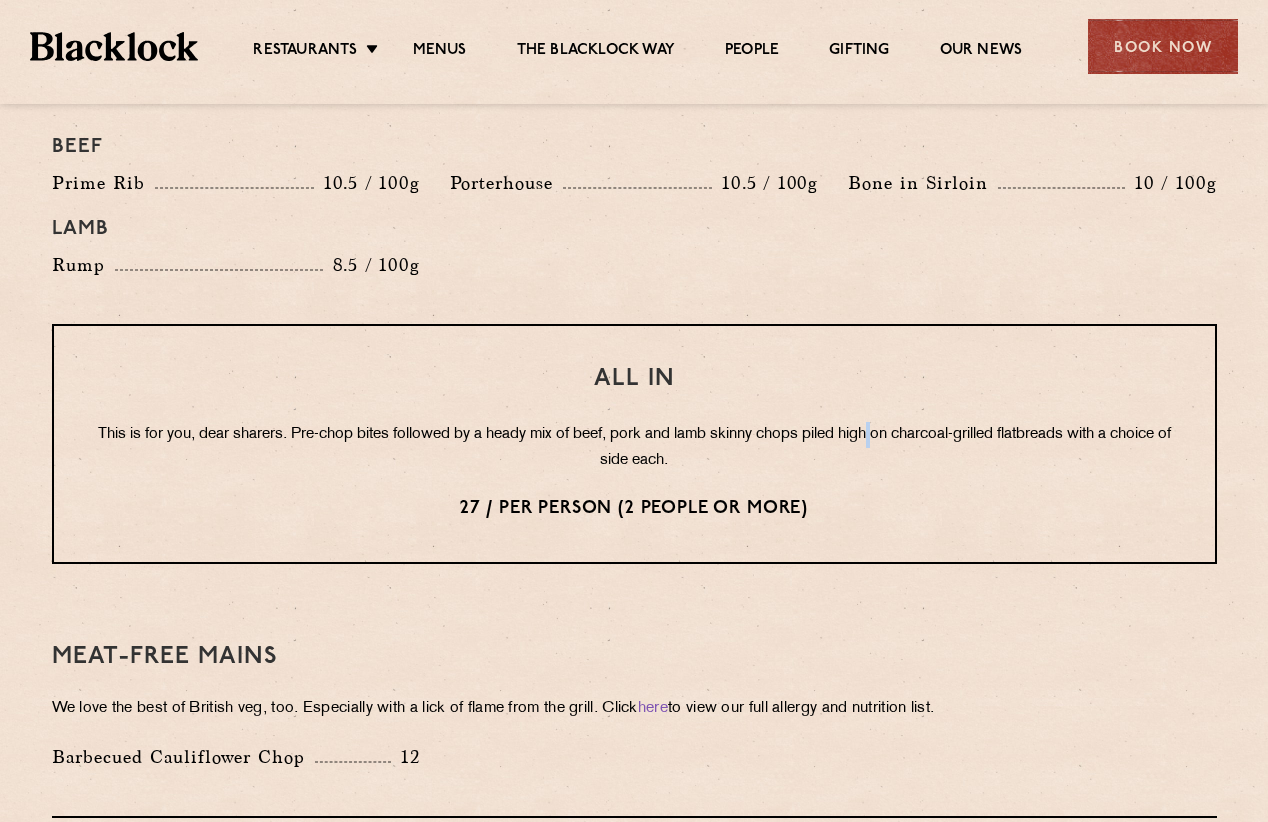 click on "This is for you, dear sharers. Pre-chop bites followed by a heady mix of beef, pork and lamb skinny chops piled high on charcoal-grilled flatbreads with a choice of side each." at bounding box center [634, 448] 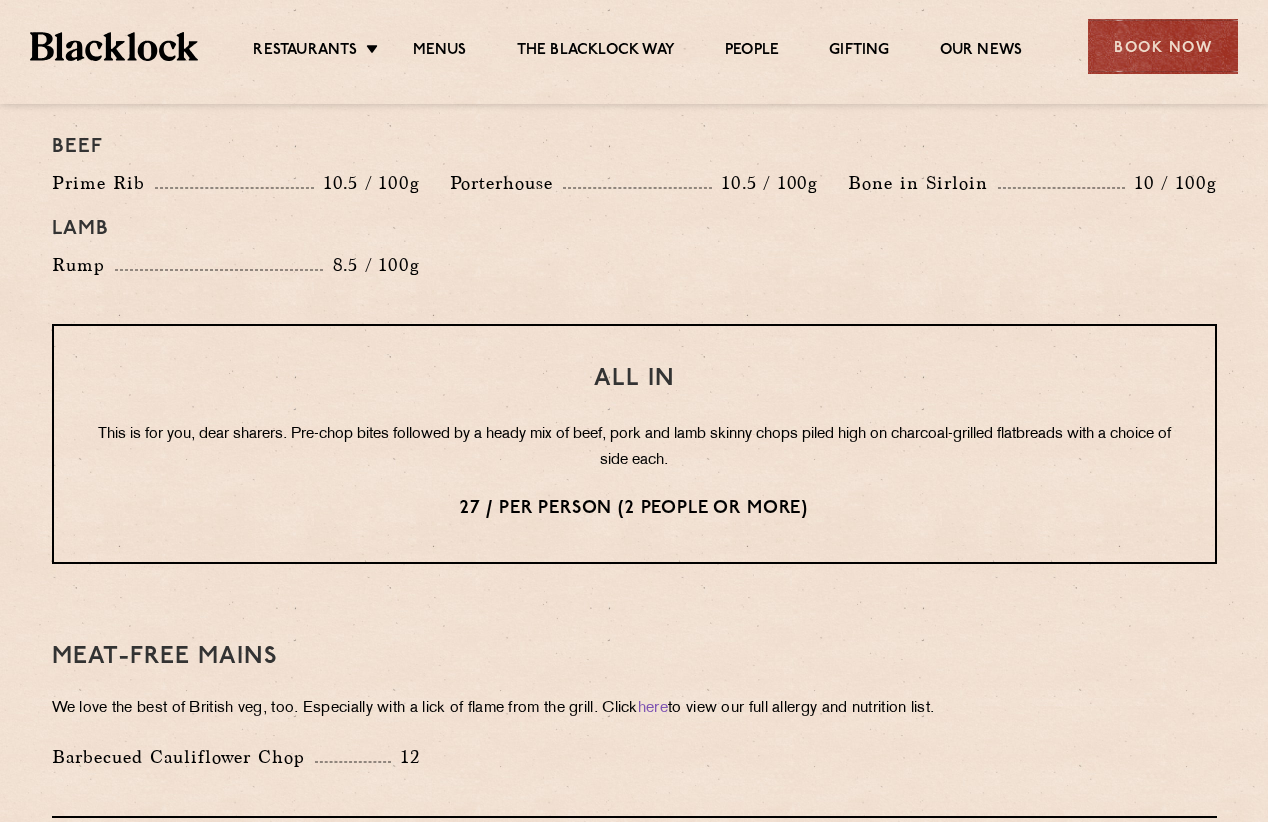 click on "This is for you, dear sharers. Pre-chop bites followed by a heady mix of beef, pork and lamb skinny chops piled high on charcoal-grilled flatbreads with a choice of side each." at bounding box center [634, 448] 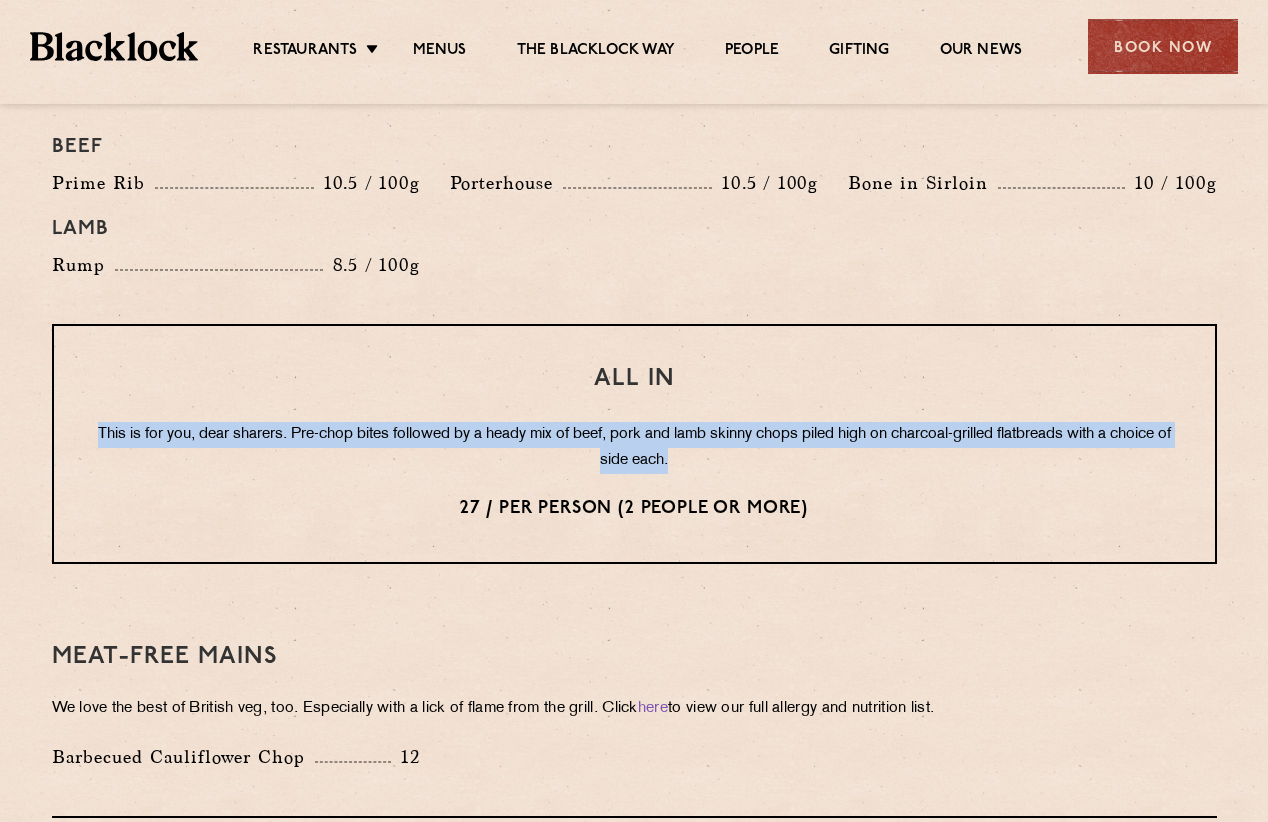 drag, startPoint x: 720, startPoint y: 457, endPoint x: 115, endPoint y: 442, distance: 605.1859 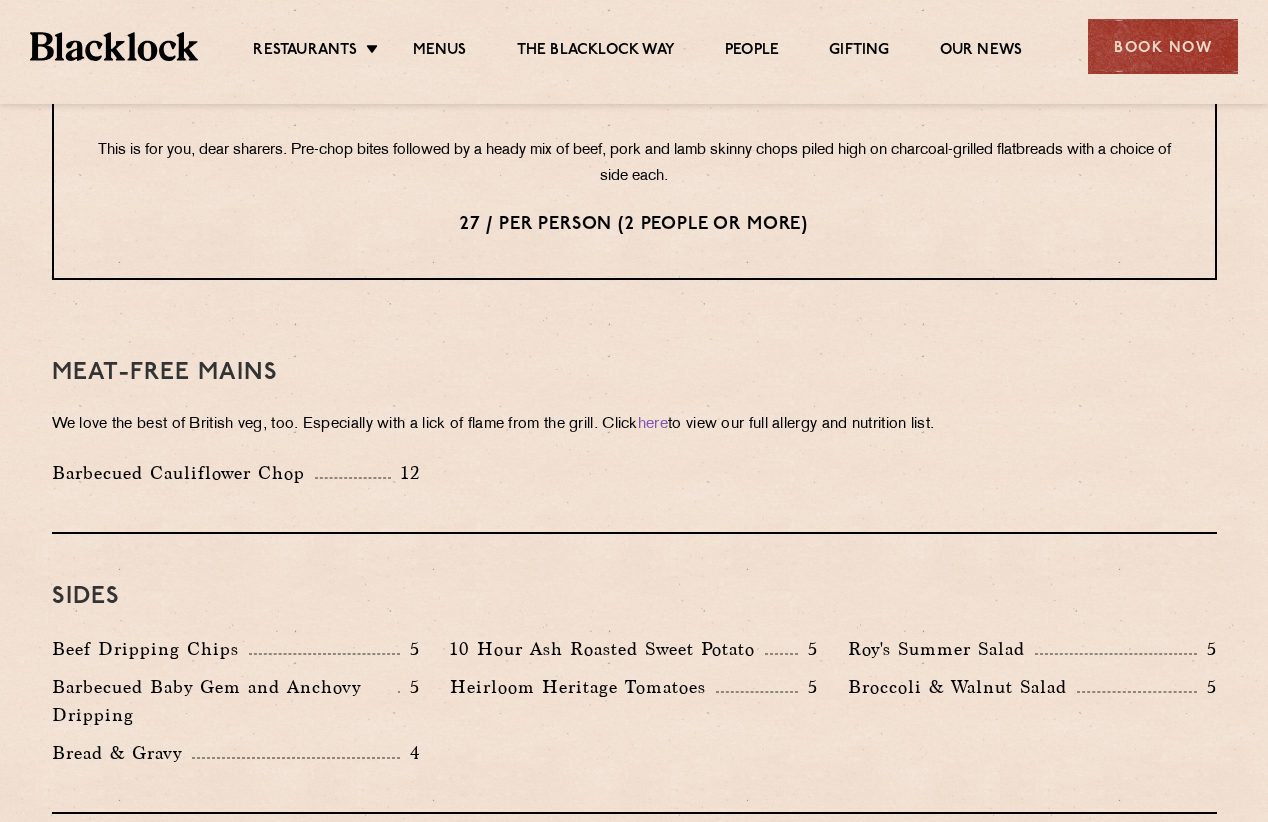 scroll, scrollTop: 2600, scrollLeft: 0, axis: vertical 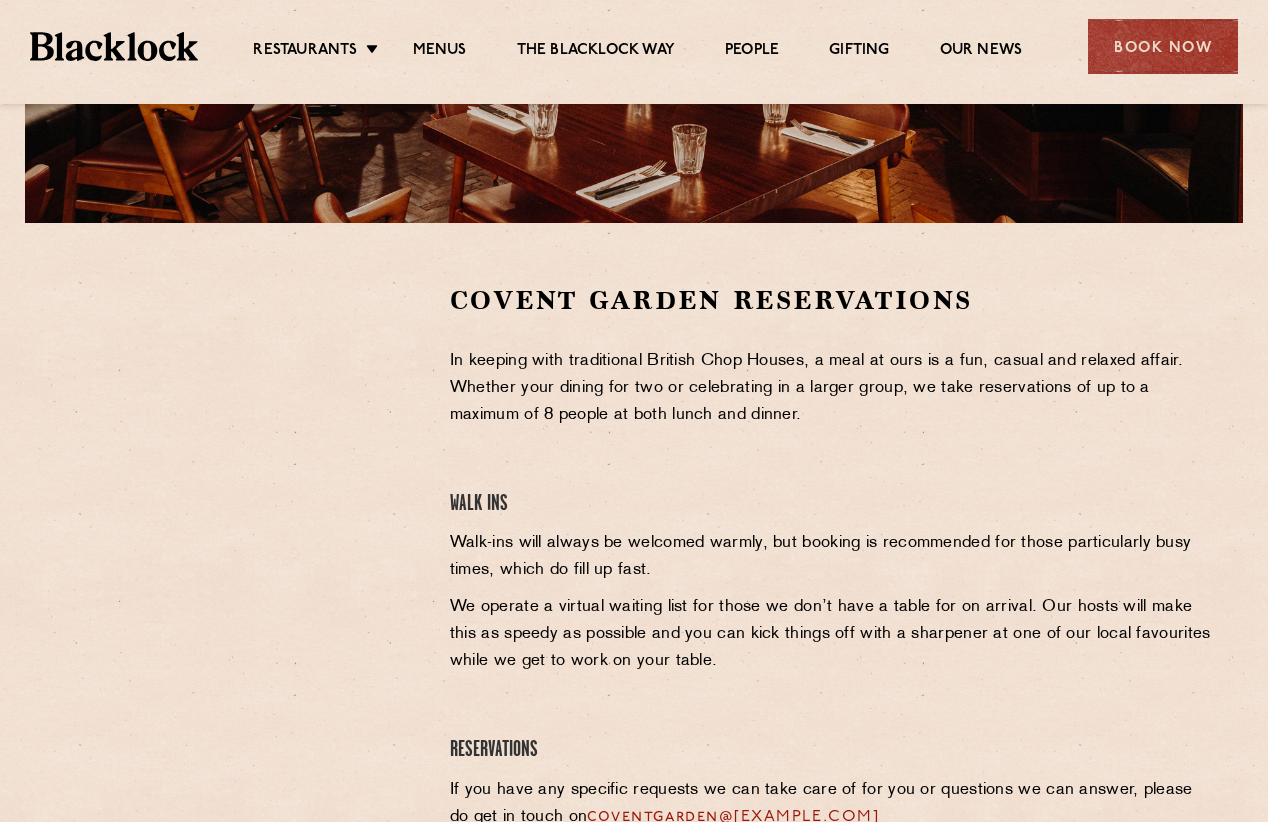 click on "Walk-ins will always be welcomed warmly, but booking is recommended for those particularly busy times, which do fill up fast." at bounding box center [833, 557] 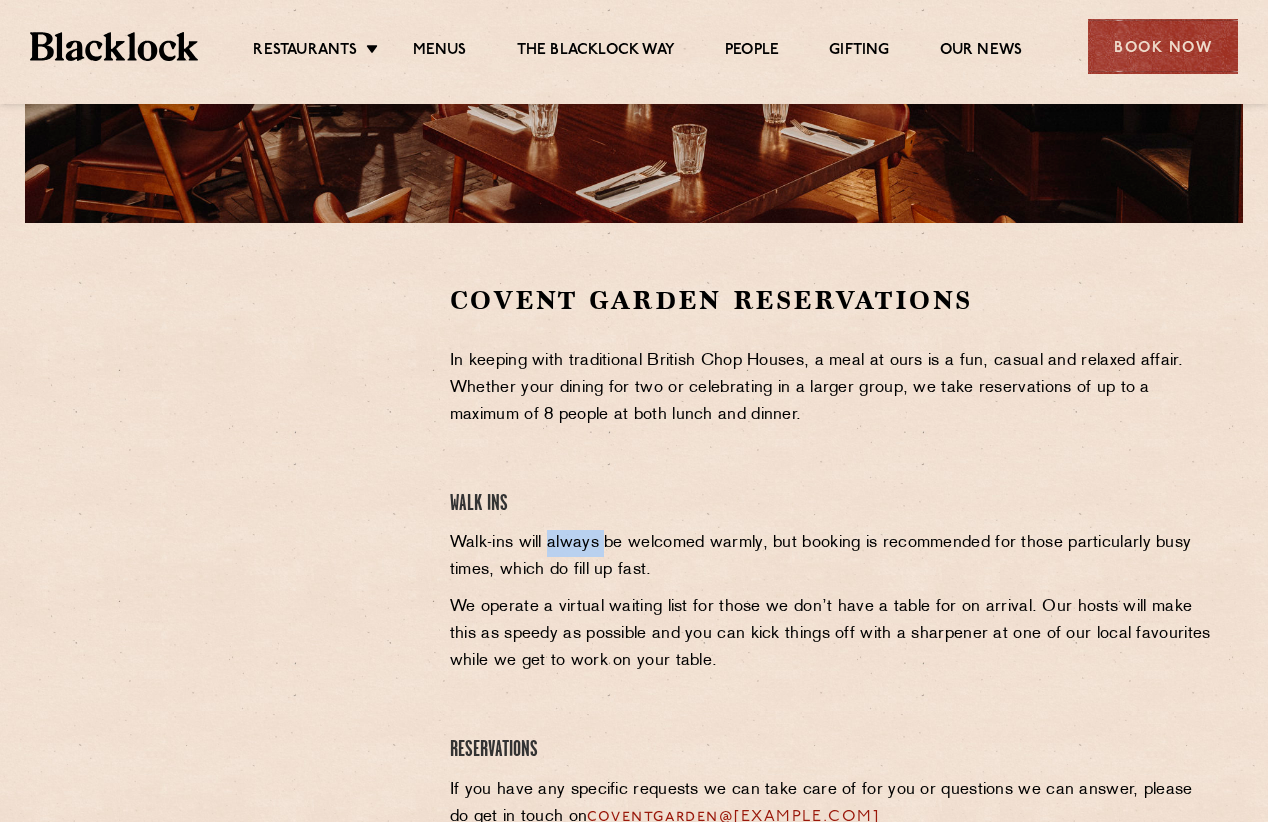 click on "Walk-ins will always be welcomed warmly, but booking is recommended for those particularly busy times, which do fill up fast." at bounding box center [833, 557] 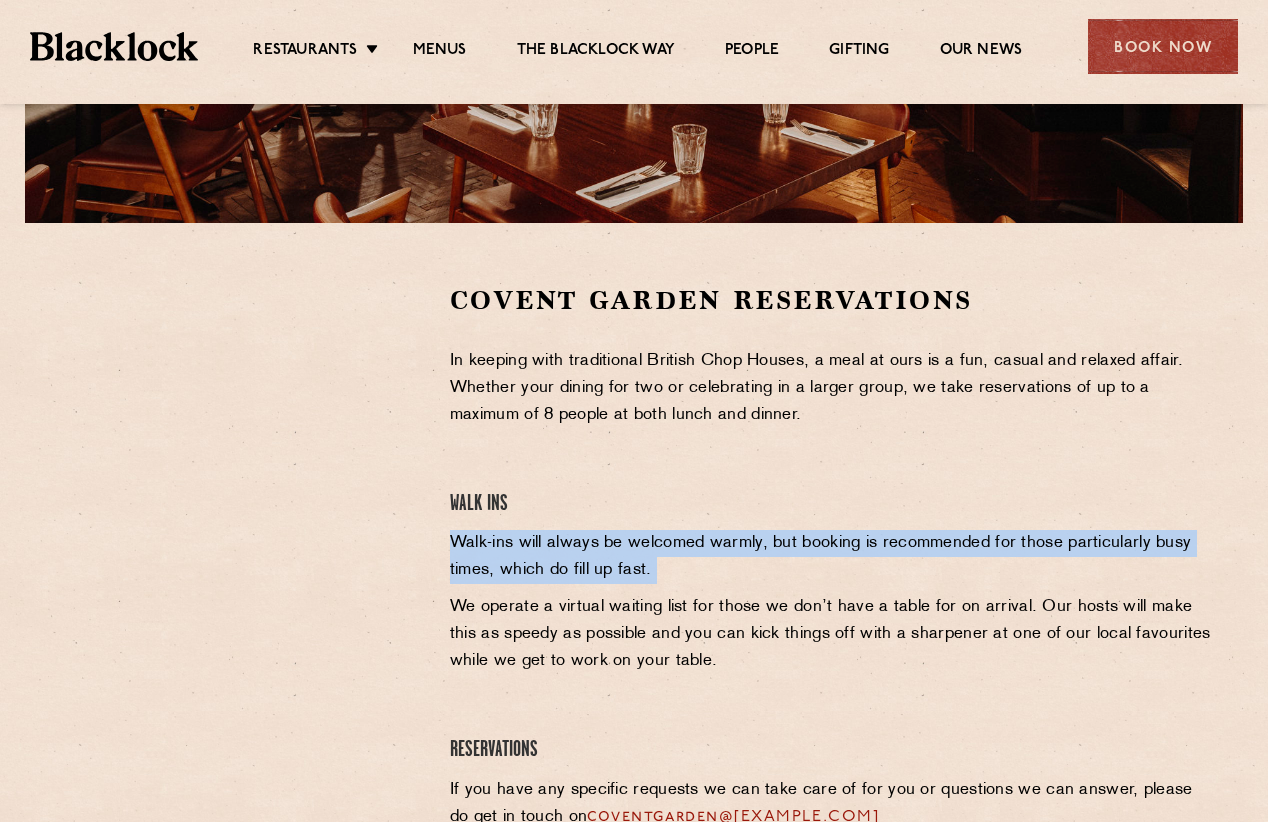 click on "Walk-ins will always be welcomed warmly, but booking is recommended for those particularly busy times, which do fill up fast." at bounding box center (833, 557) 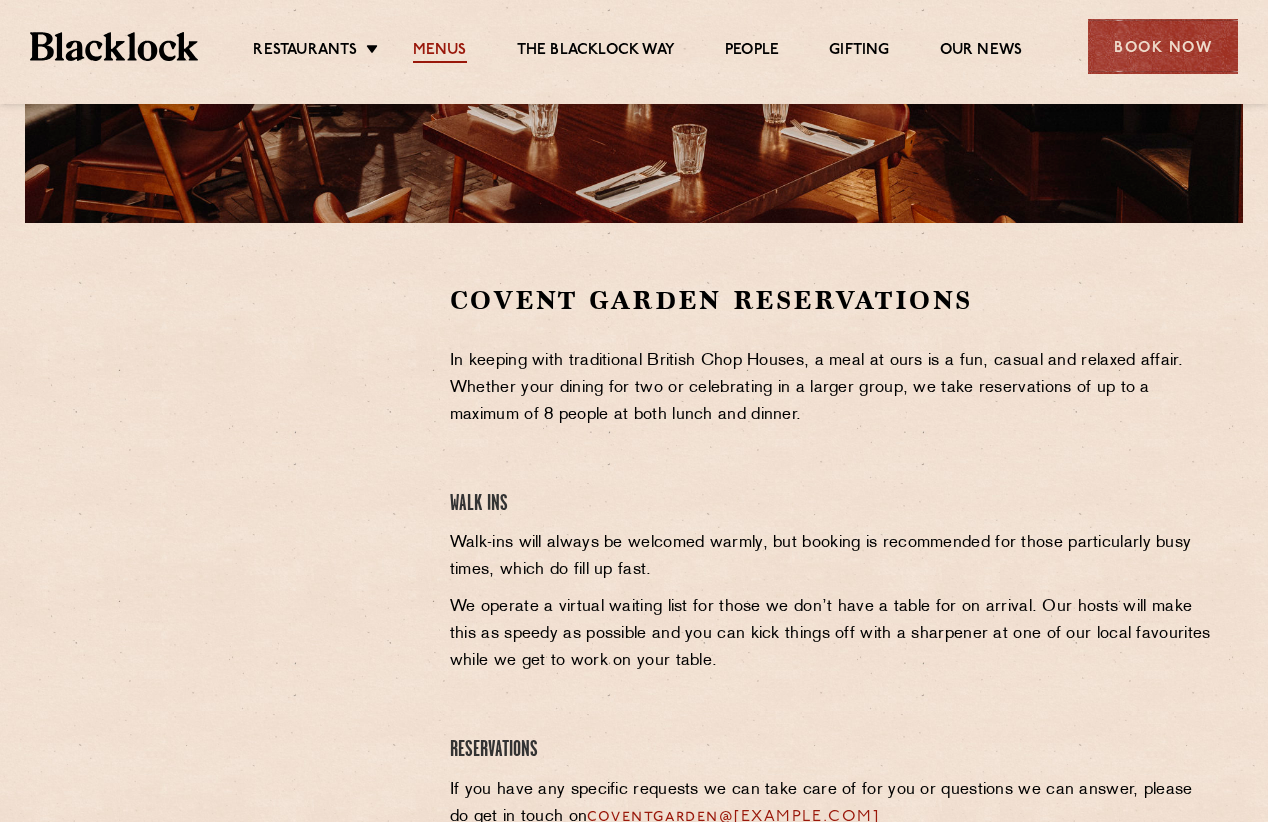 click on "Menus" at bounding box center [440, 52] 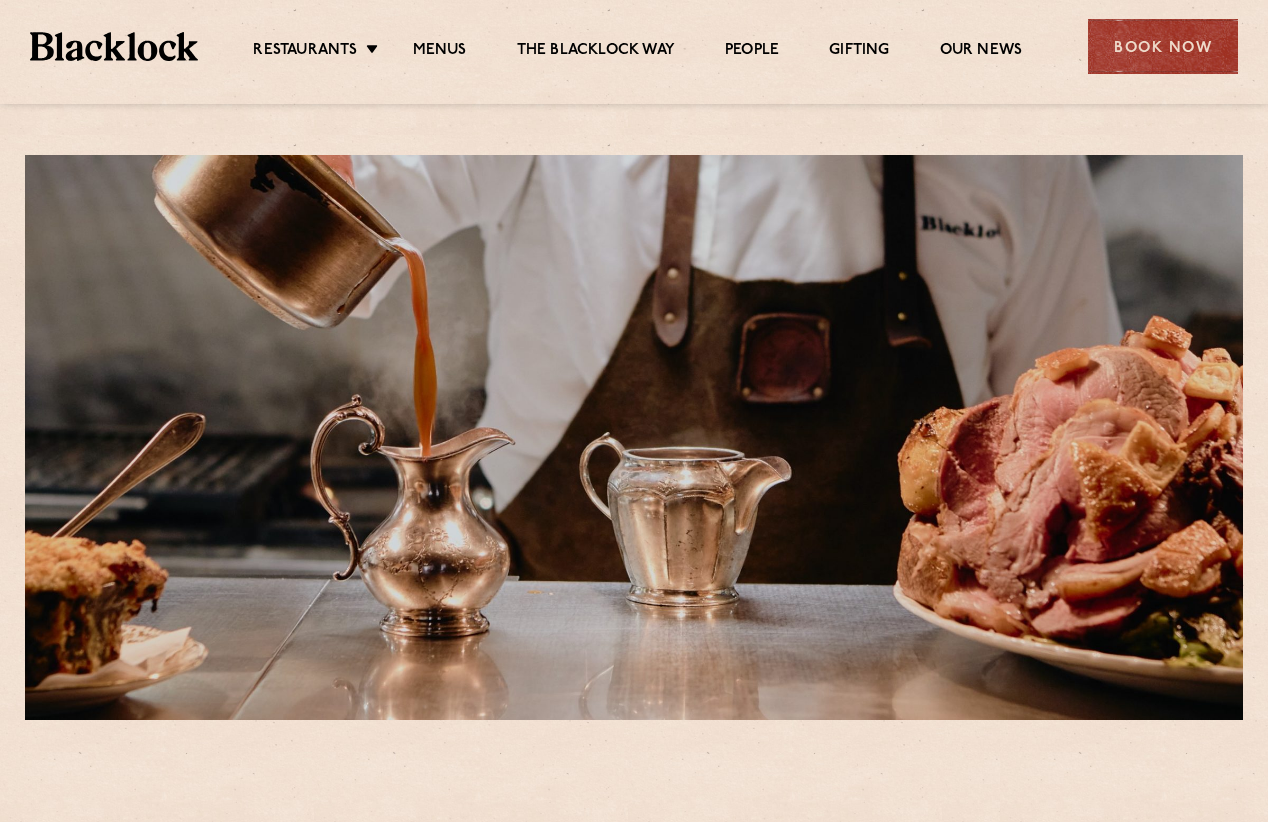 scroll, scrollTop: 0, scrollLeft: 0, axis: both 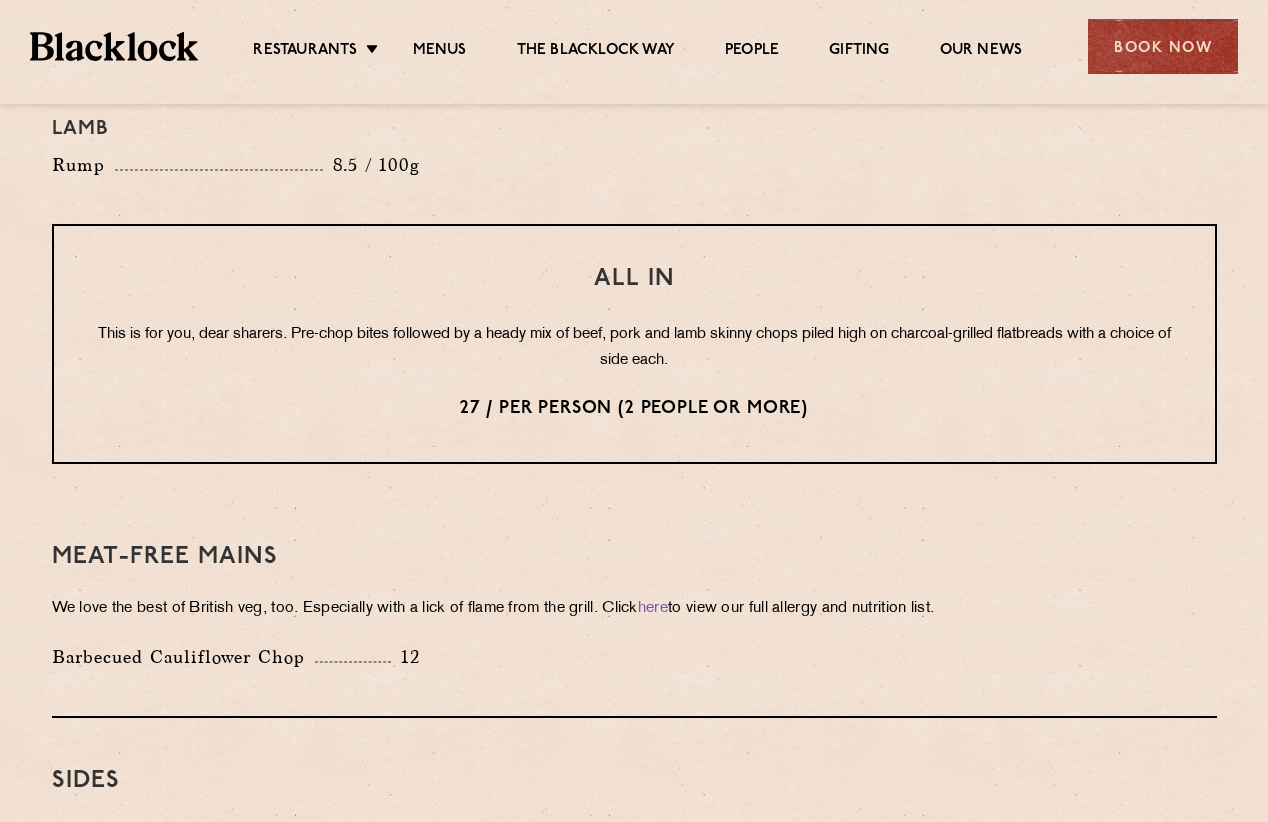 click on "All In This is for you, dear sharers. Pre-chop bites followed by a heady mix of beef, pork and lamb skinny chops piled high on charcoal-grilled flatbreads with a choice of side each. 27 / per person (2 people or more)" at bounding box center [634, 344] 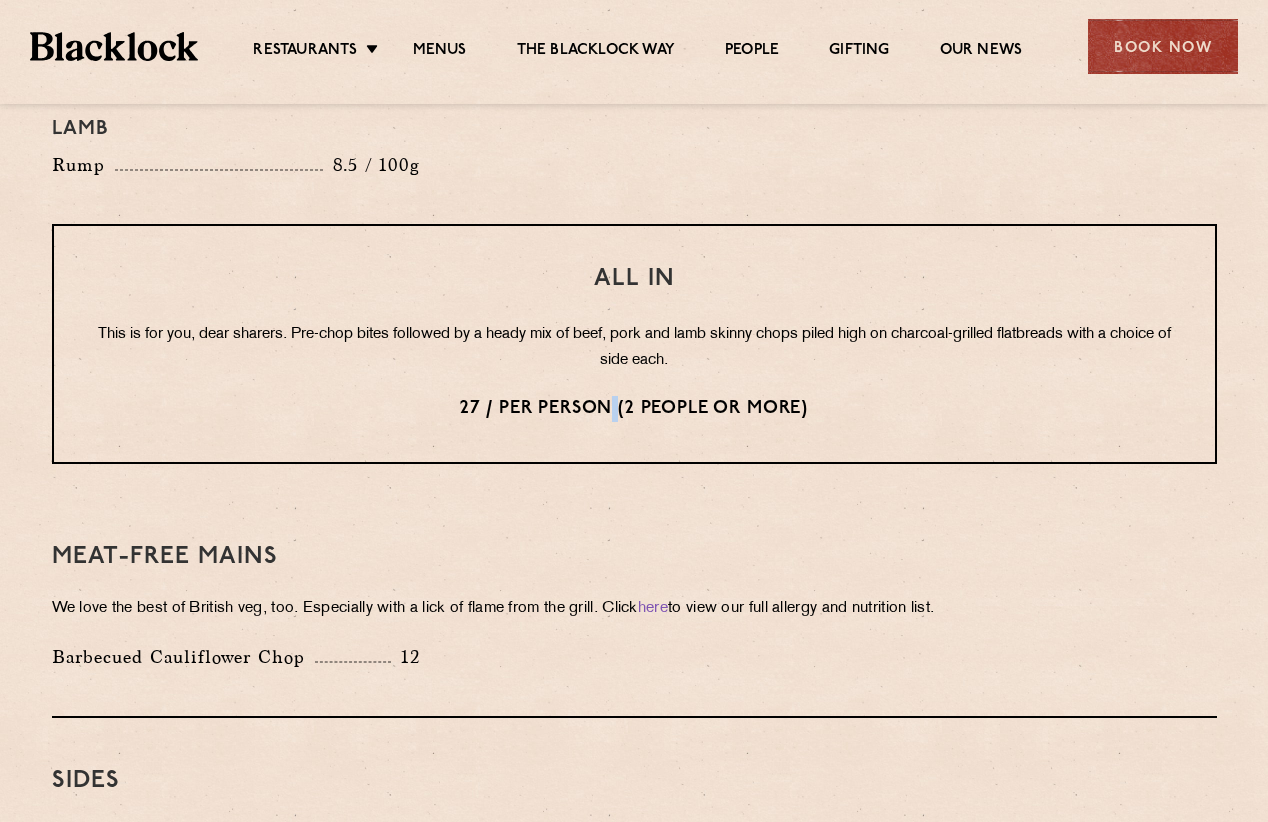 click on "All In This is for you, dear sharers. Pre-chop bites followed by a heady mix of beef, pork and lamb skinny chops piled high on charcoal-grilled flatbreads with a choice of side each. 27 / per person (2 people or more)" at bounding box center (634, 344) 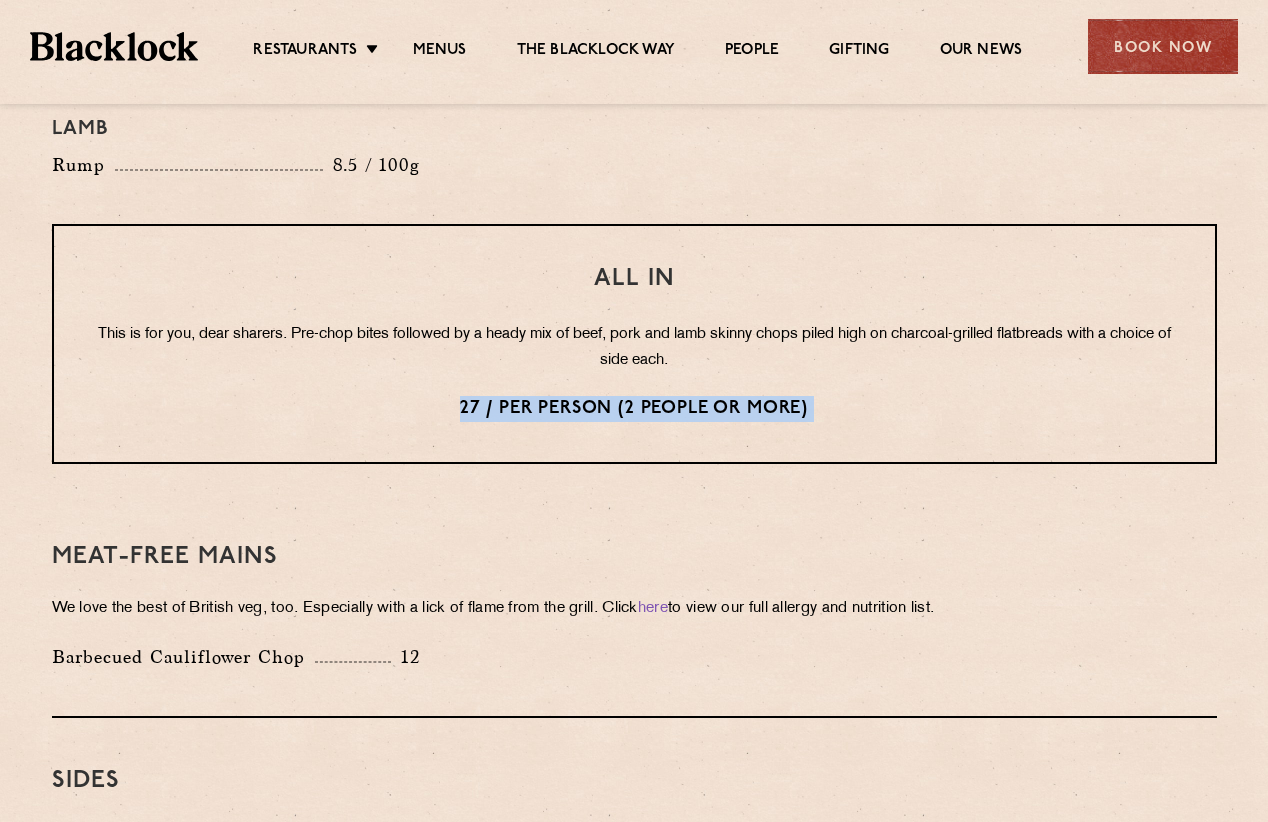 click on "All In This is for you, dear sharers. Pre-chop bites followed by a heady mix of beef, pork and lamb skinny chops piled high on charcoal-grilled flatbreads with a choice of side each. 27 / per person (2 people or more)" at bounding box center [634, 344] 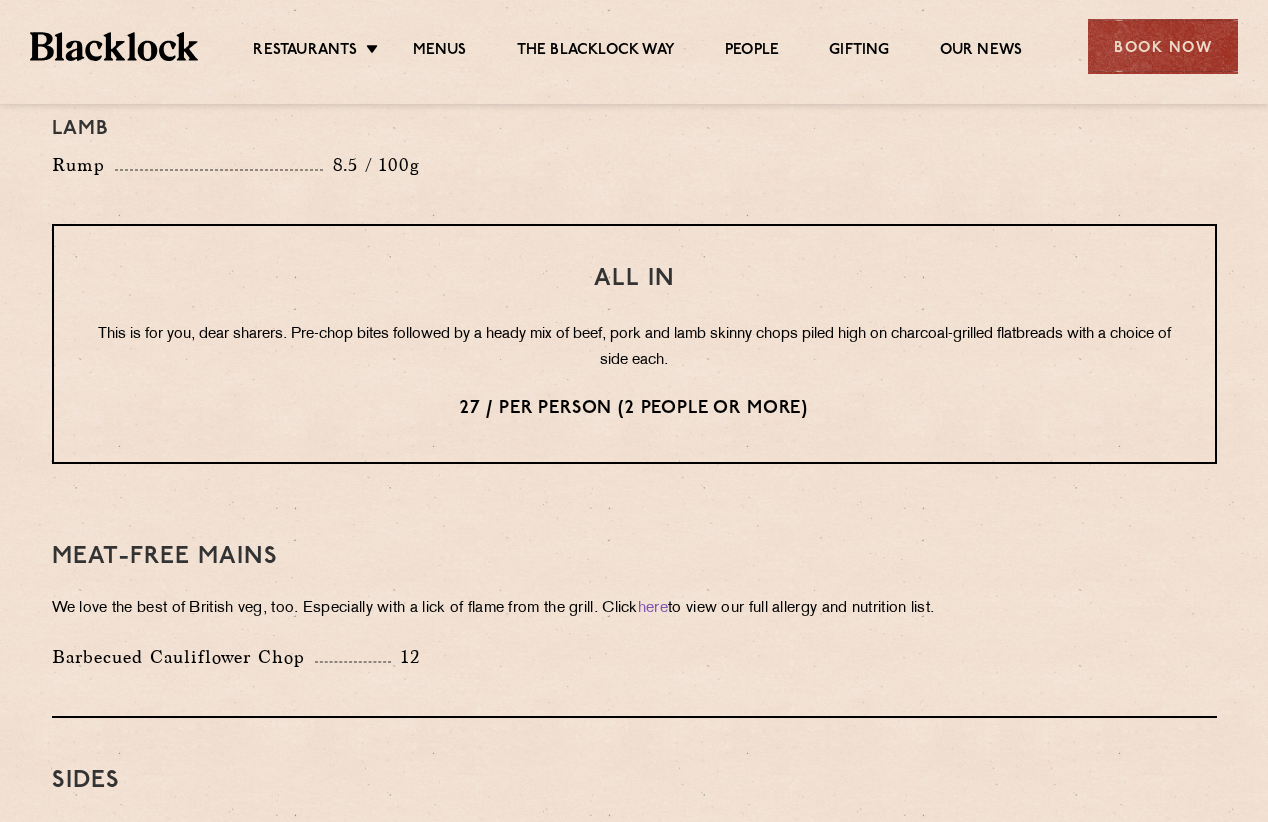 drag, startPoint x: 606, startPoint y: 393, endPoint x: 300, endPoint y: 347, distance: 309.4382 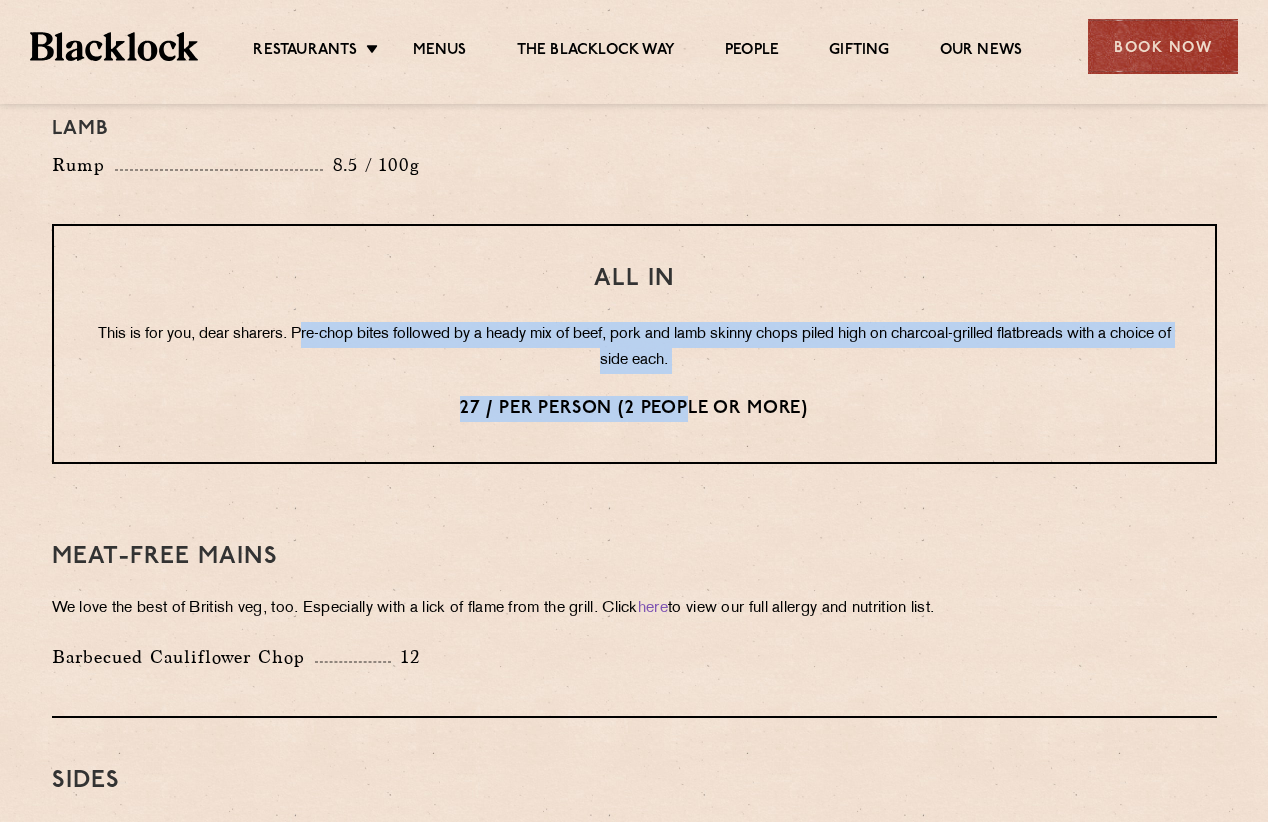 drag, startPoint x: 322, startPoint y: 336, endPoint x: 689, endPoint y: 377, distance: 369.28308 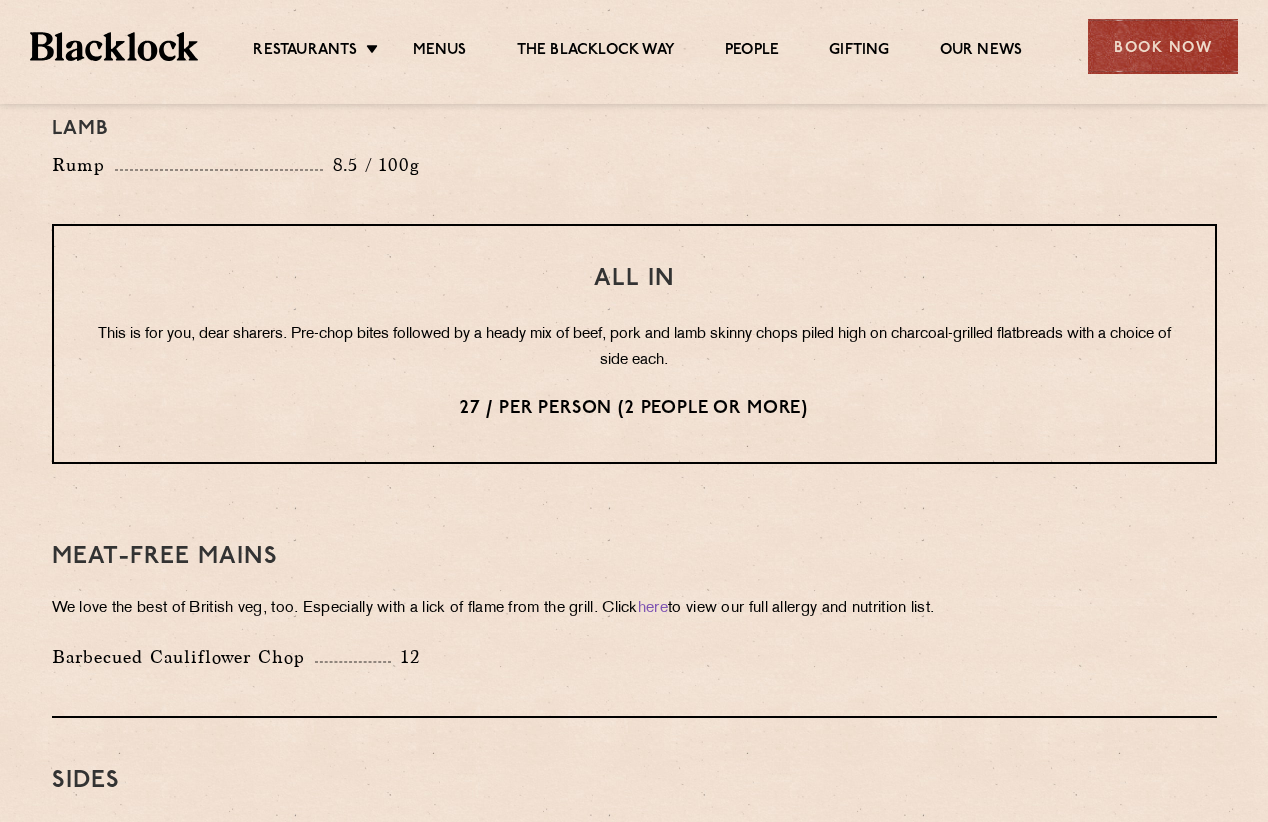 click on "All In This is for you, dear sharers. Pre-chop bites followed by a heady mix of beef, pork and lamb skinny chops piled high on charcoal-grilled flatbreads with a choice of side each. 27 / per person (2 people or more)" at bounding box center (634, 344) 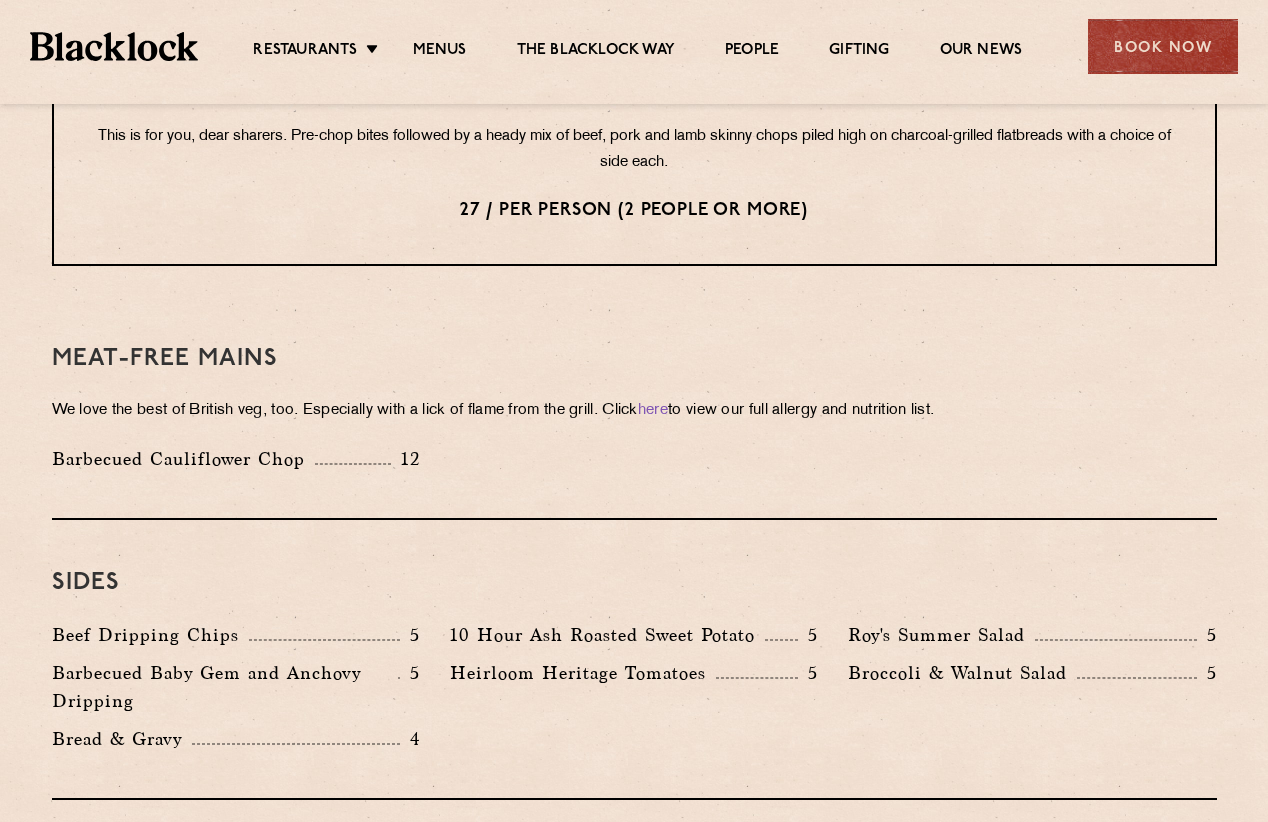 scroll, scrollTop: 2600, scrollLeft: 0, axis: vertical 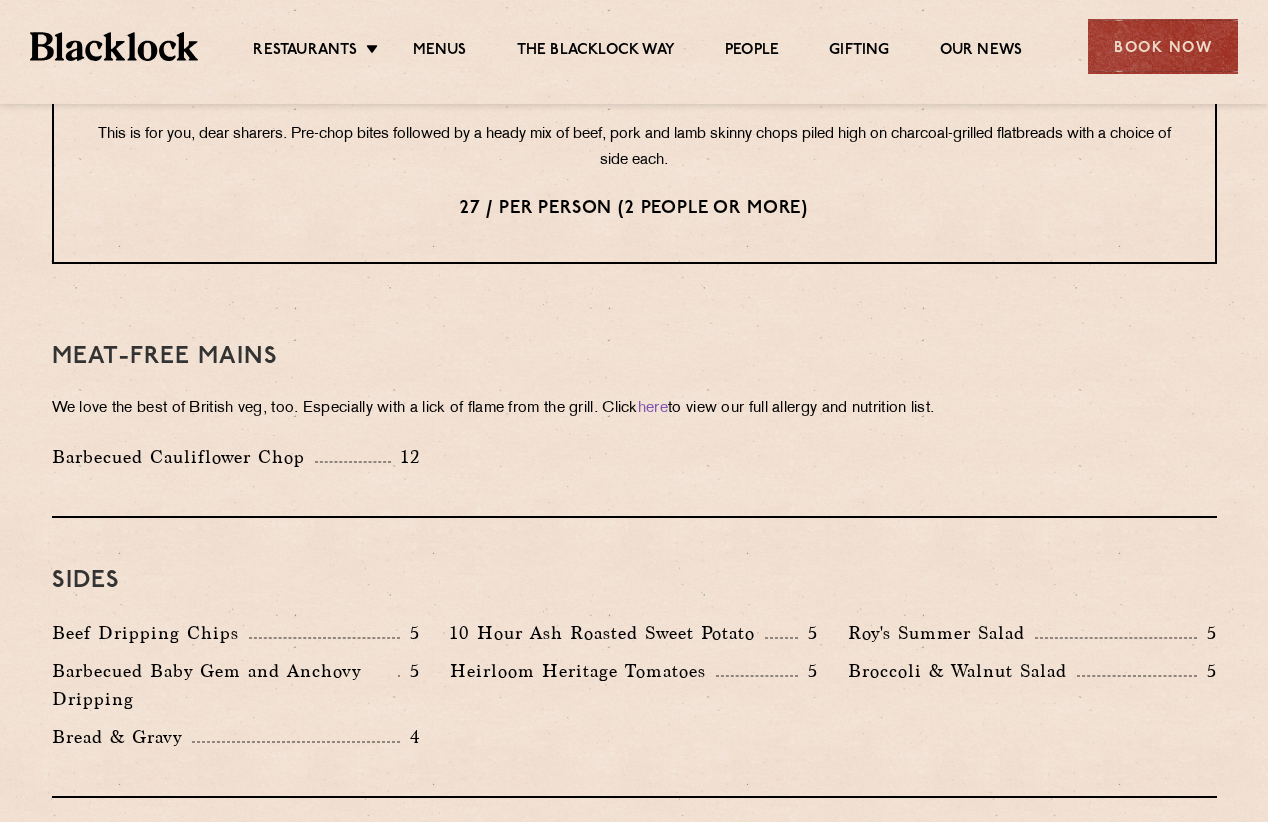 click on "10 Hour Ash Roasted Sweet Potato" at bounding box center (607, 633) 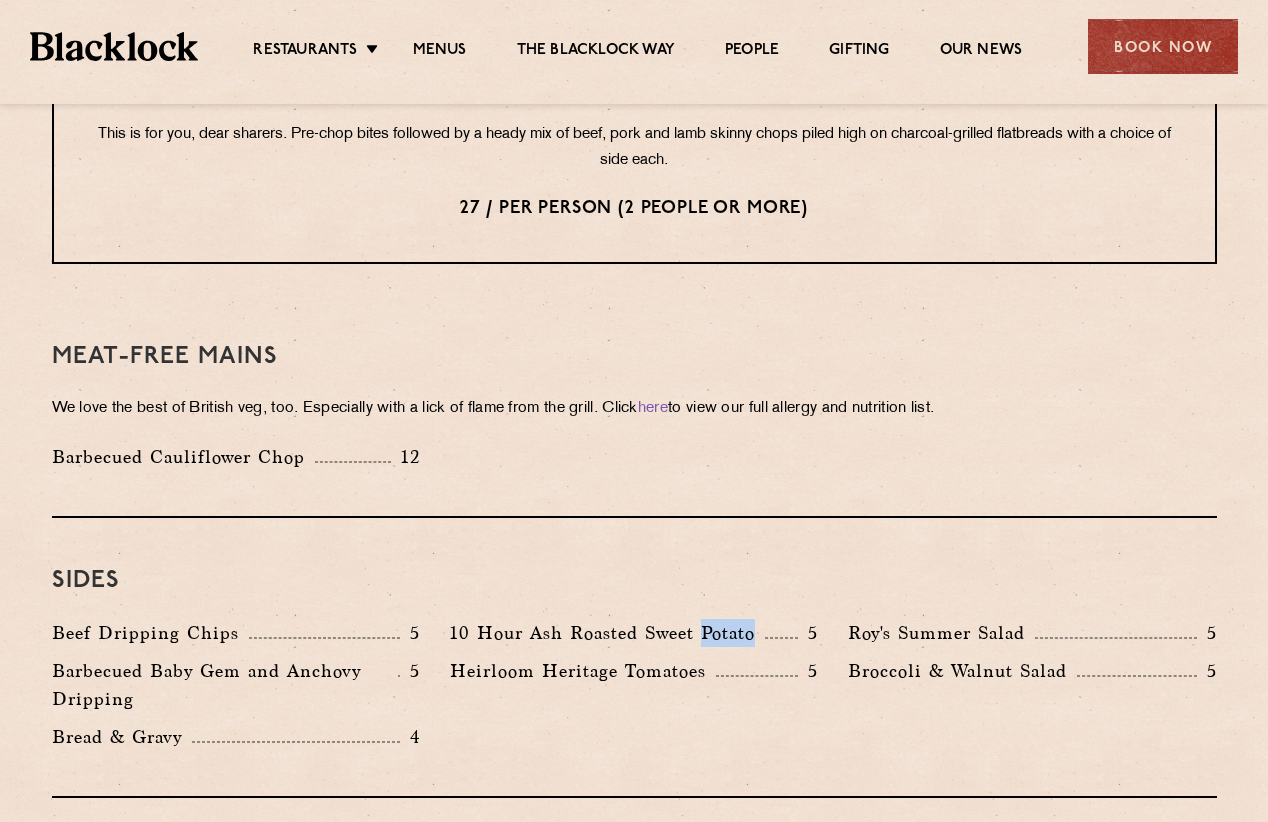 click on "10 Hour Ash Roasted Sweet Potato" at bounding box center [607, 633] 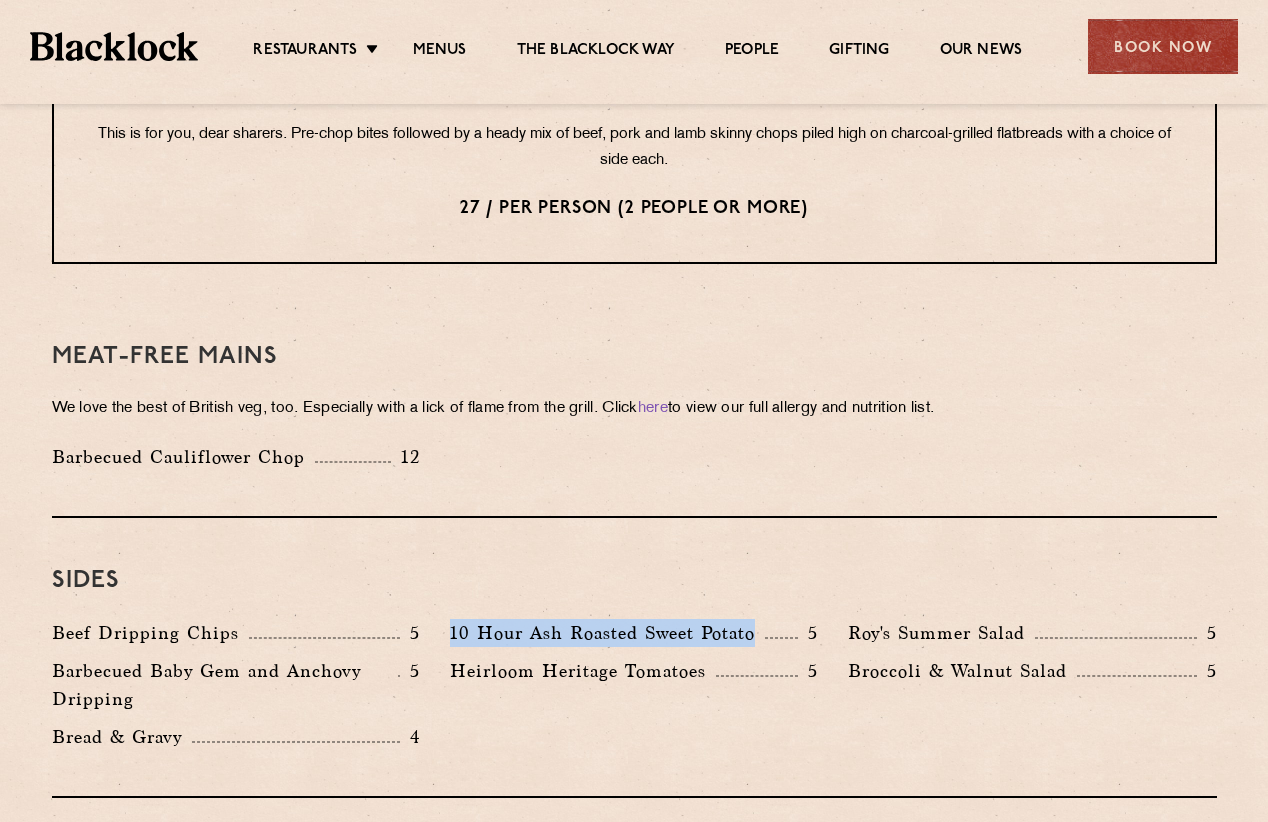 click on "10 Hour Ash Roasted Sweet Potato" at bounding box center [607, 633] 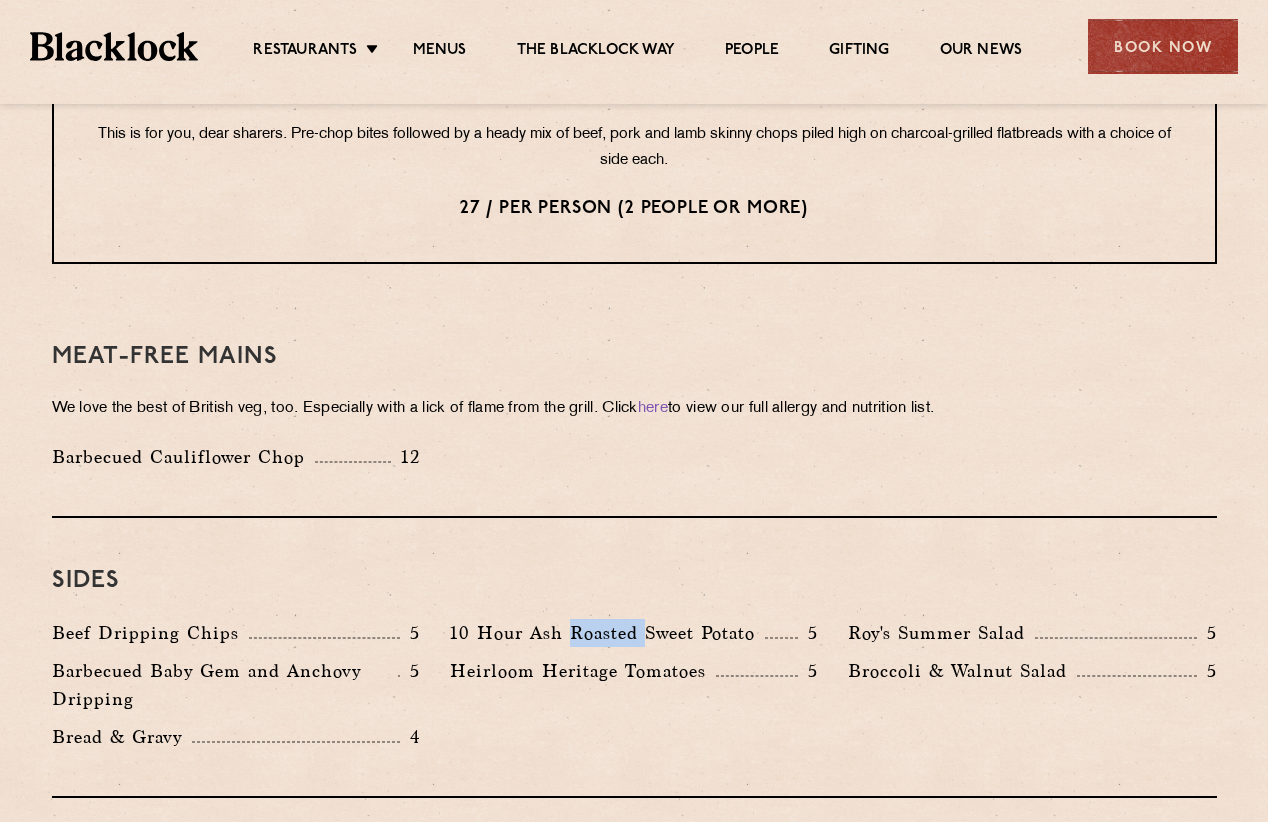click on "10 Hour Ash Roasted Sweet Potato" at bounding box center [607, 633] 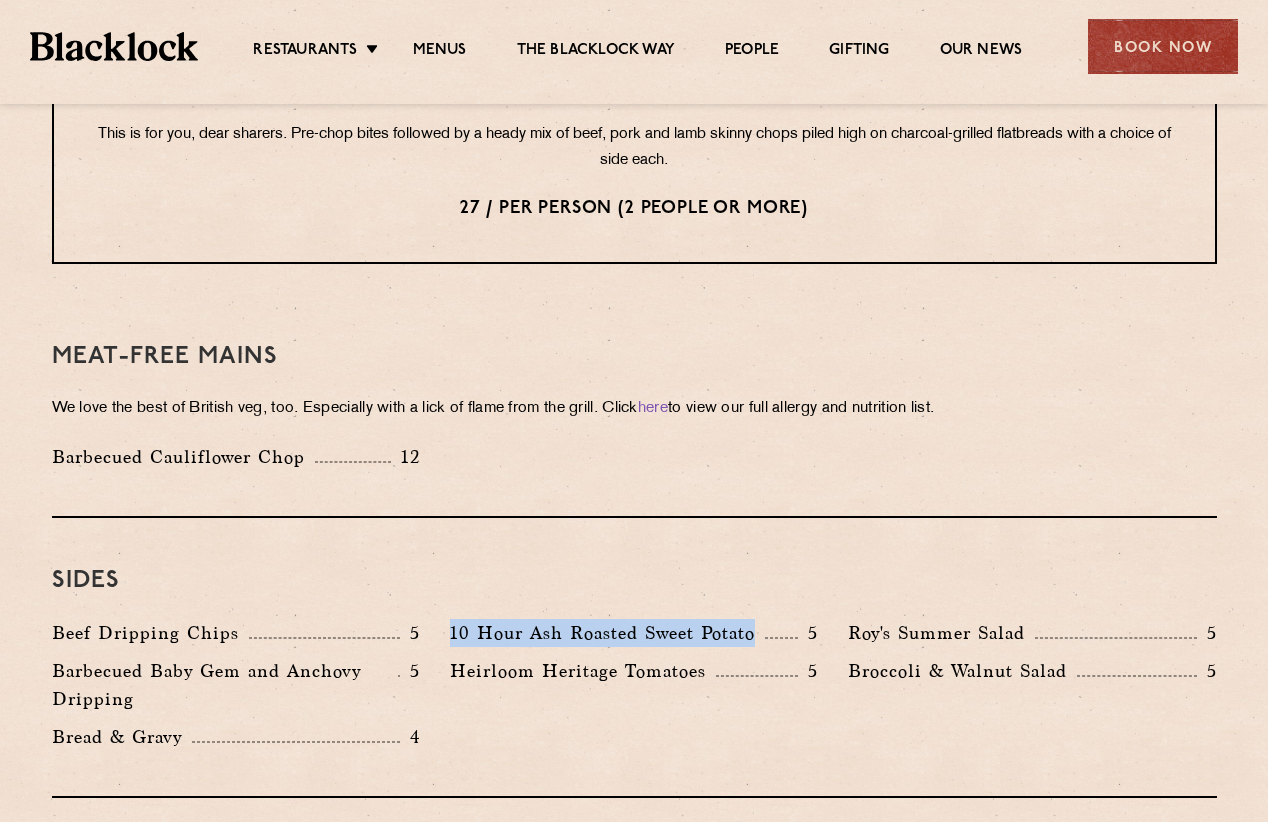 click on "10 Hour Ash Roasted Sweet Potato" at bounding box center [607, 633] 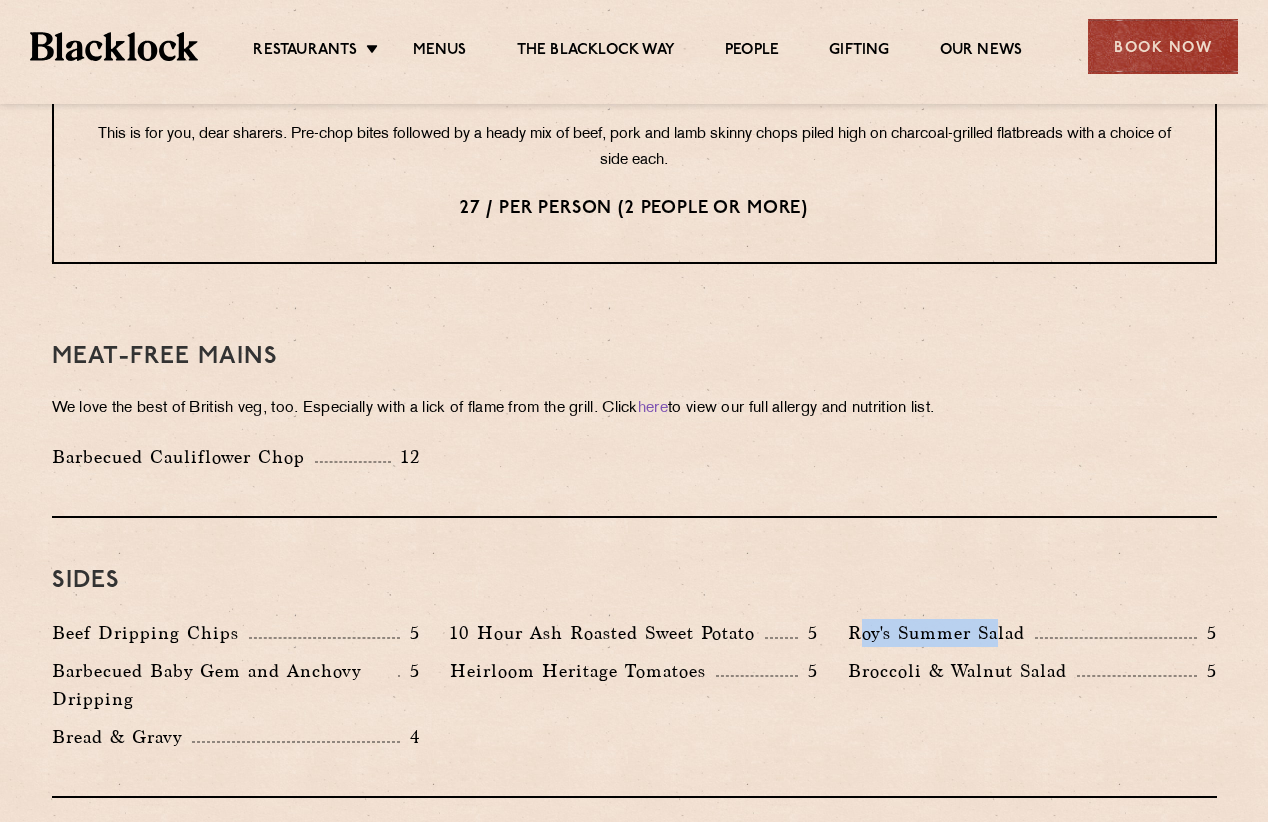 drag, startPoint x: 892, startPoint y: 638, endPoint x: 999, endPoint y: 638, distance: 107 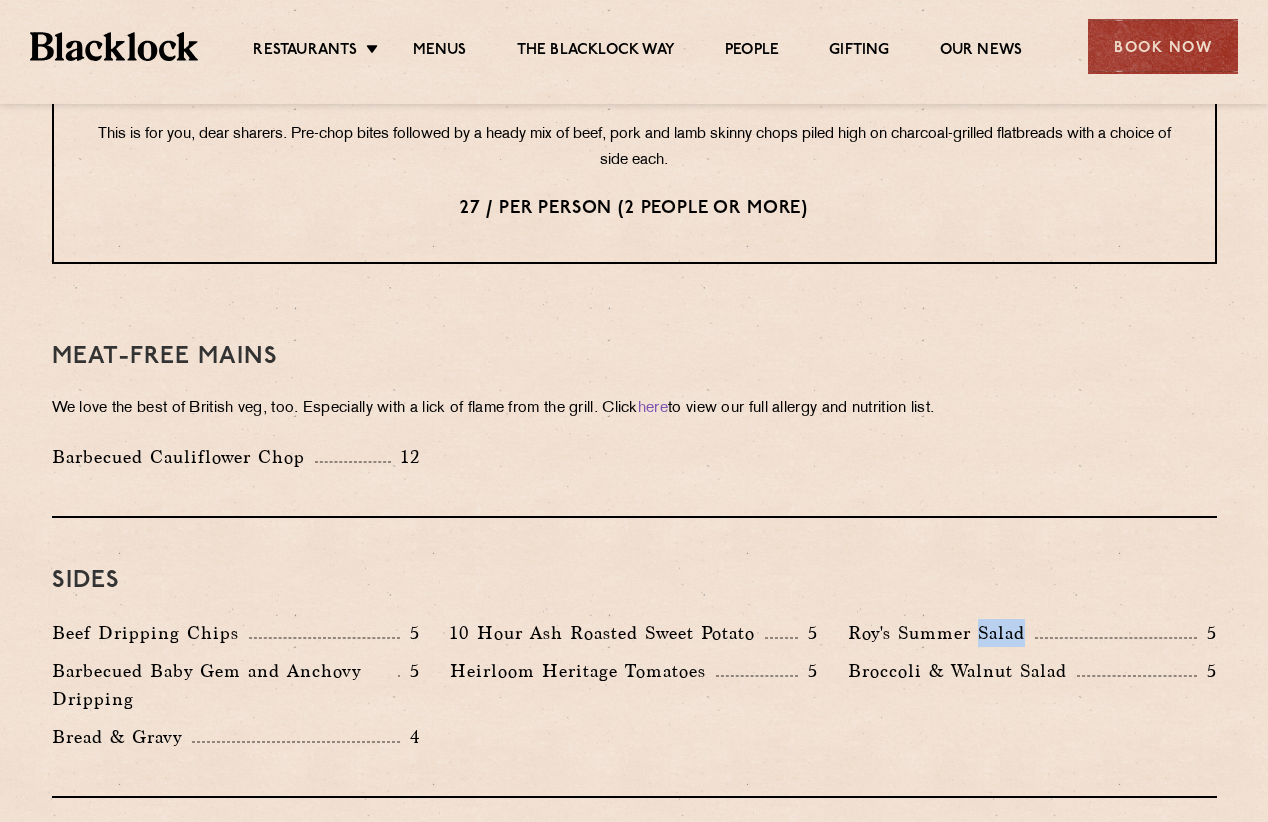 click on "Roy's Summer Salad" at bounding box center [941, 633] 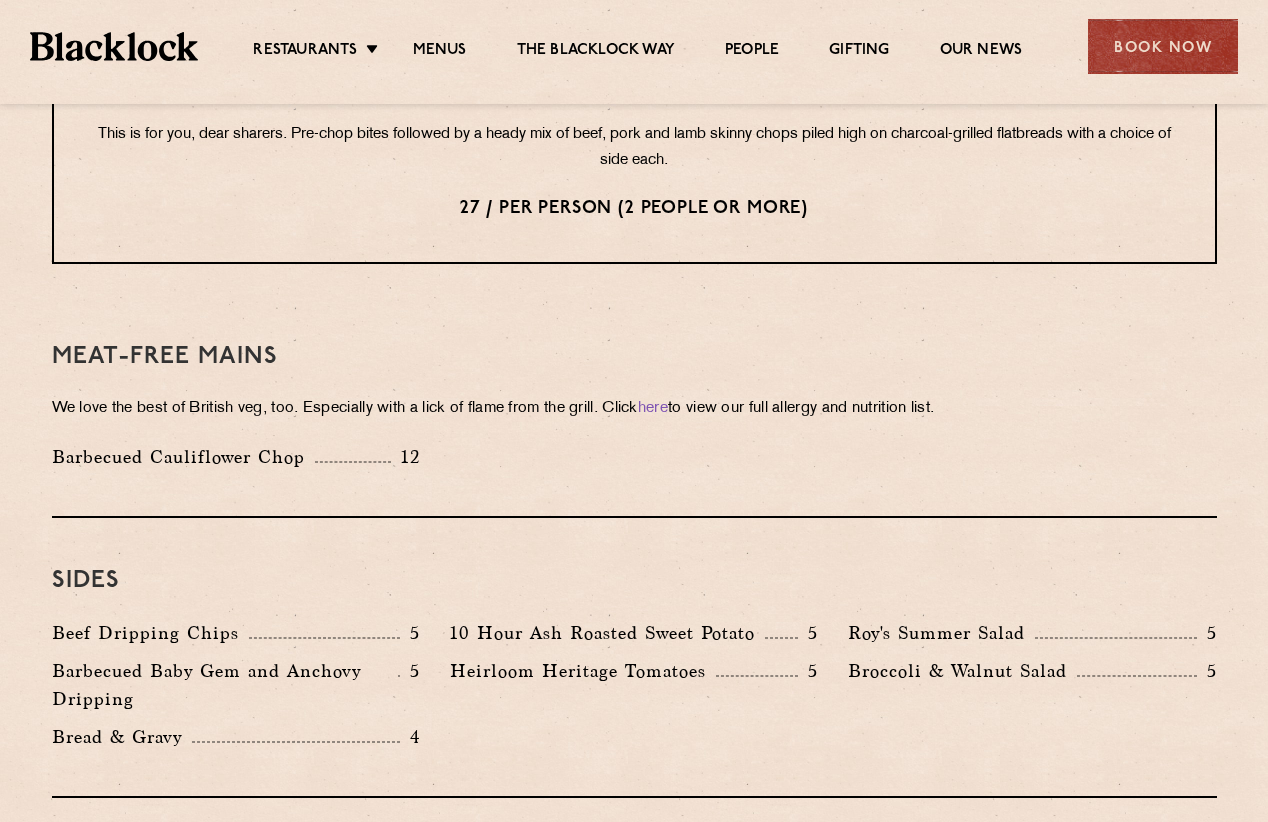 drag, startPoint x: 999, startPoint y: 638, endPoint x: 998, endPoint y: 680, distance: 42.0119 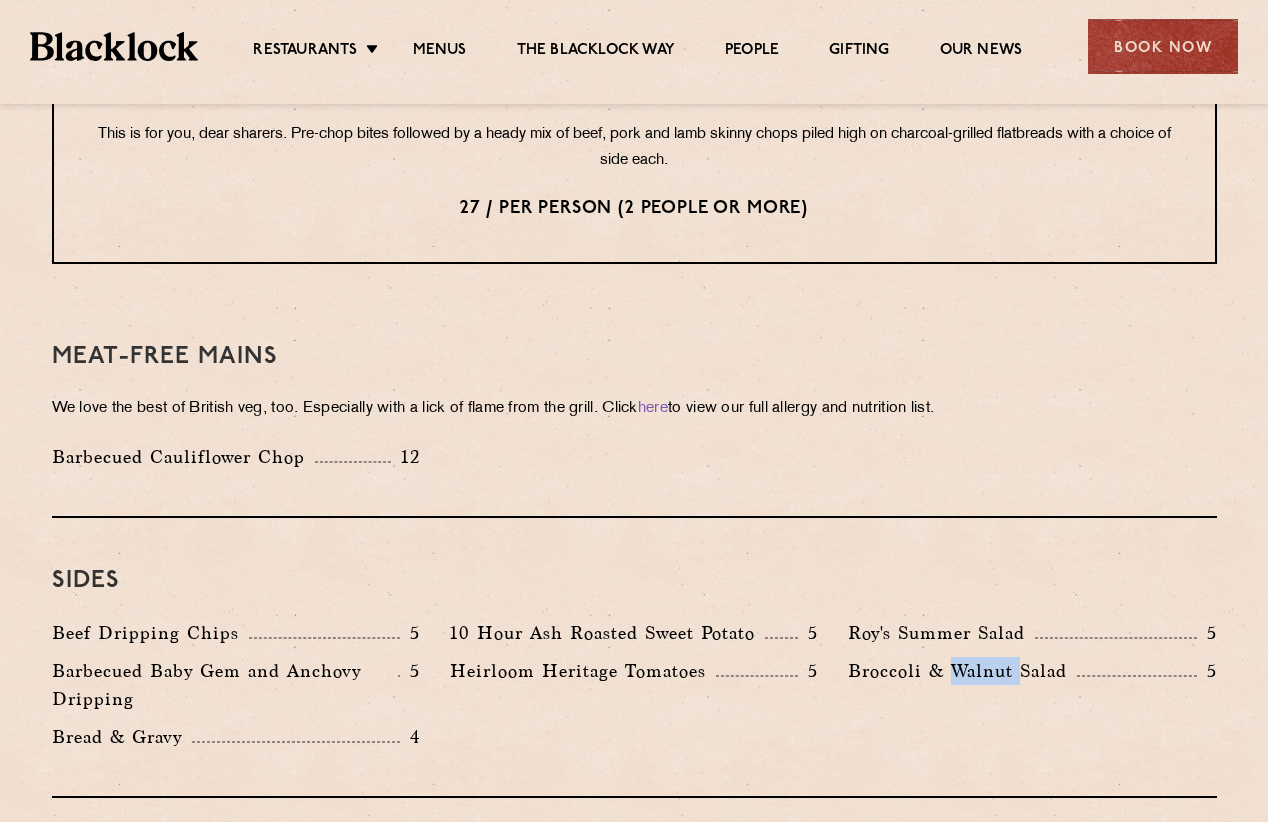 click on "Broccoli & Walnut Salad" at bounding box center (962, 671) 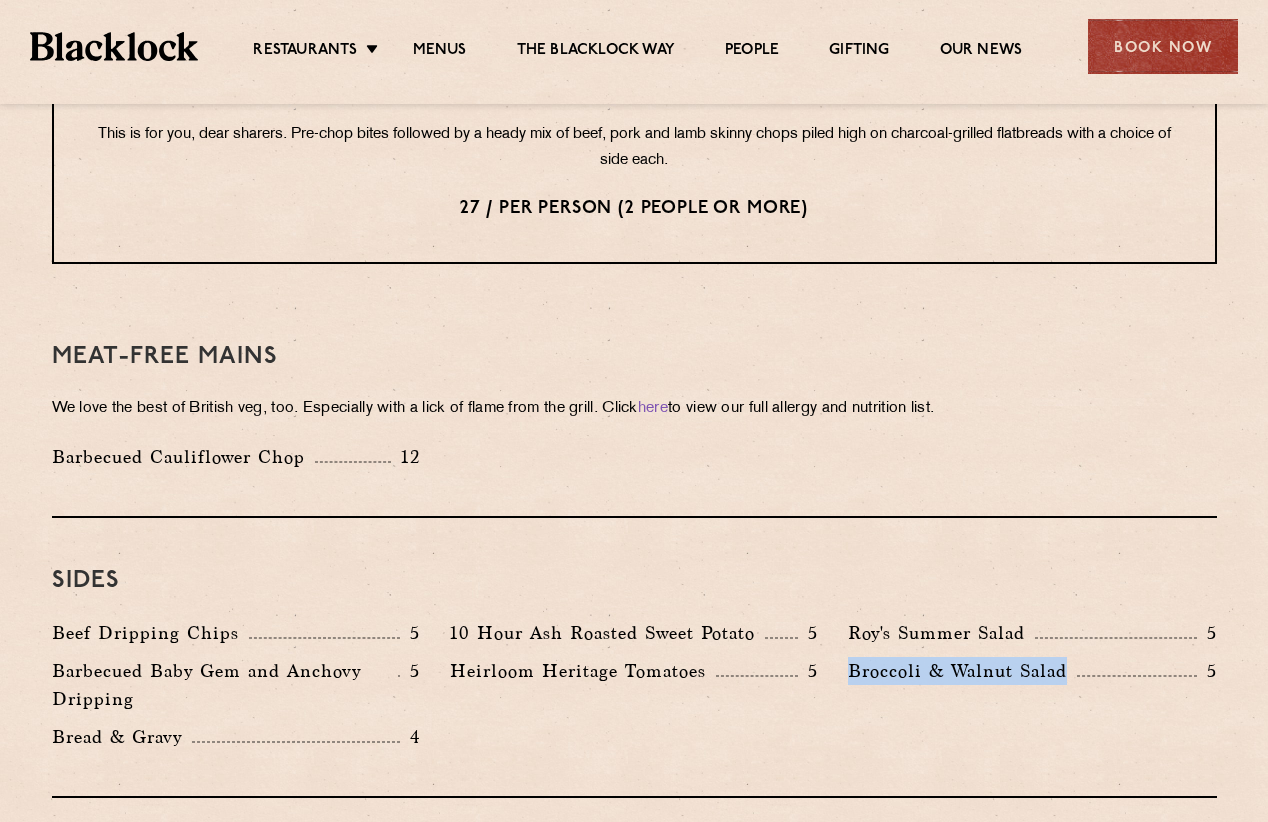 click on "Broccoli & Walnut Salad" at bounding box center (962, 671) 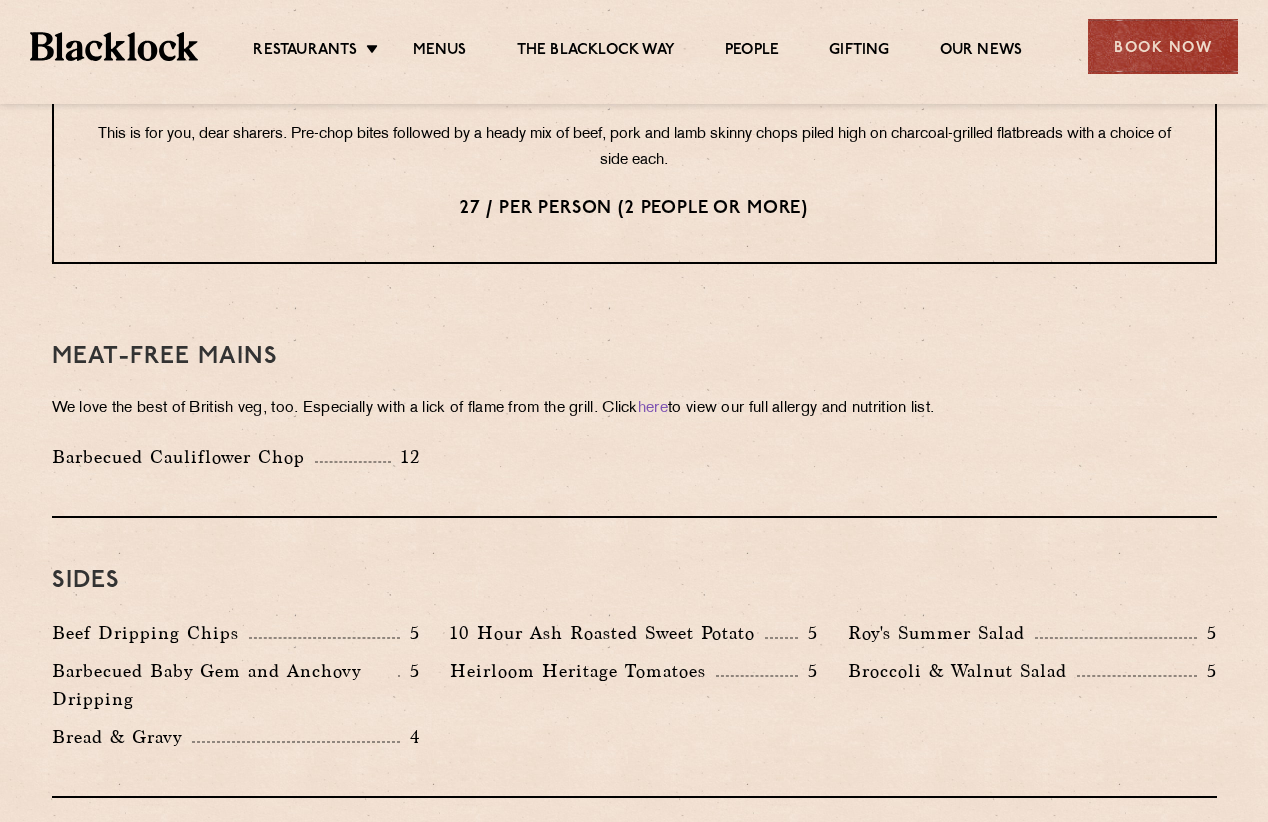 drag, startPoint x: 998, startPoint y: 680, endPoint x: 613, endPoint y: 674, distance: 385.04675 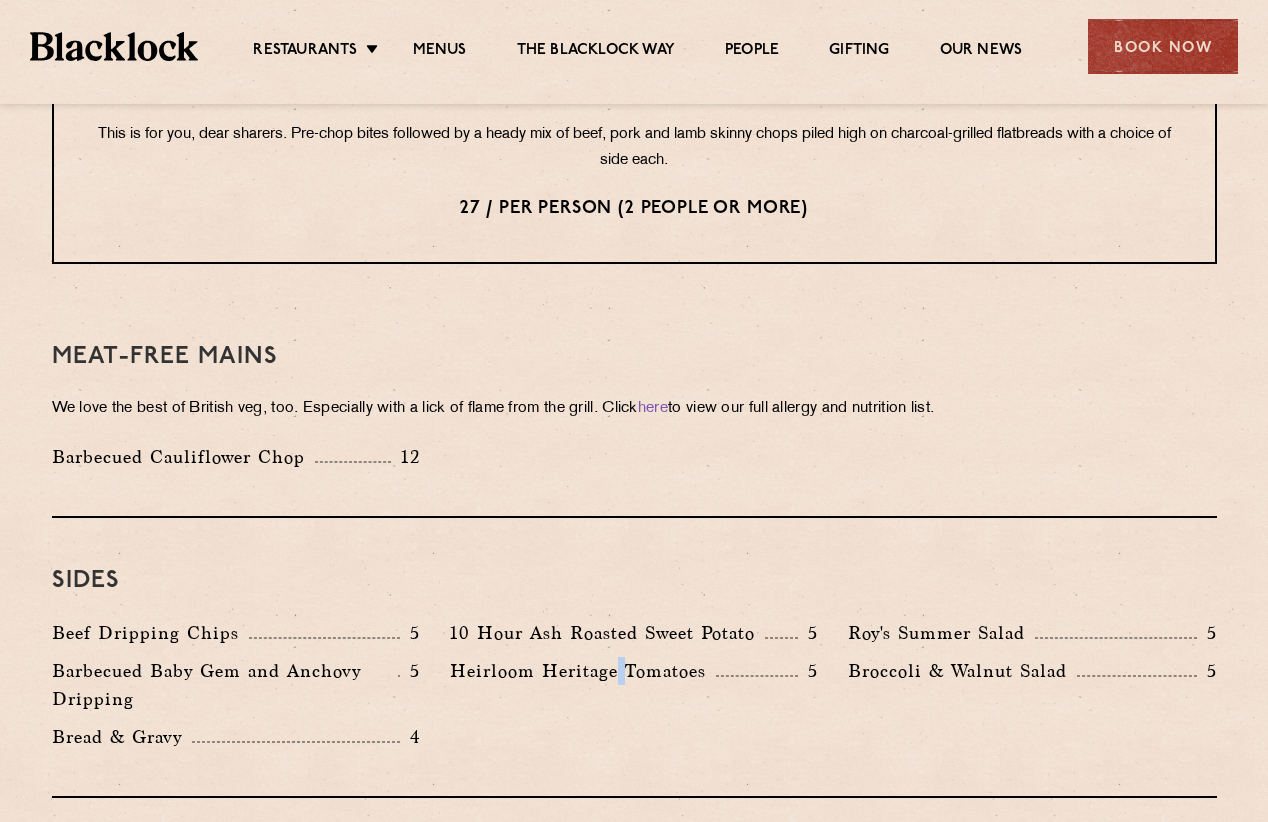 click on "Heirloom Heritage Tomatoes" at bounding box center [583, 671] 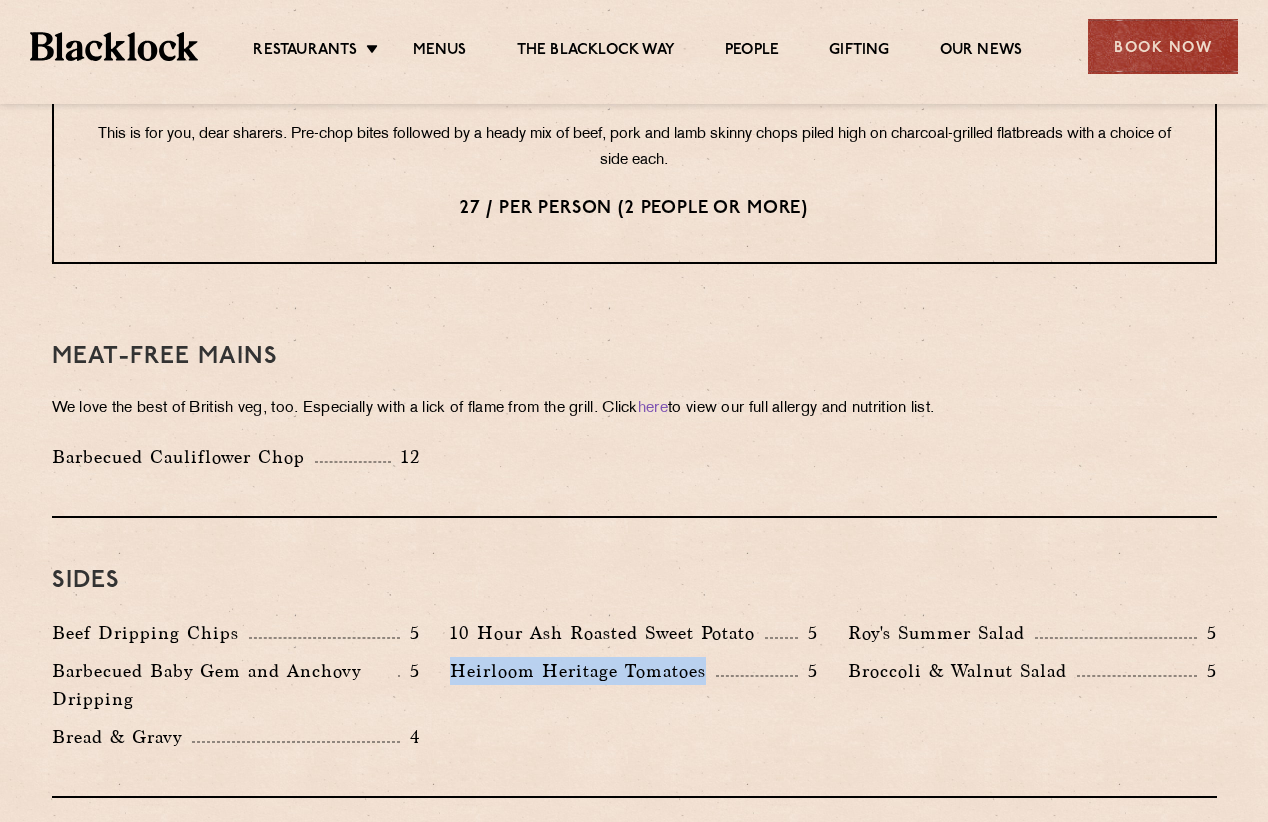 click on "Heirloom Heritage Tomatoes" at bounding box center (583, 671) 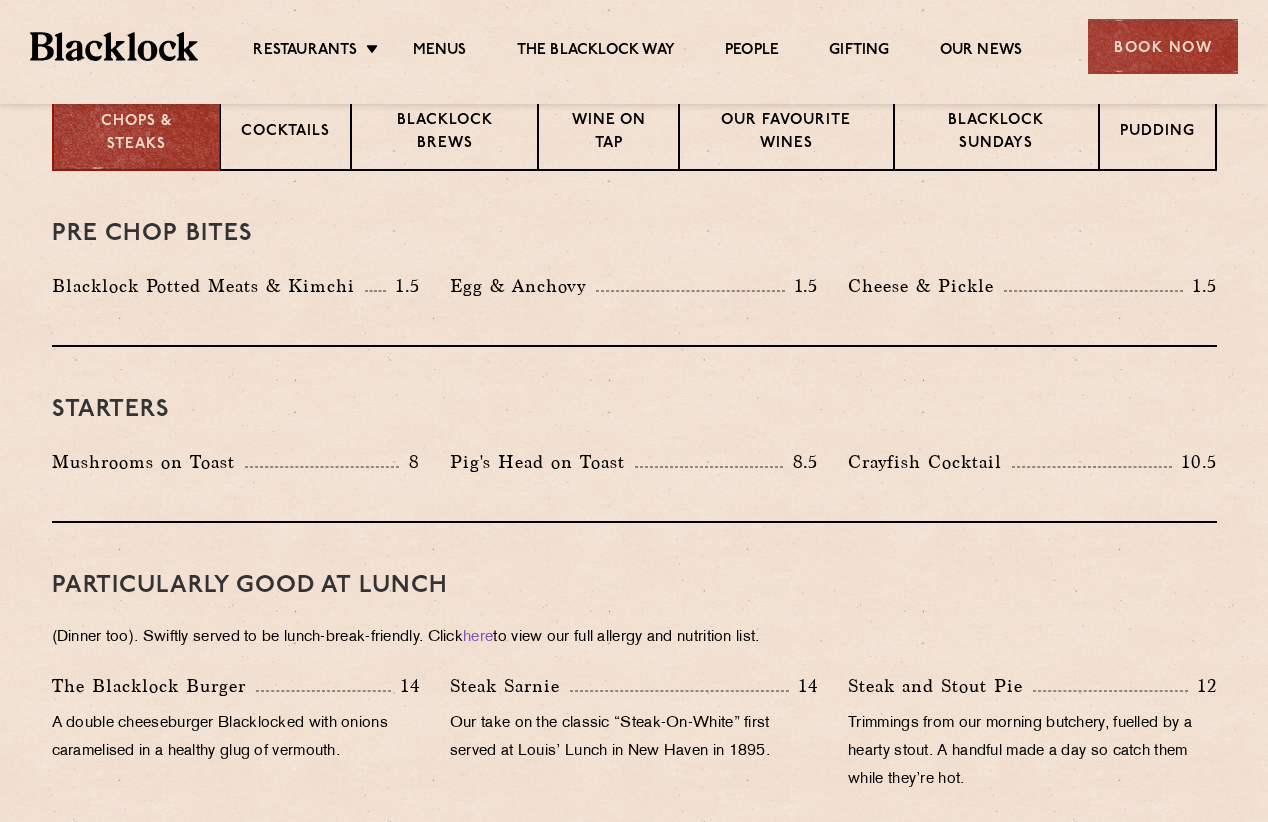 scroll, scrollTop: 800, scrollLeft: 0, axis: vertical 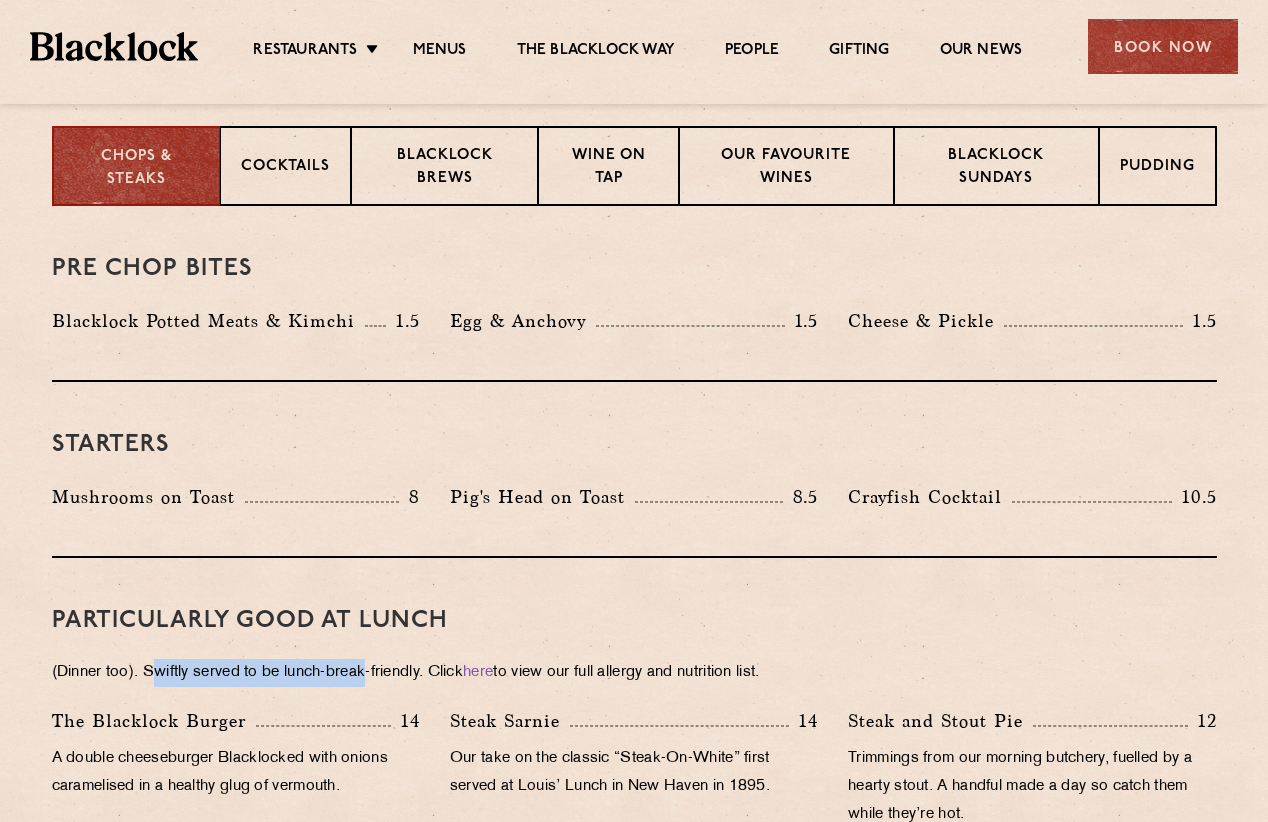 drag, startPoint x: 155, startPoint y: 678, endPoint x: 370, endPoint y: 676, distance: 215.00931 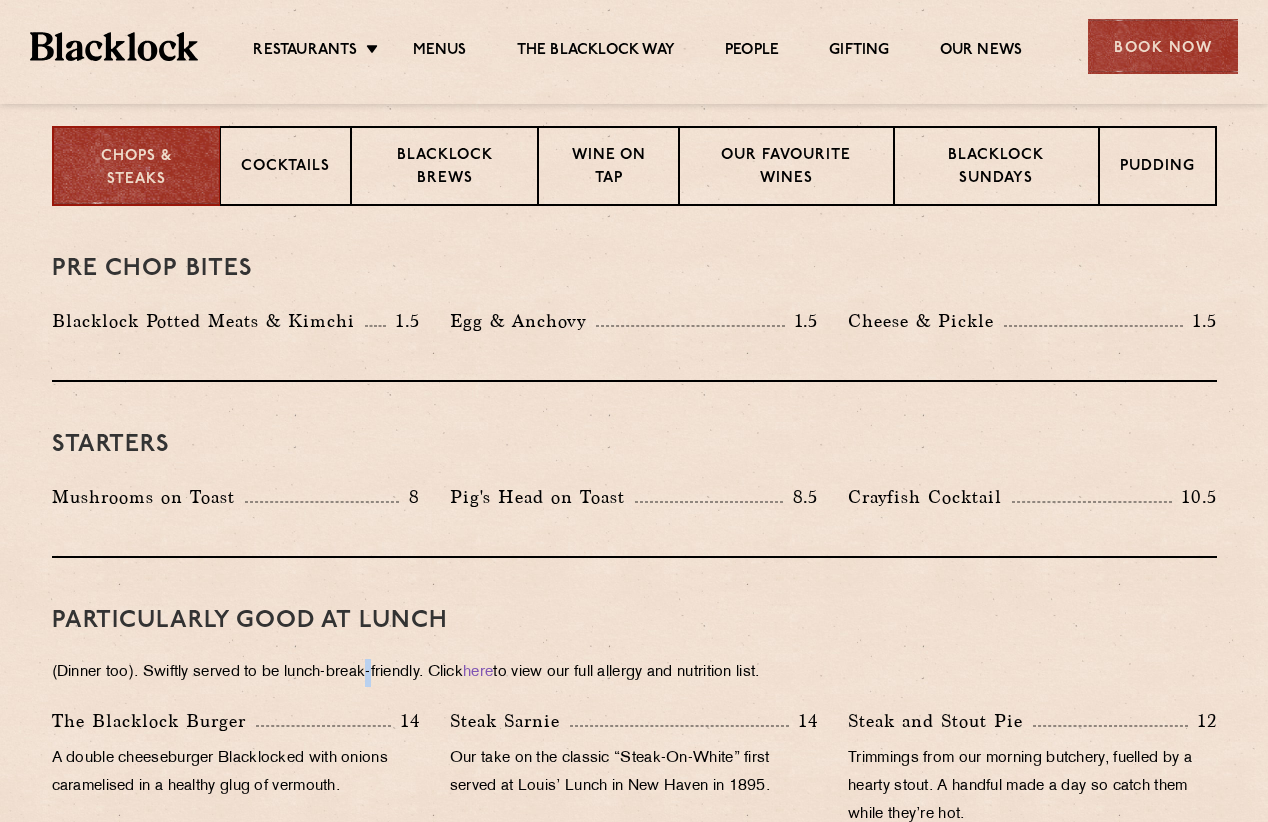 click on "(Dinner too). Swiftly served to be lunch-break-friendly. Click here to view our full allergy and nutrition list." at bounding box center (634, 673) 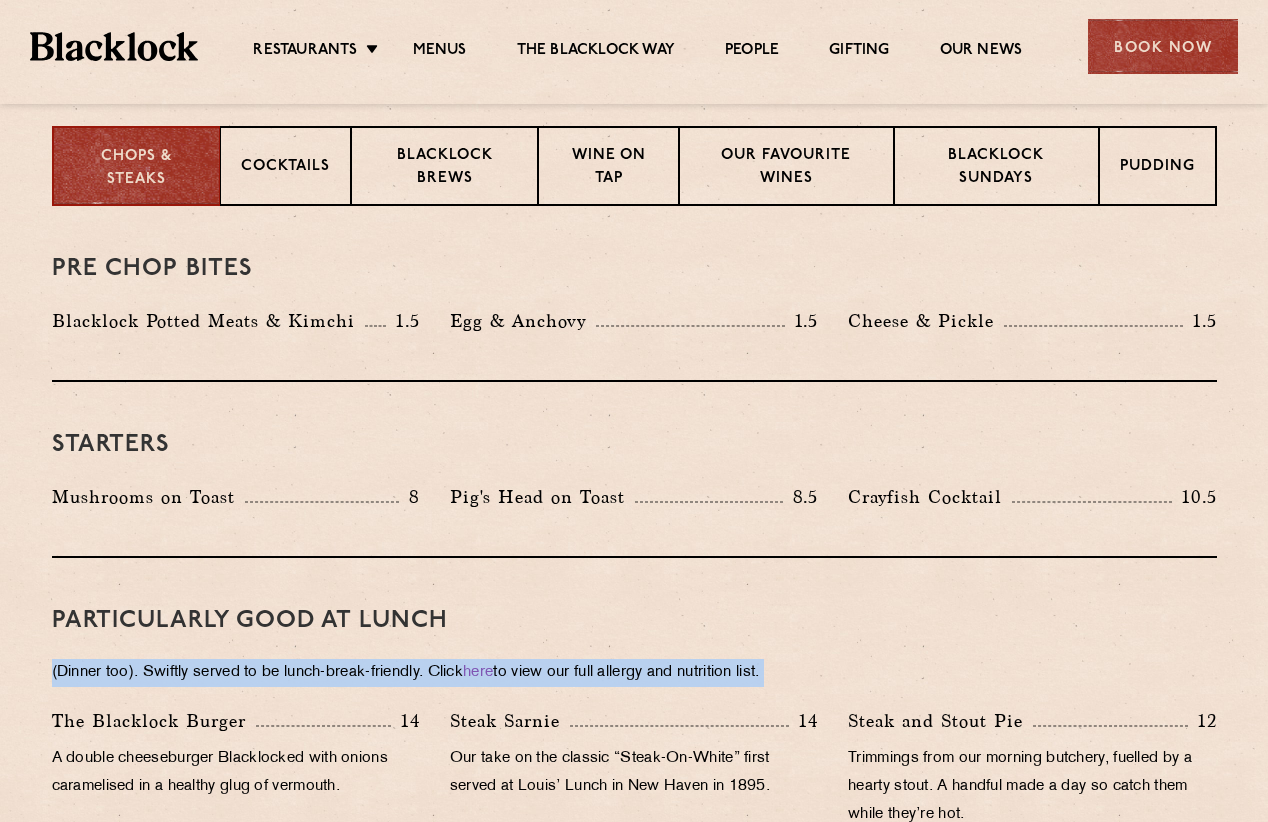 click on "(Dinner too). Swiftly served to be lunch-break-friendly. Click here to view our full allergy and nutrition list." at bounding box center [634, 673] 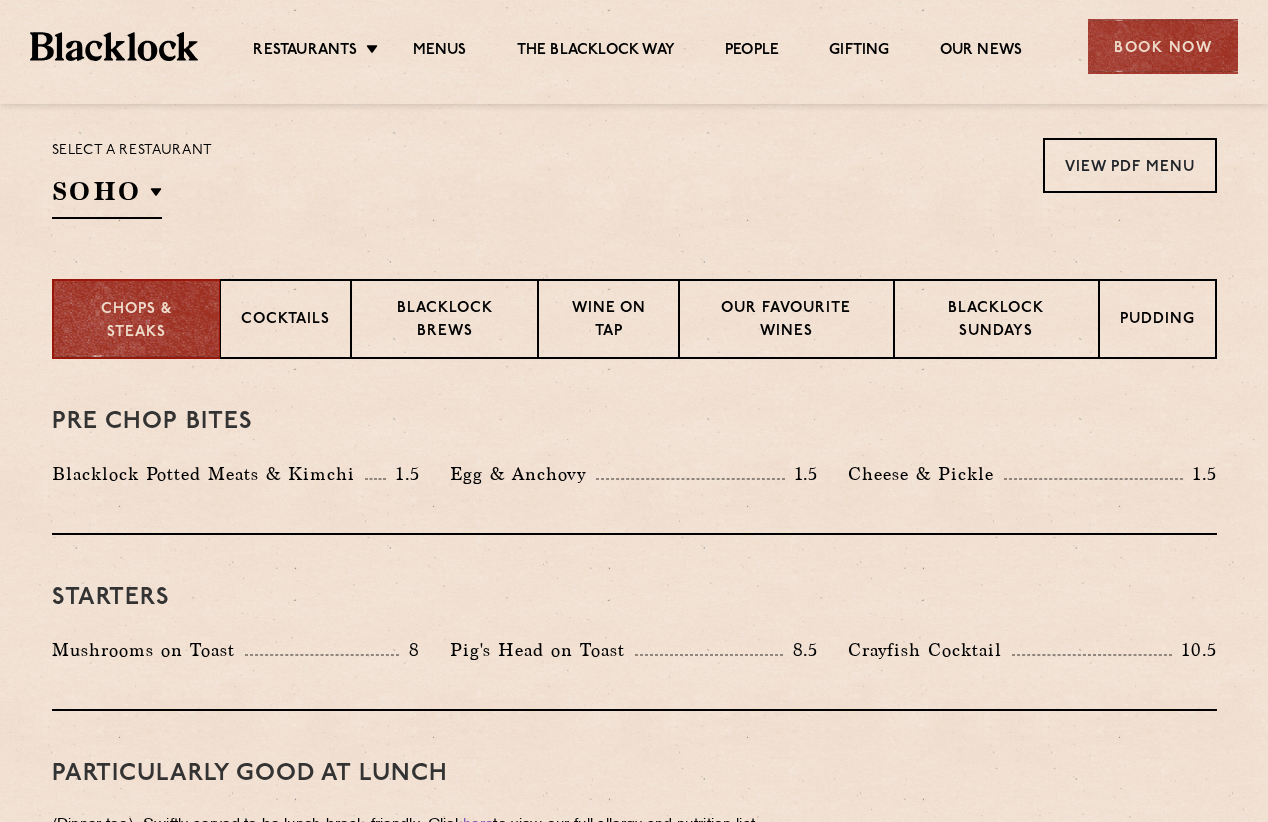 scroll, scrollTop: 600, scrollLeft: 0, axis: vertical 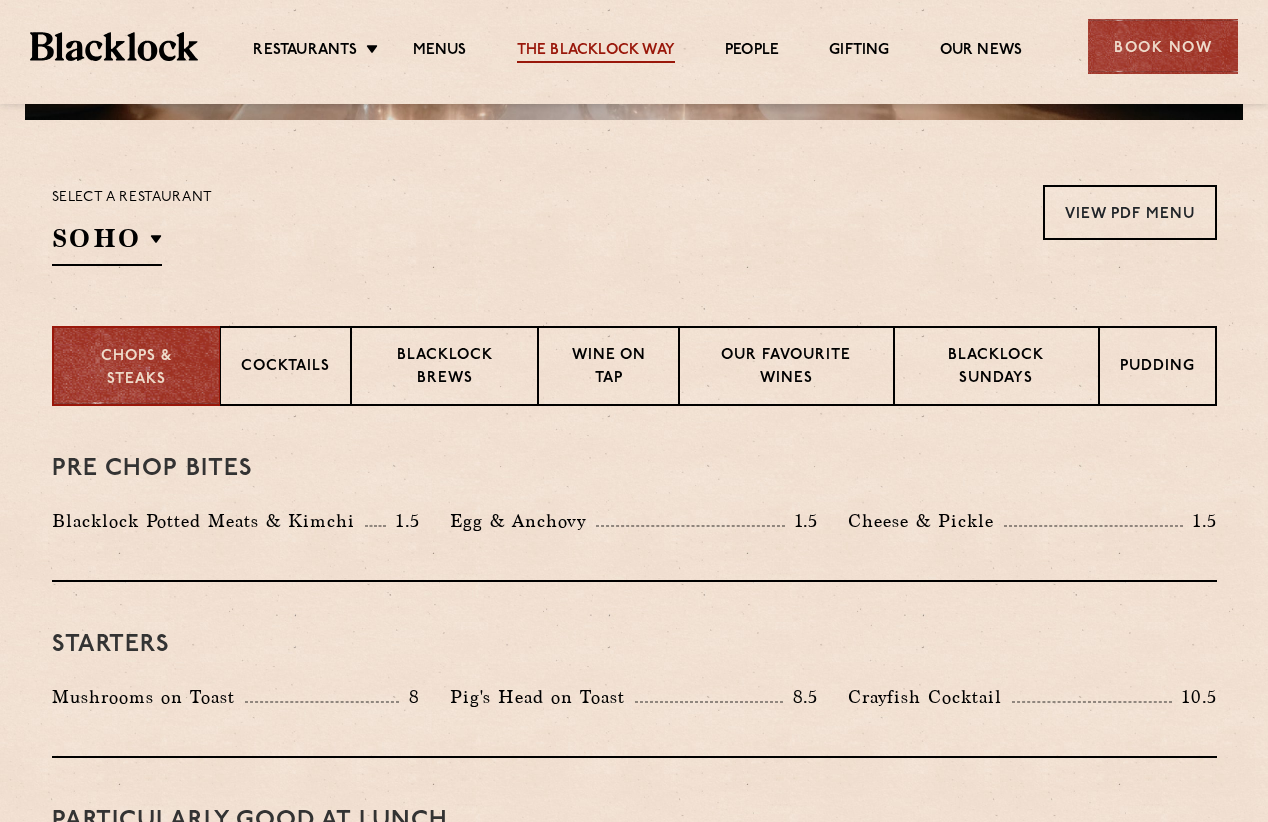 click on "The Blacklock Way" at bounding box center [596, 52] 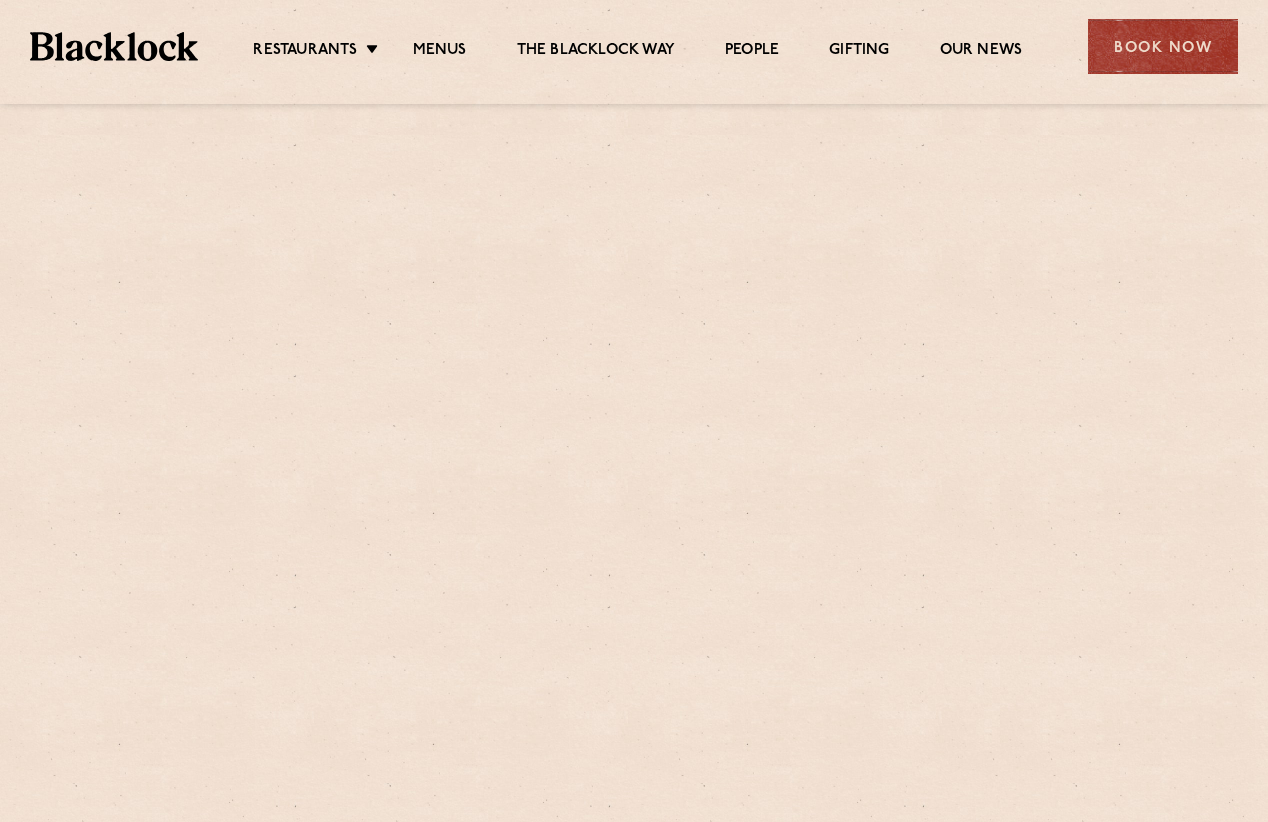 scroll, scrollTop: 0, scrollLeft: 0, axis: both 